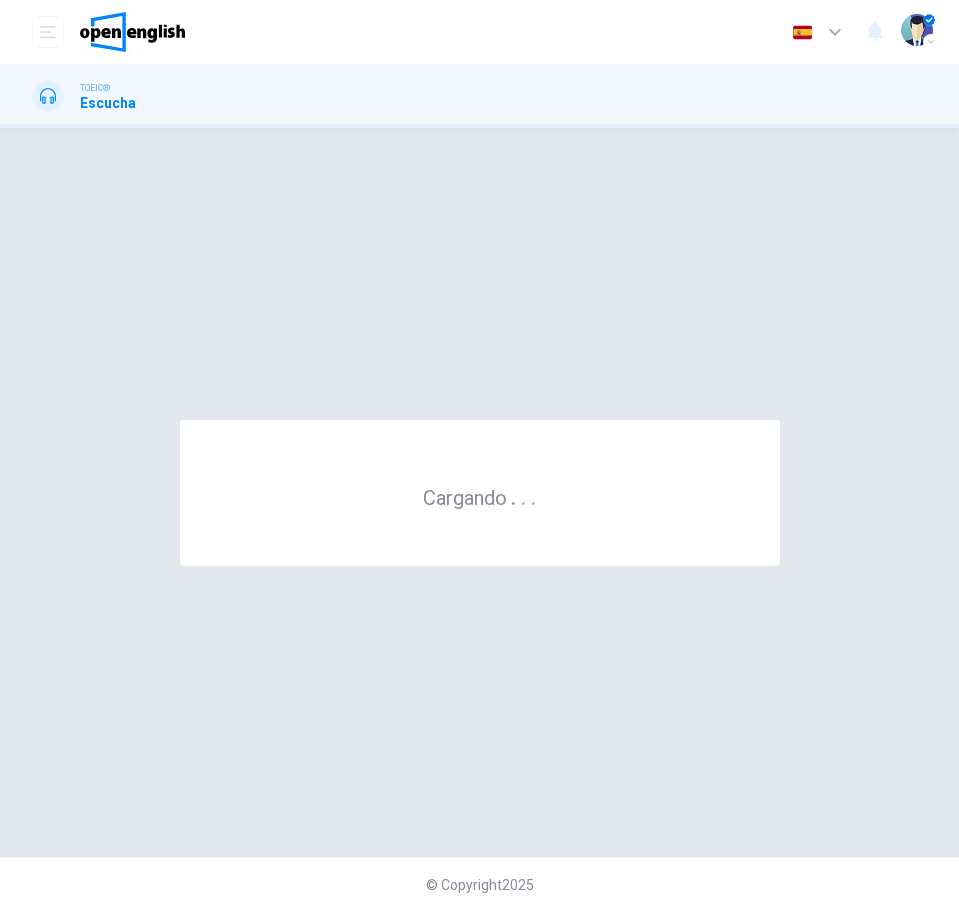 scroll, scrollTop: 0, scrollLeft: 0, axis: both 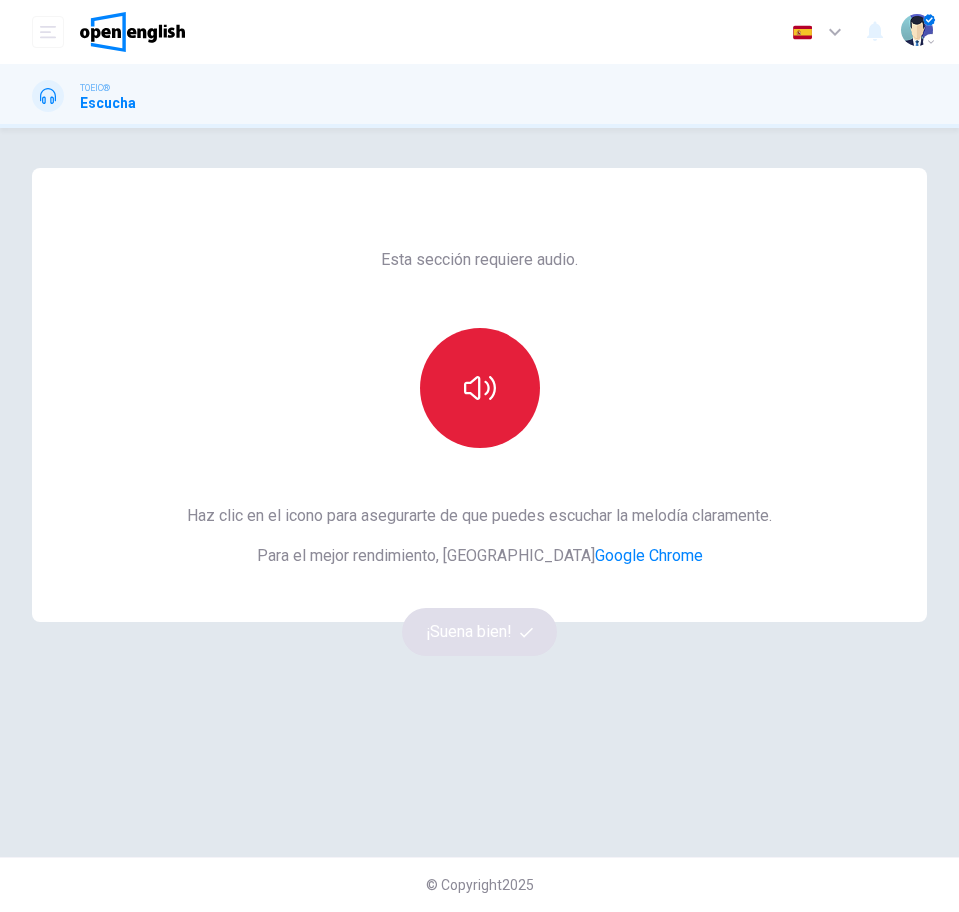 click at bounding box center [480, 388] 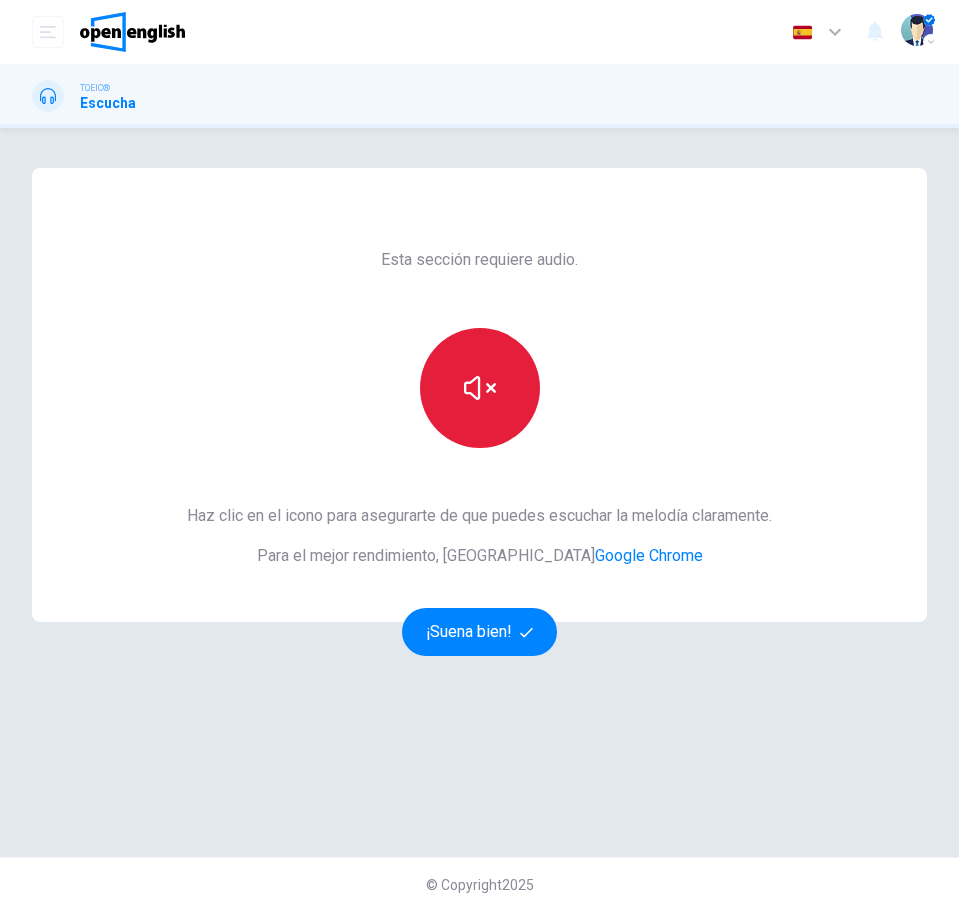 click at bounding box center [480, 388] 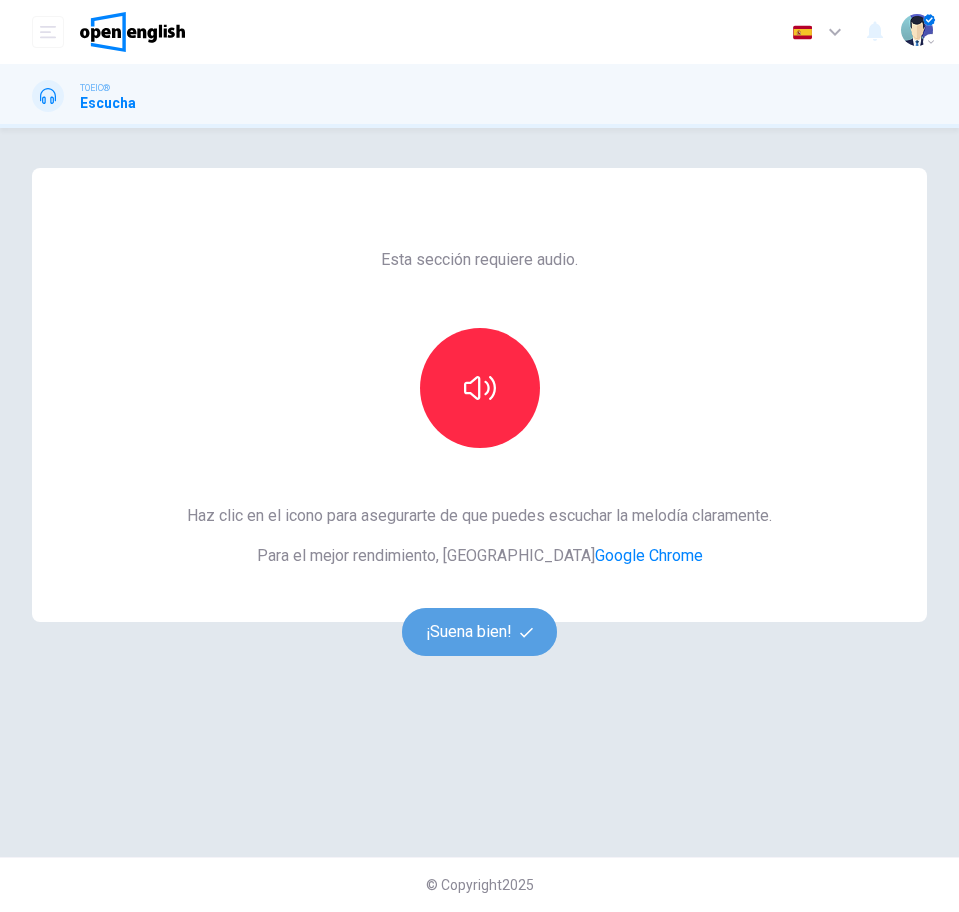 click on "¡Suena bien!" at bounding box center [480, 632] 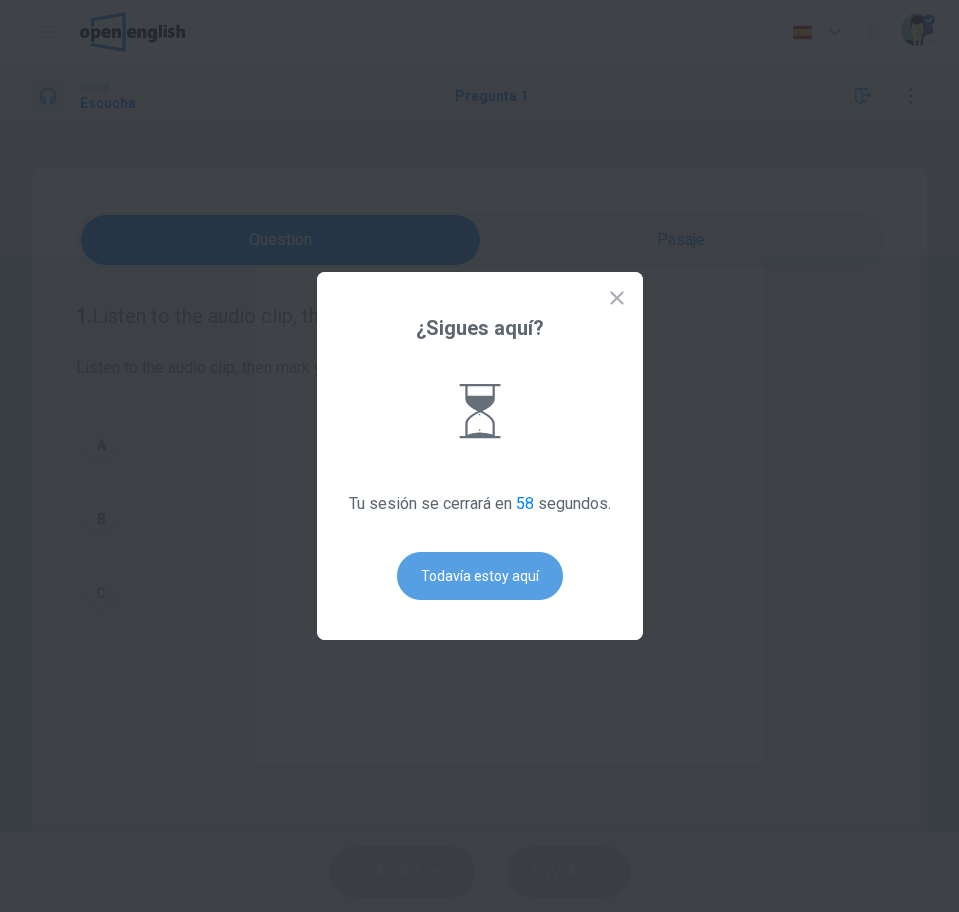 click on "Todavía estoy aquí" at bounding box center (480, 576) 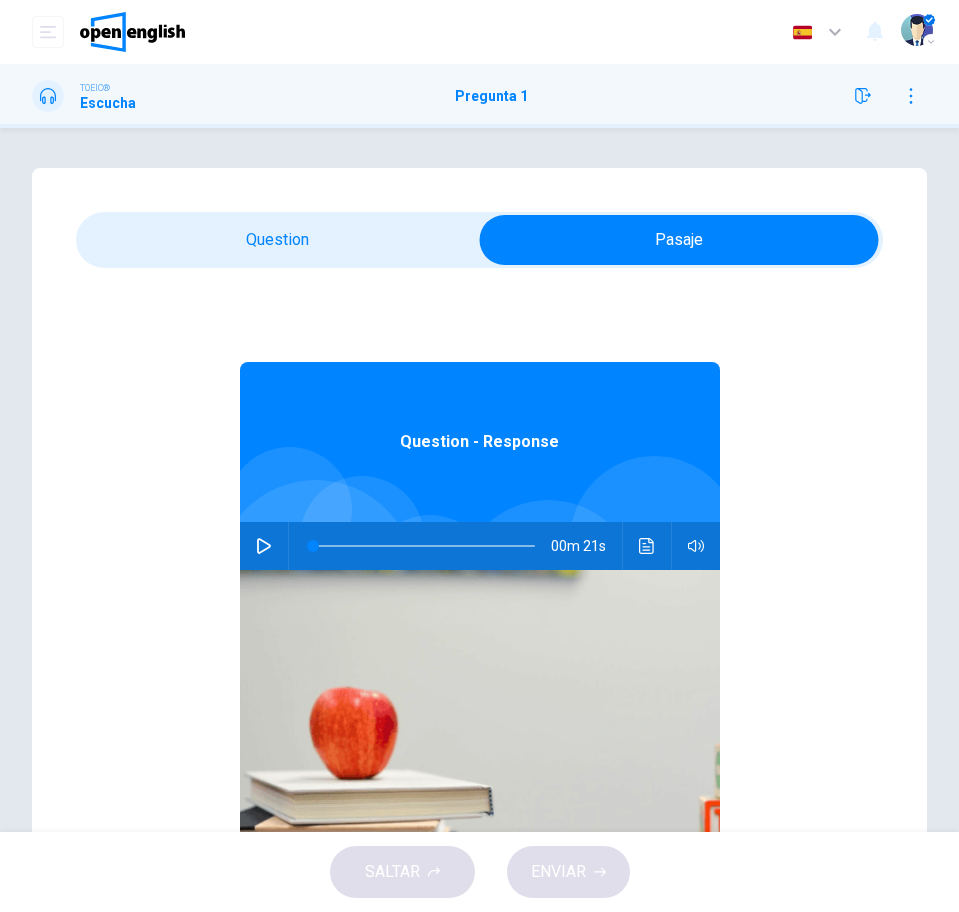 click 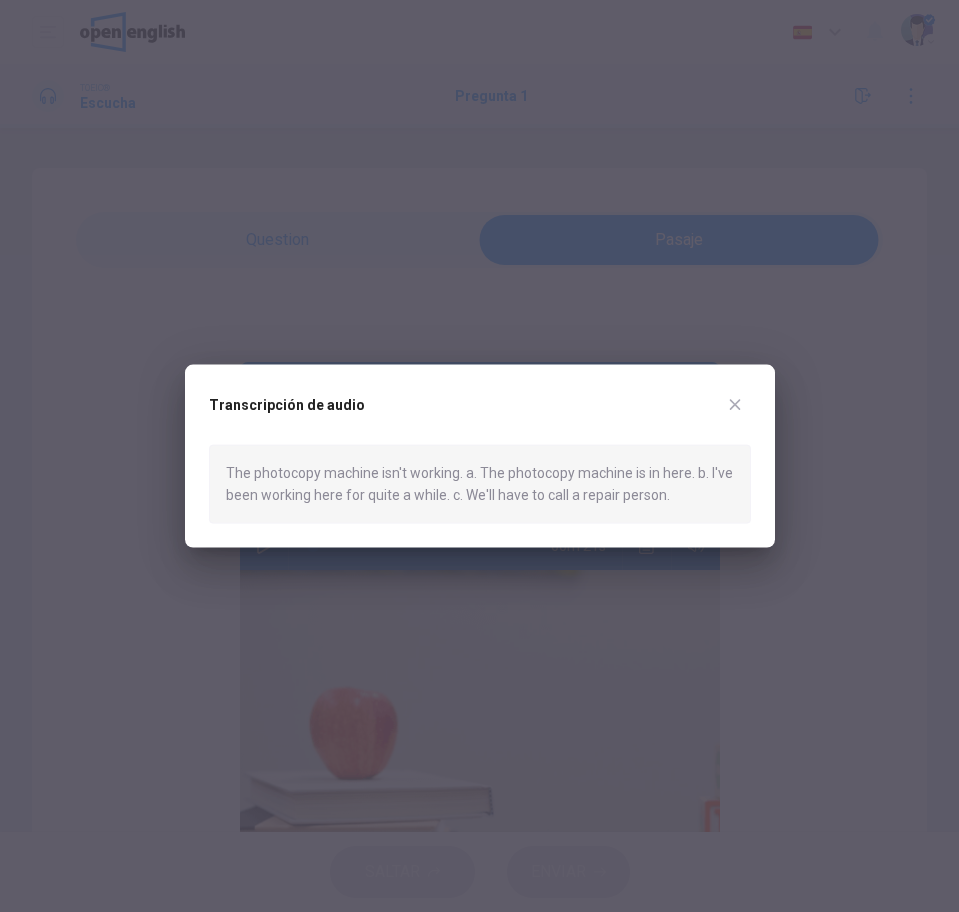 click 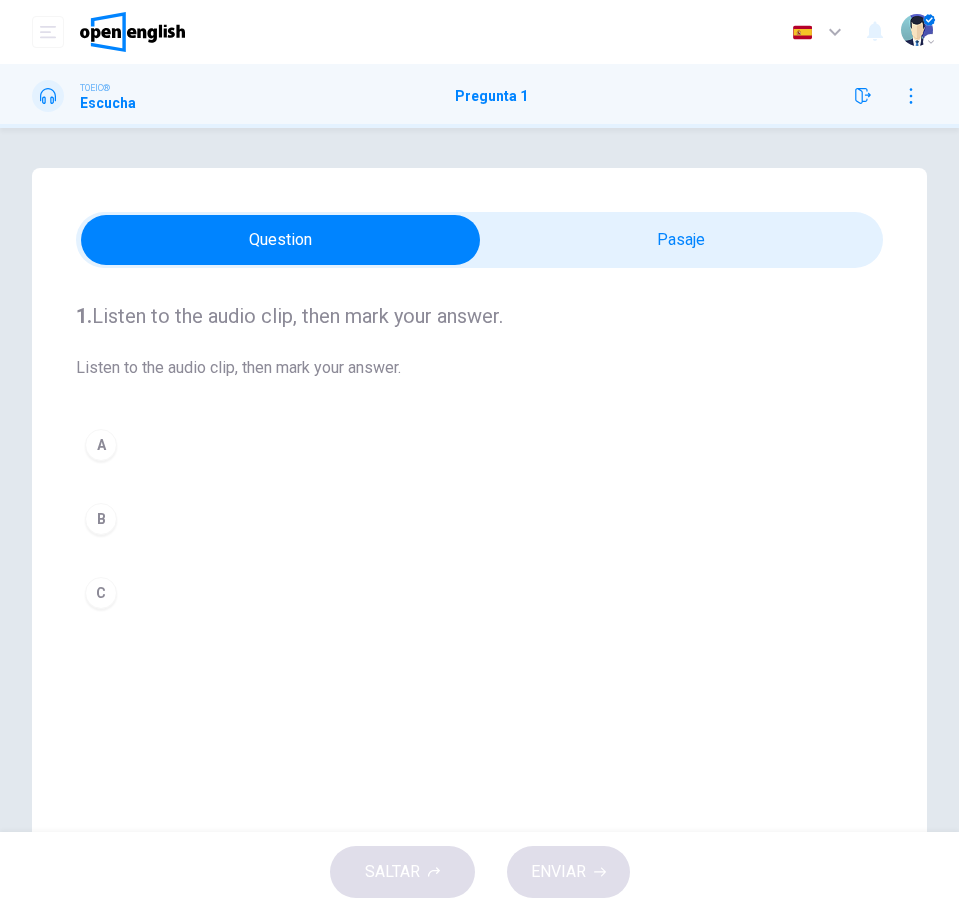 click on "C" at bounding box center [479, 593] 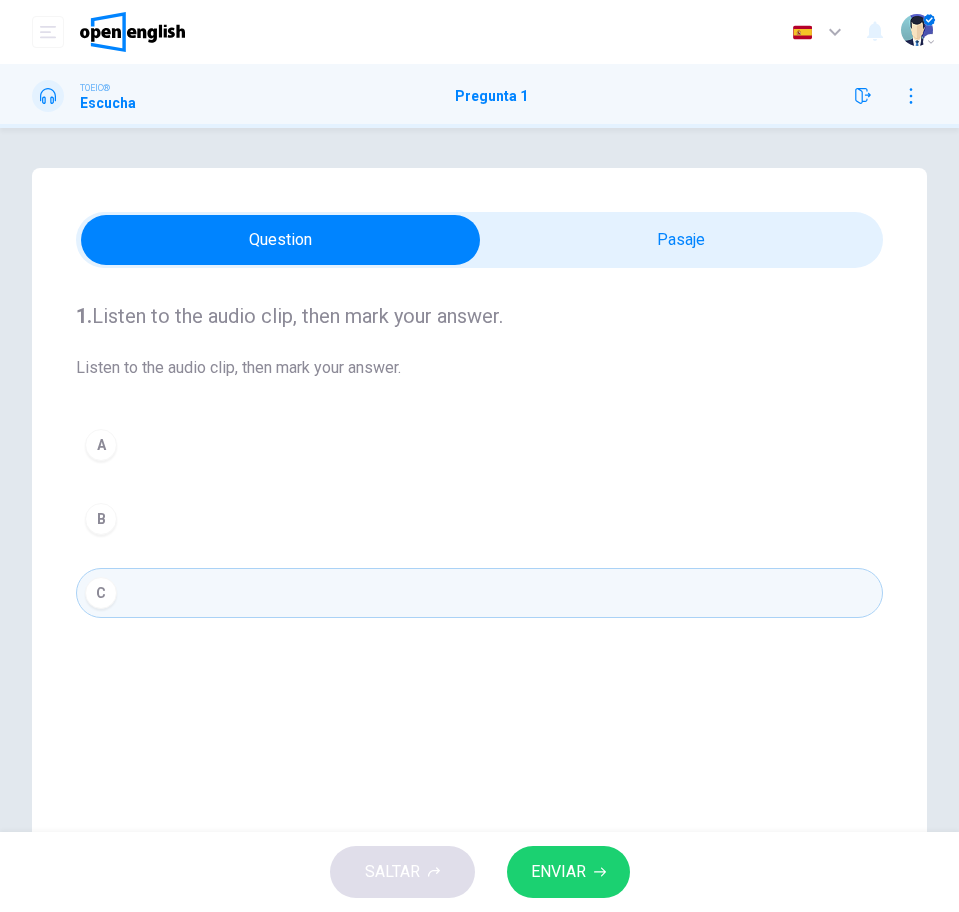 click on "ENVIAR" at bounding box center (558, 872) 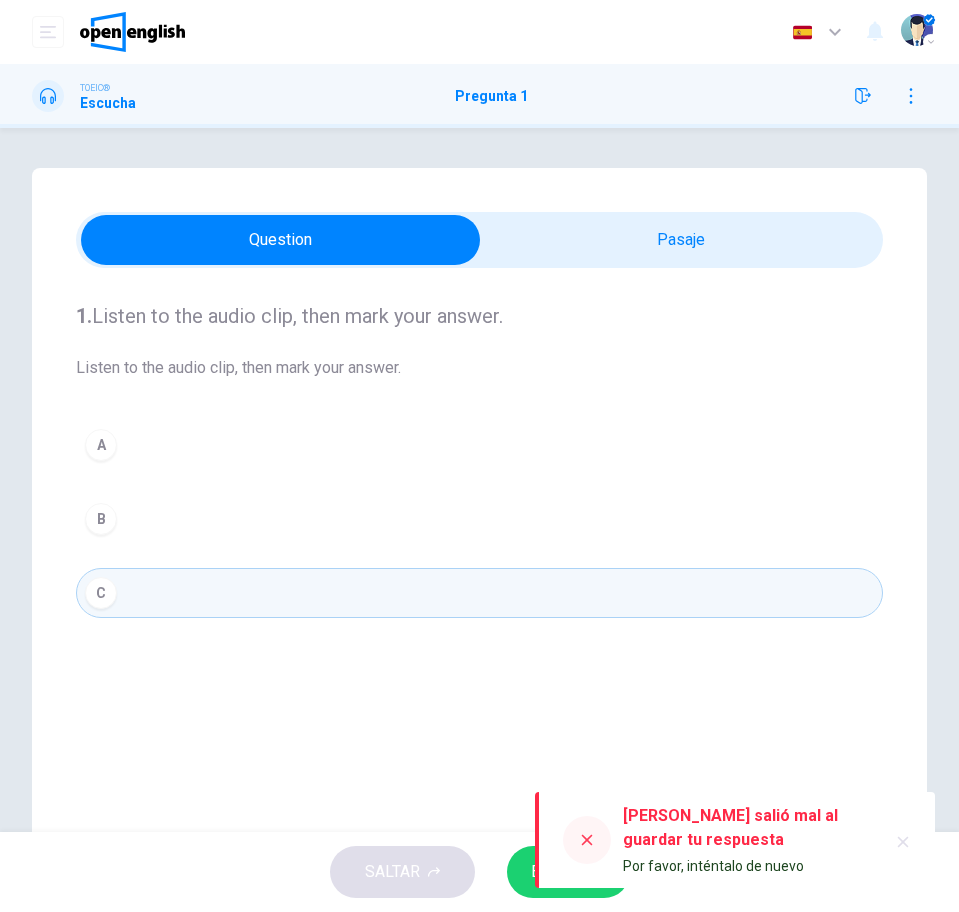 click on "ENVIAR" at bounding box center [568, 872] 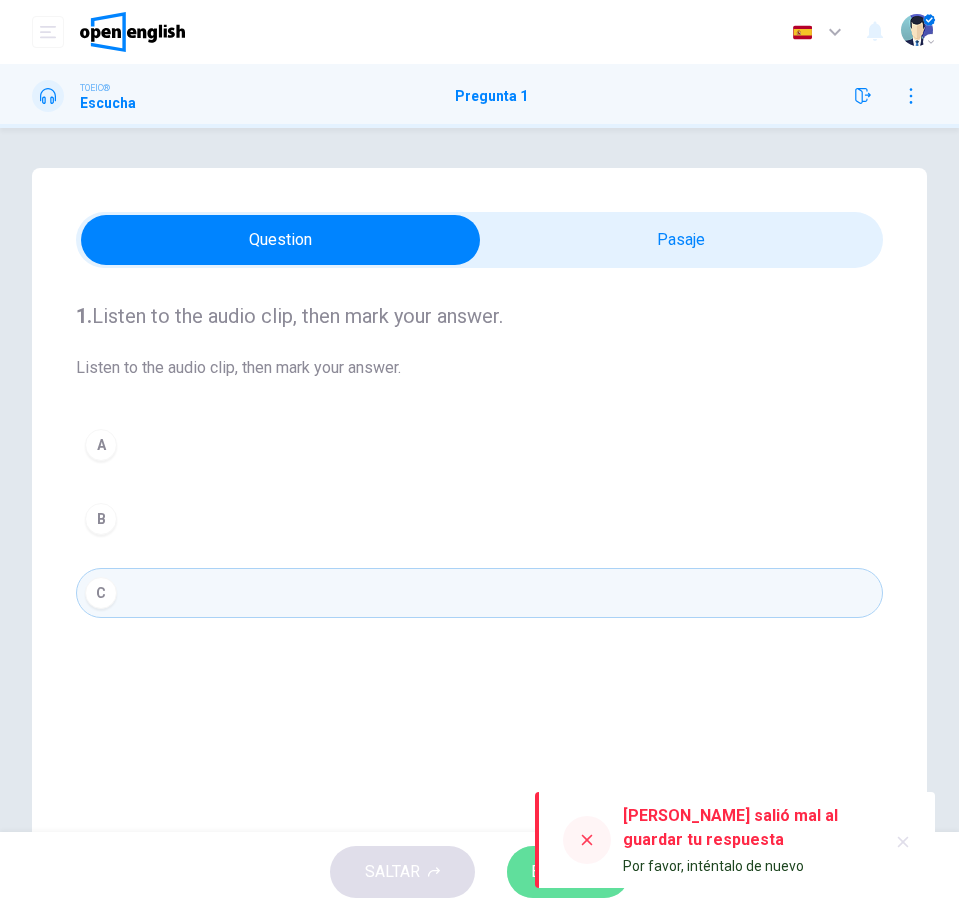 click on "ENVIAR" at bounding box center (568, 872) 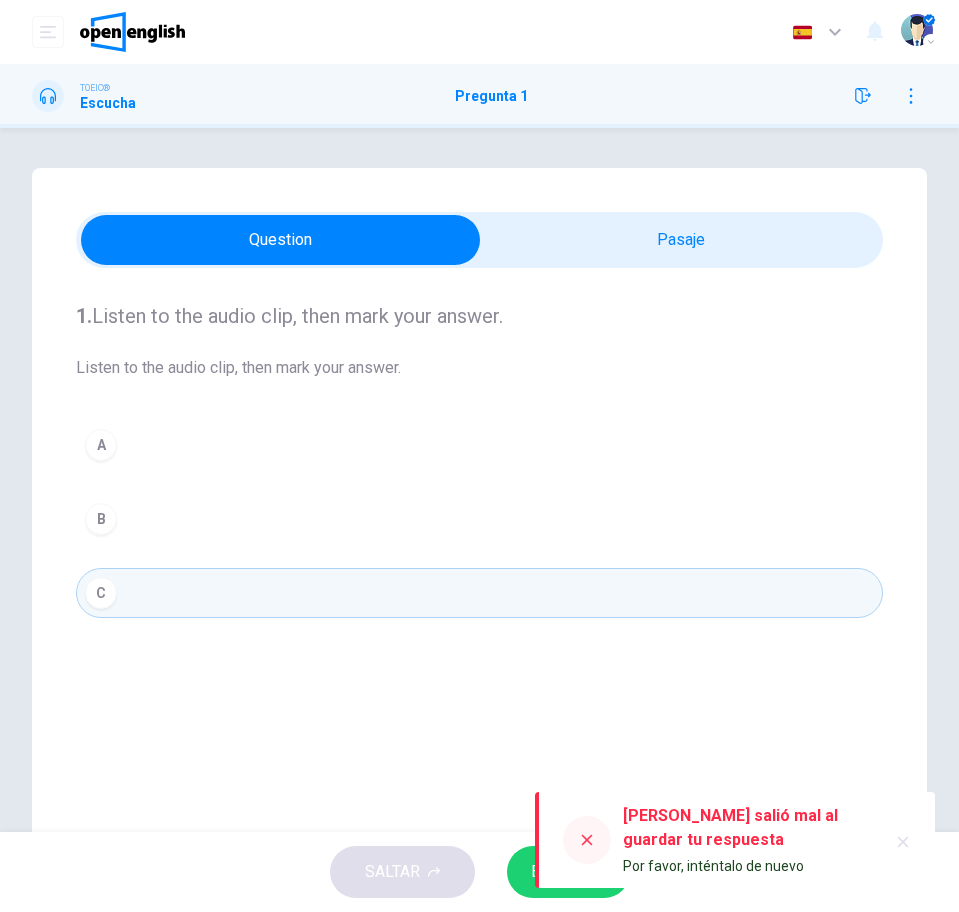 click on "ENVIAR" at bounding box center (568, 872) 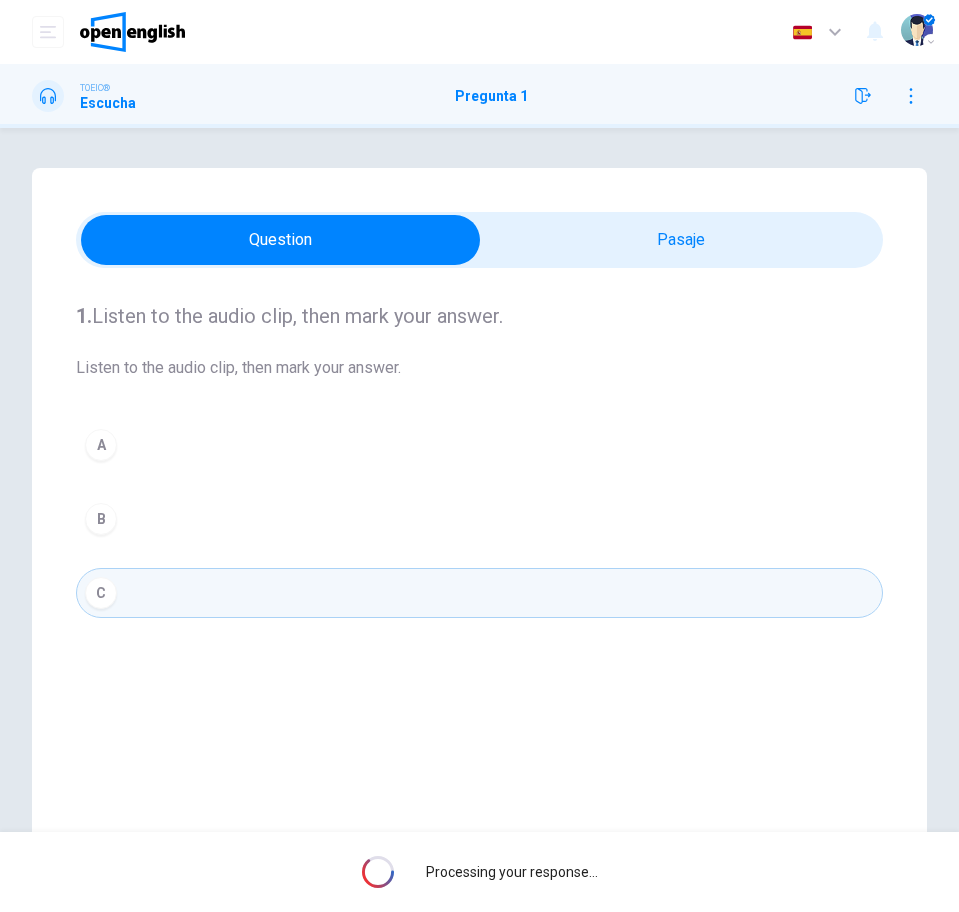 click on "Processing your response..." at bounding box center [479, 872] 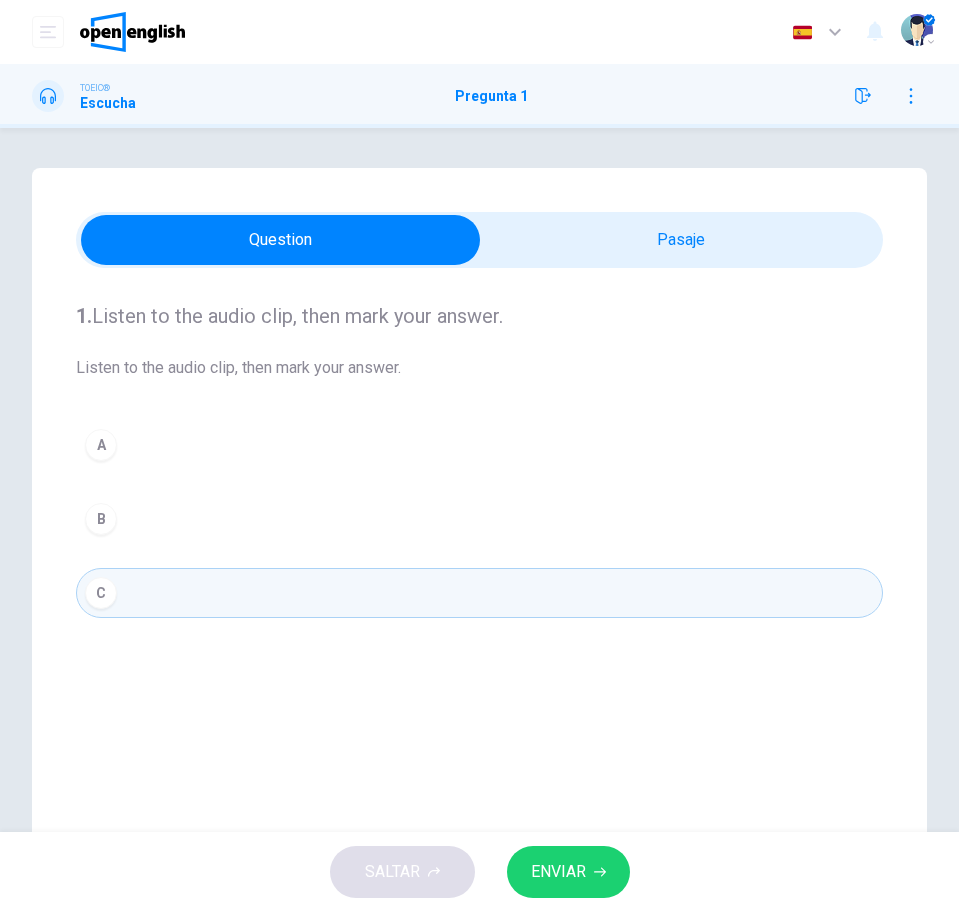 click on "ENVIAR" at bounding box center [568, 872] 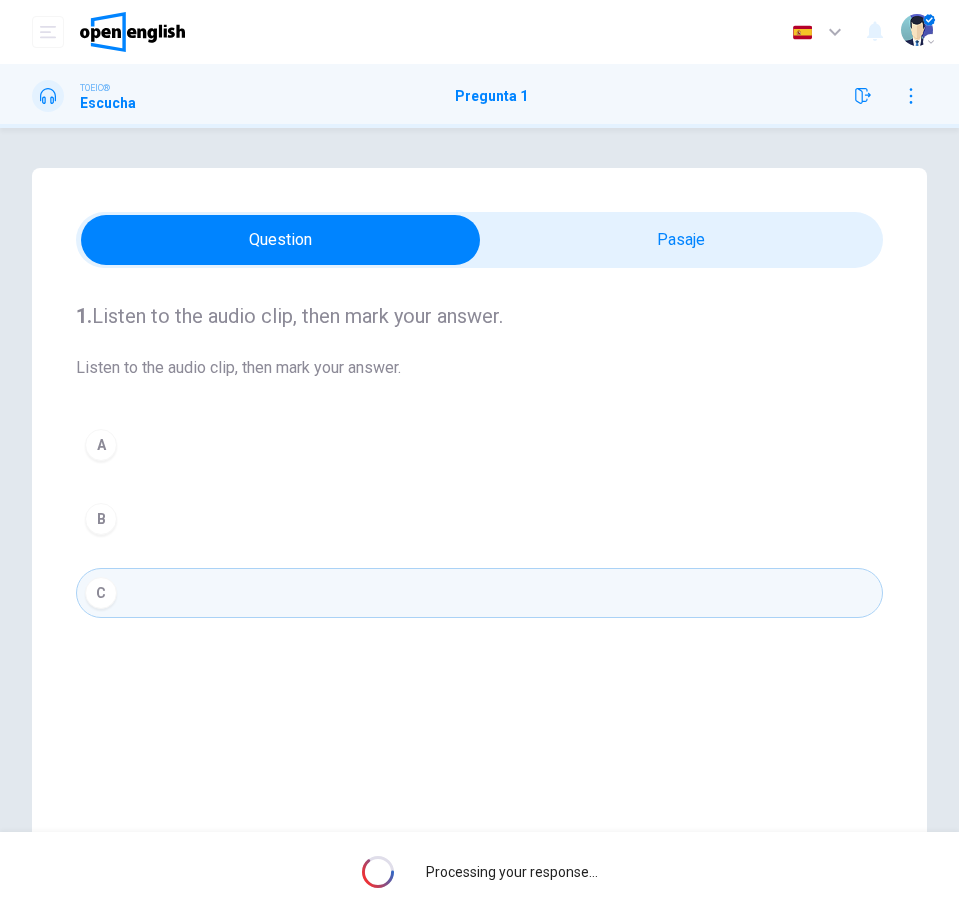 click on "Processing your response..." at bounding box center [479, 872] 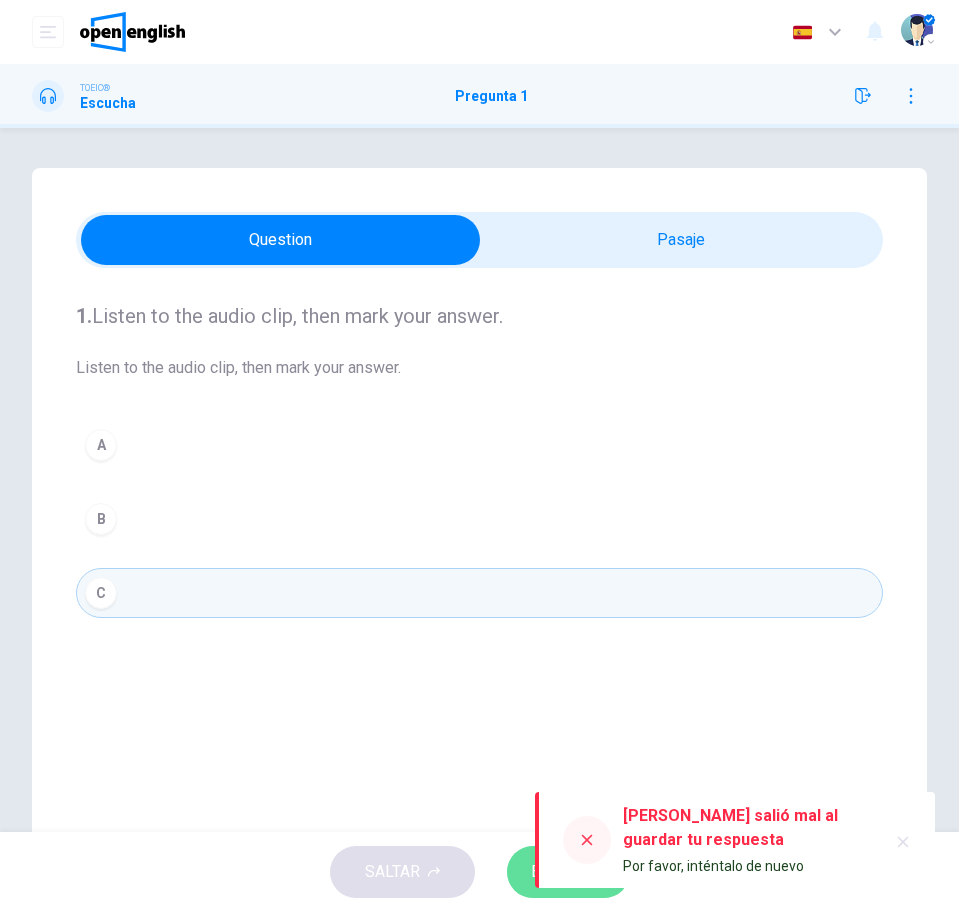 click on "ENVIAR" at bounding box center [568, 872] 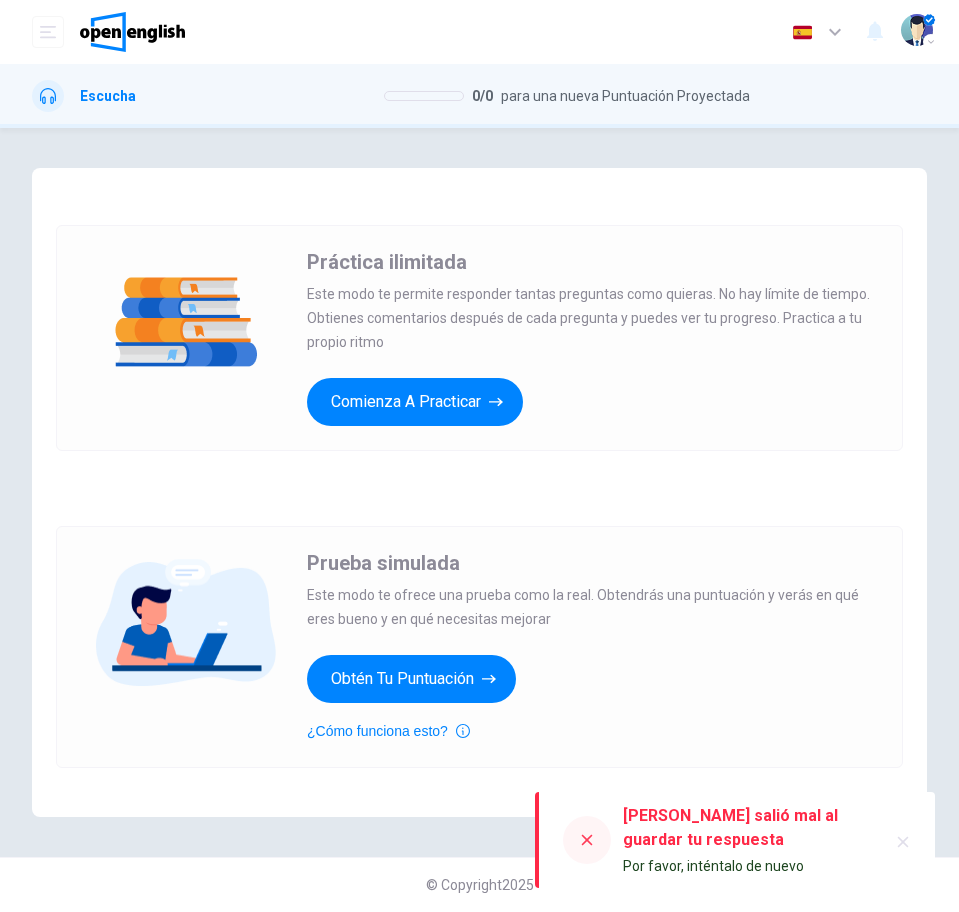 scroll, scrollTop: 0, scrollLeft: 0, axis: both 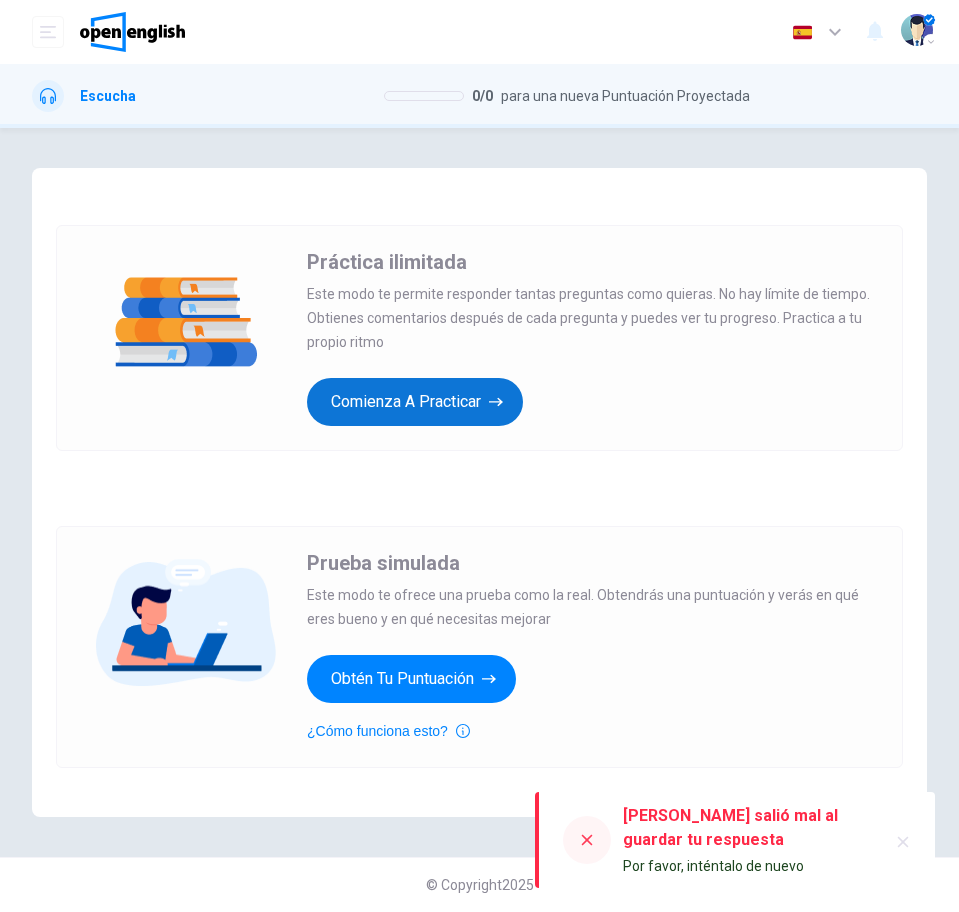 click on "Comienza a practicar" at bounding box center (415, 402) 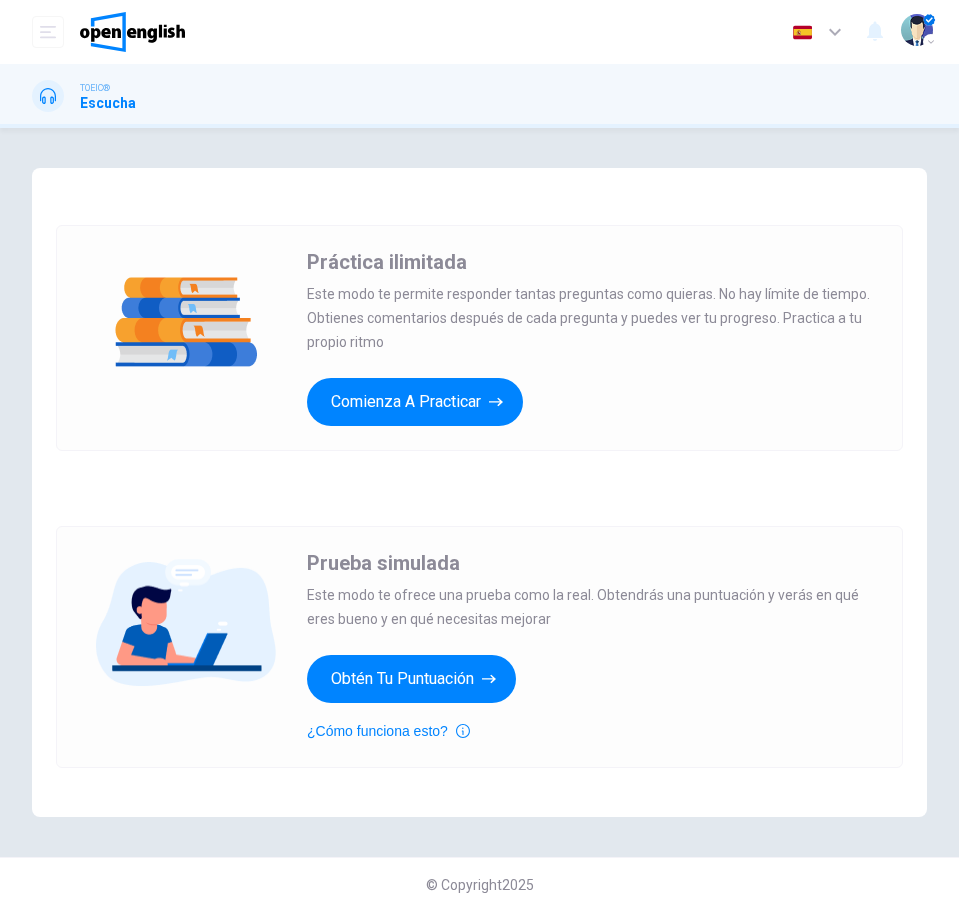 scroll, scrollTop: 0, scrollLeft: 0, axis: both 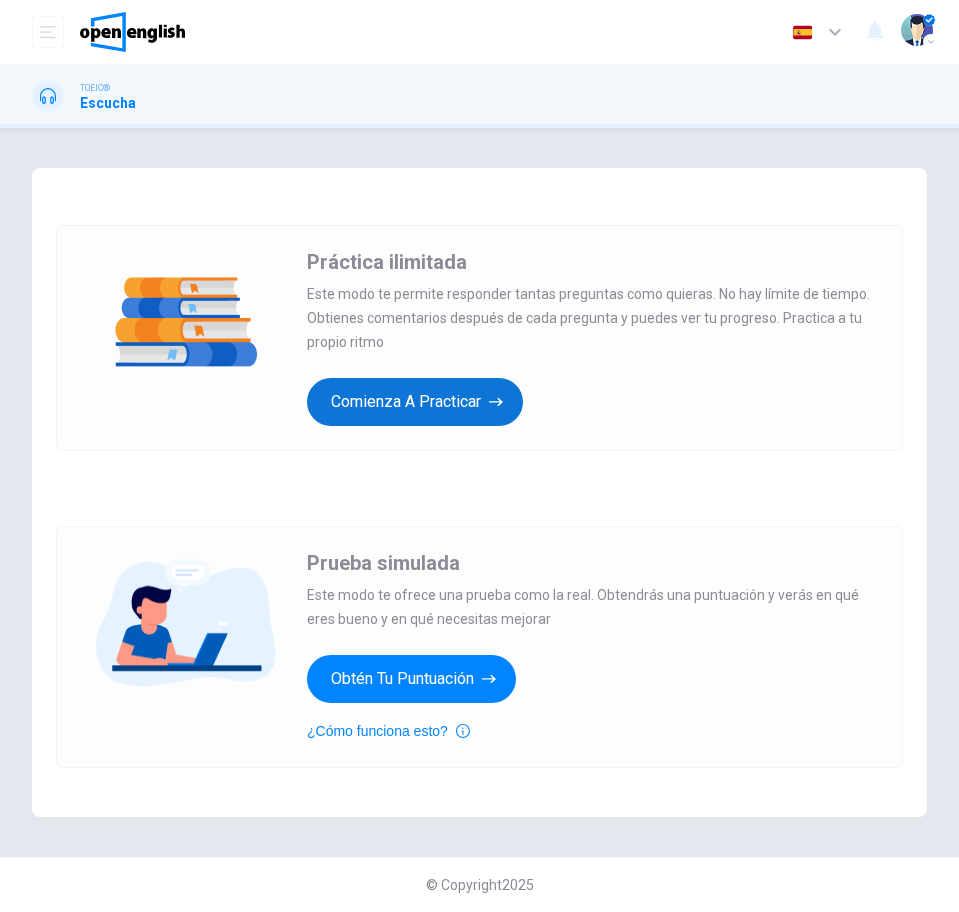 click on "Comienza a practicar" at bounding box center (415, 402) 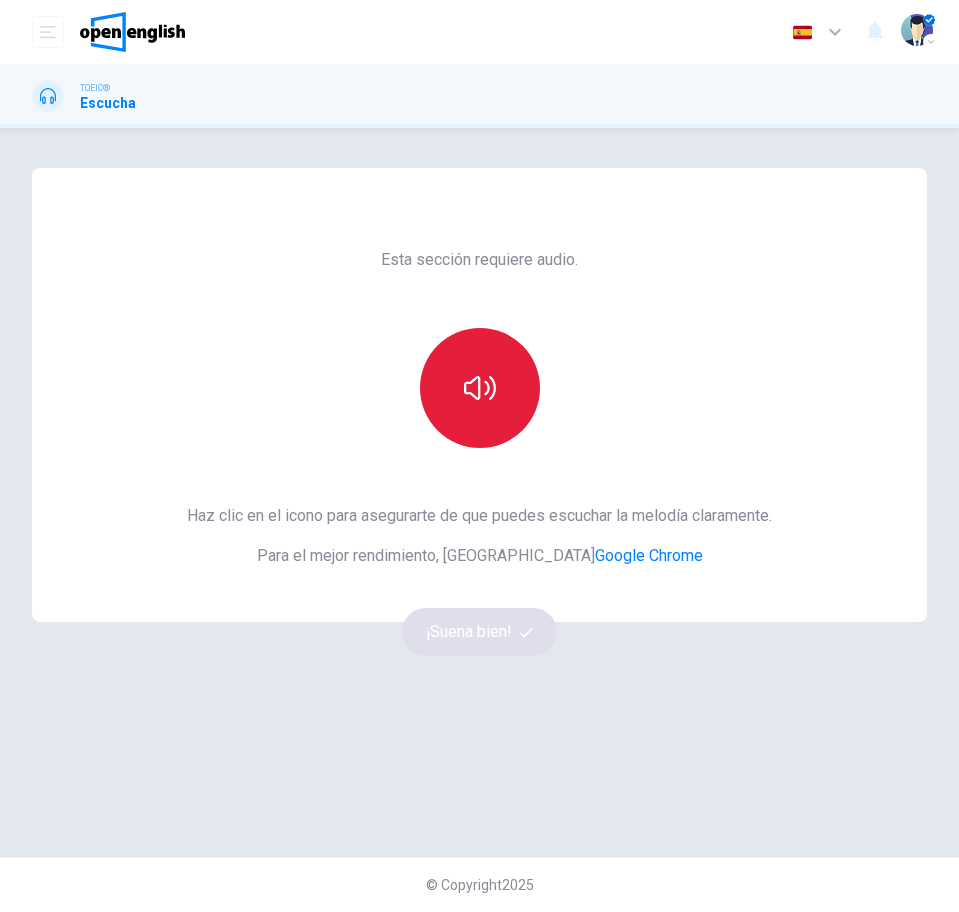 click at bounding box center (480, 388) 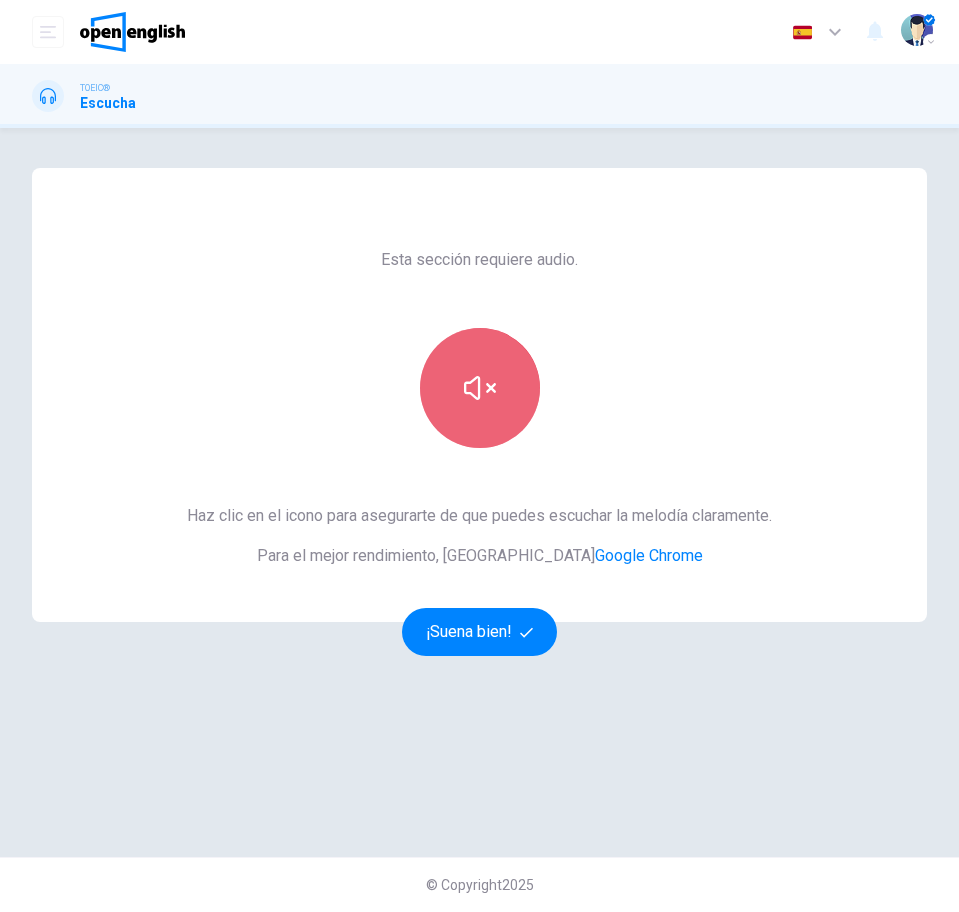 drag, startPoint x: 485, startPoint y: 413, endPoint x: 490, endPoint y: 434, distance: 21.587032 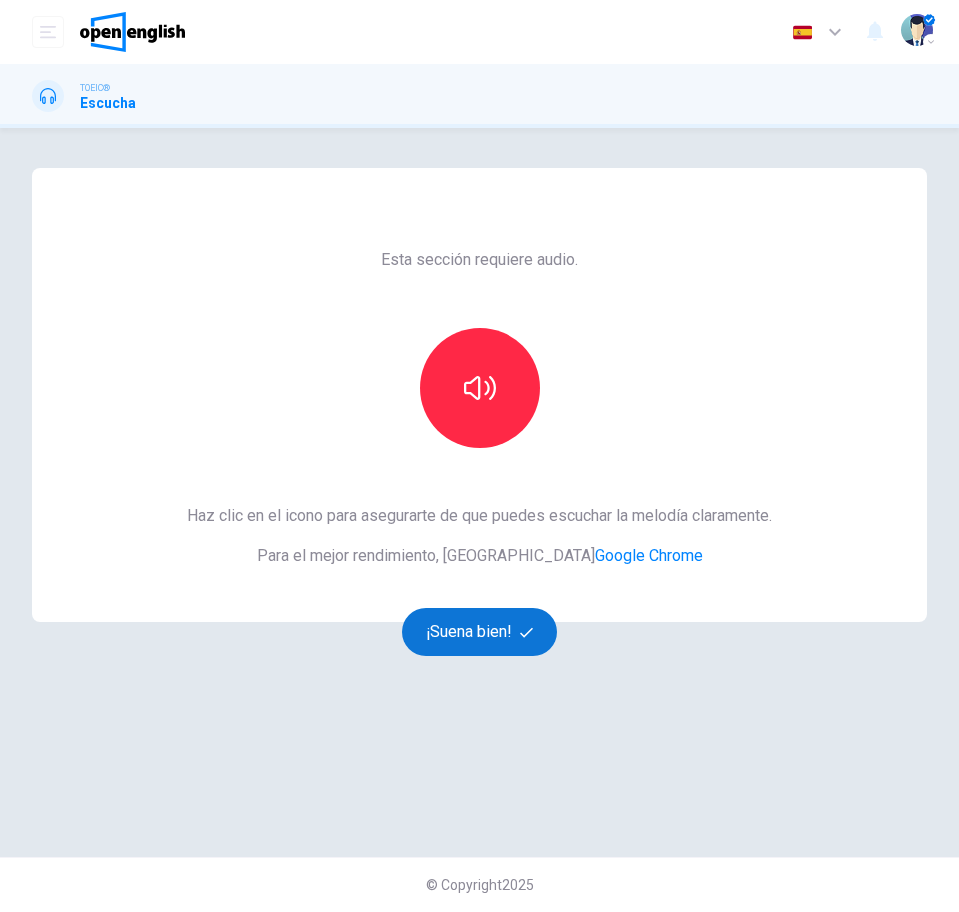 click on "¡Suena bien!" at bounding box center [480, 632] 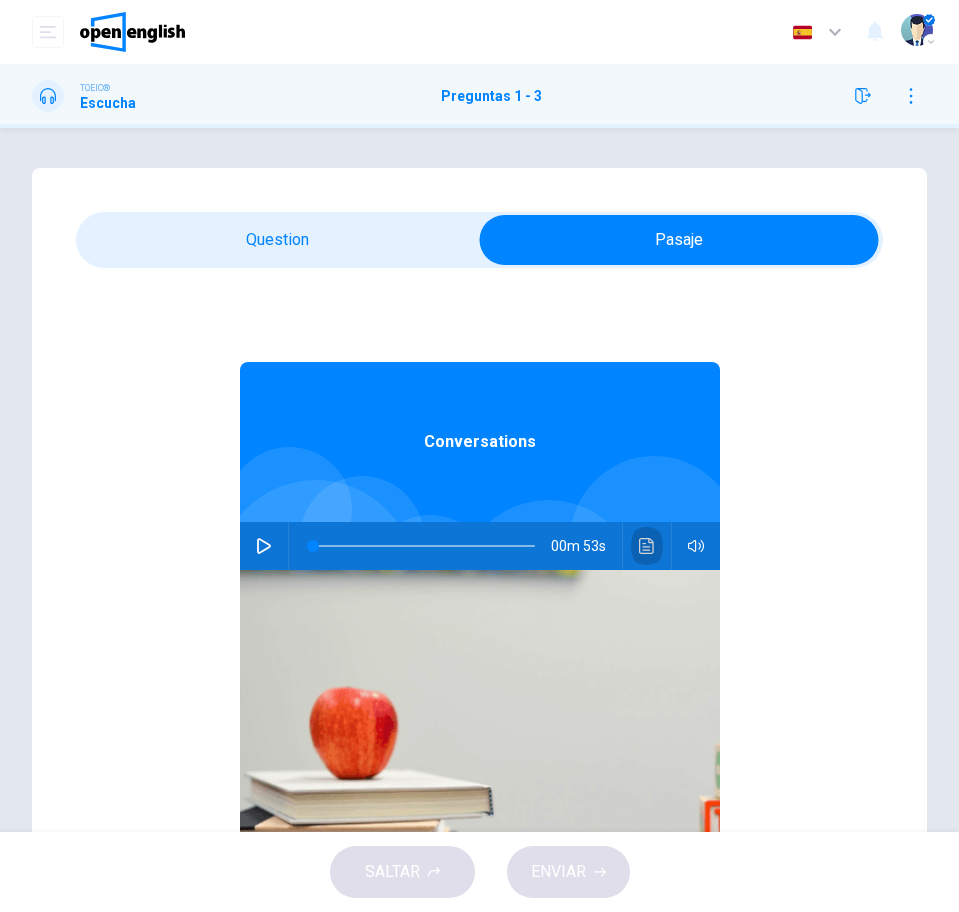 click at bounding box center (647, 546) 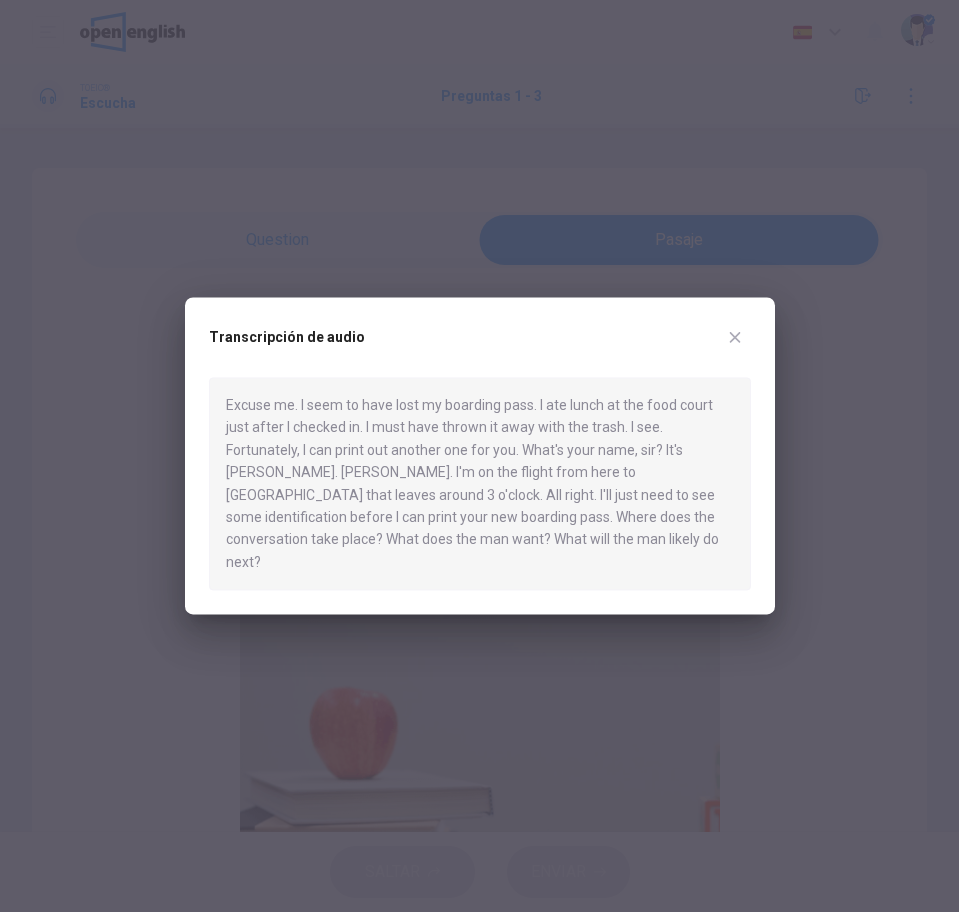click 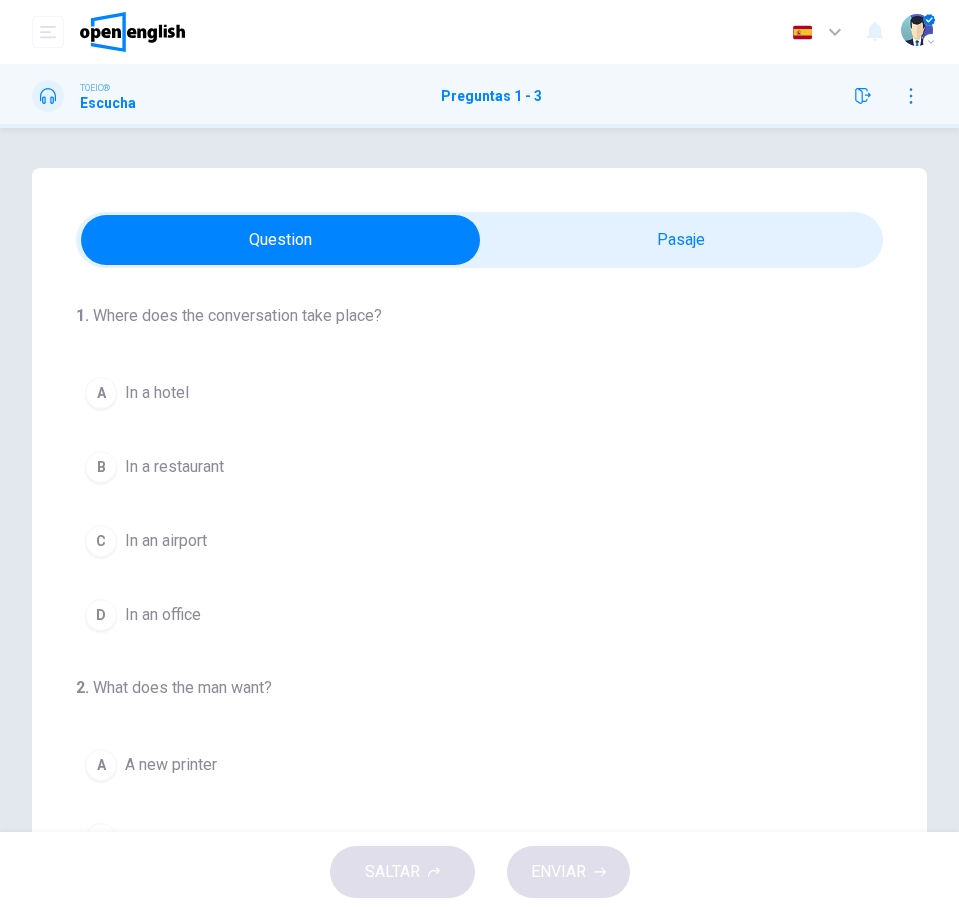 click on "C In an airport" at bounding box center [479, 541] 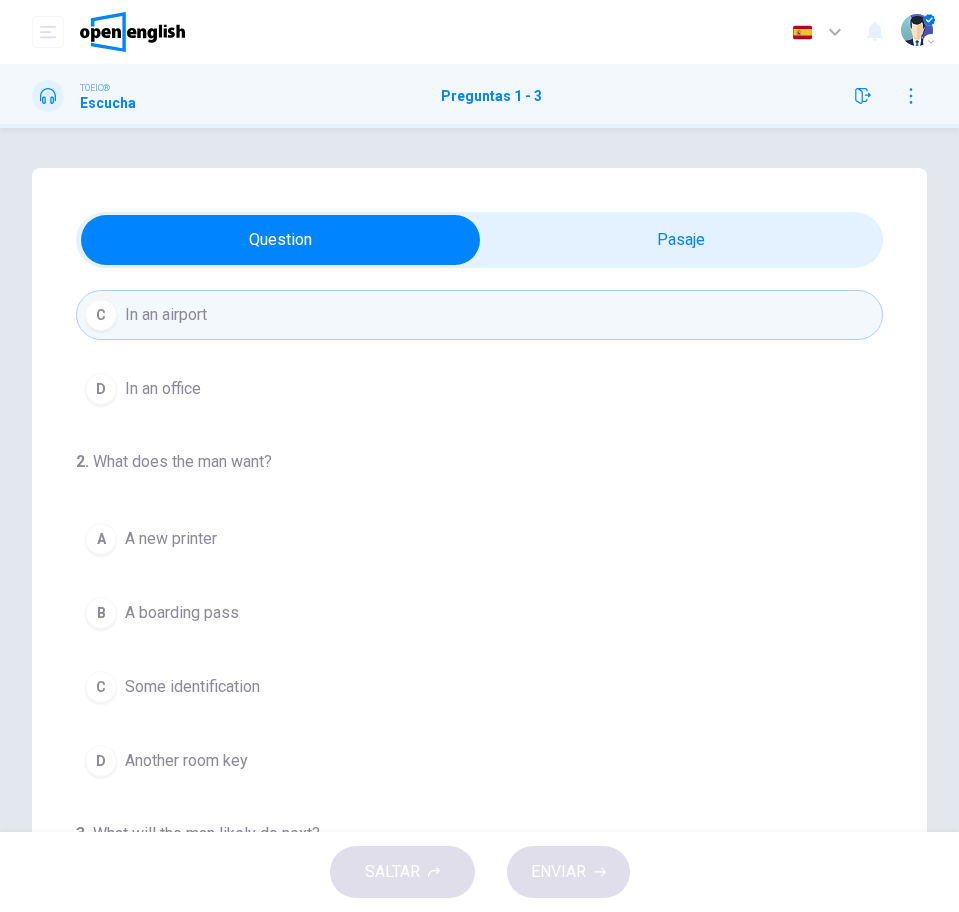 scroll, scrollTop: 250, scrollLeft: 0, axis: vertical 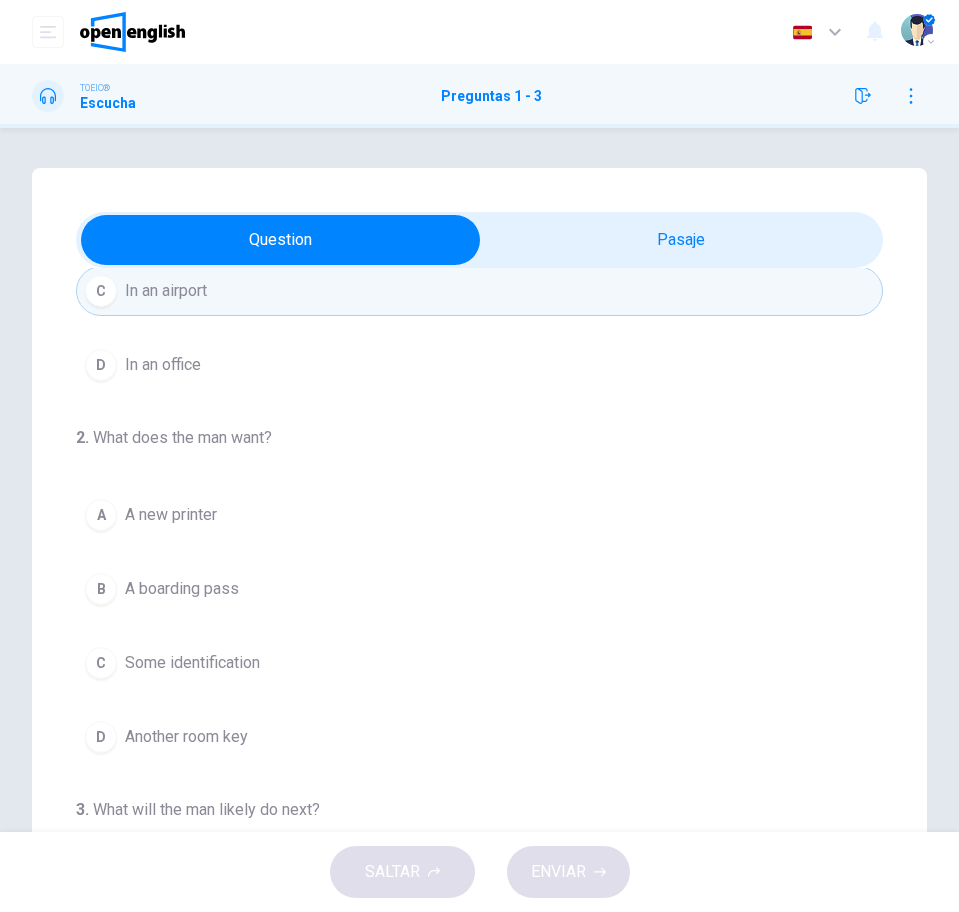click on "A A new printer" at bounding box center [479, 515] 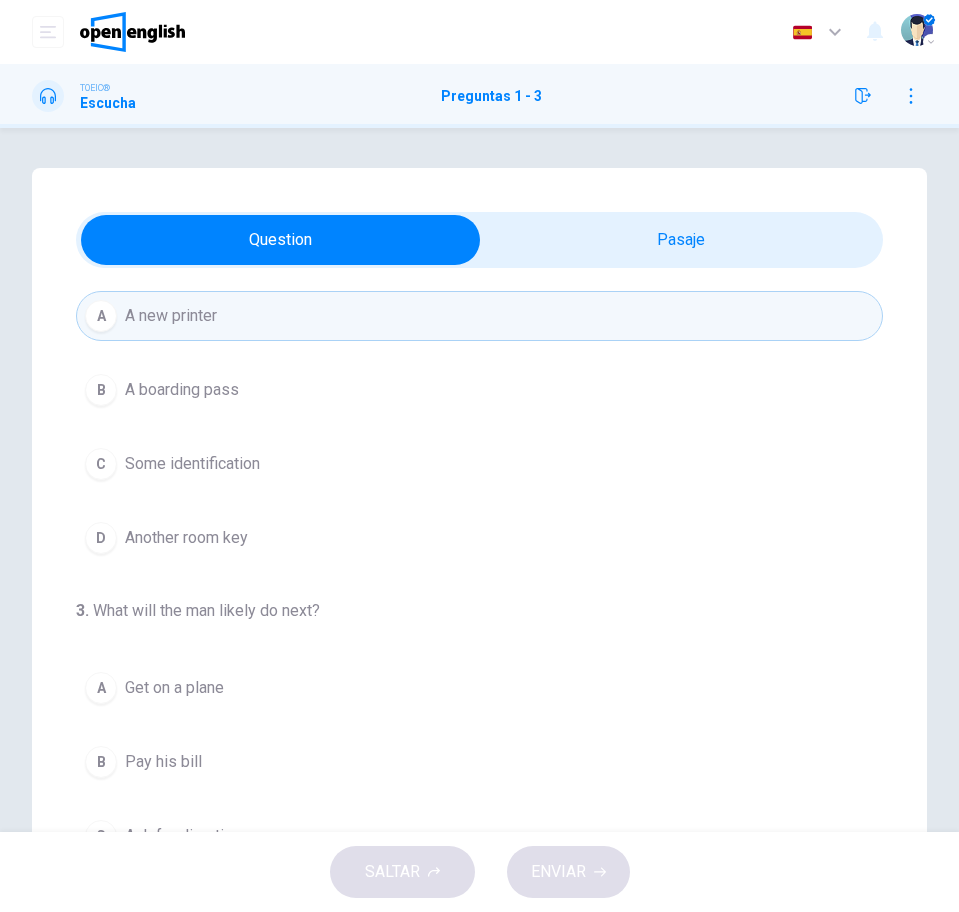 scroll, scrollTop: 456, scrollLeft: 0, axis: vertical 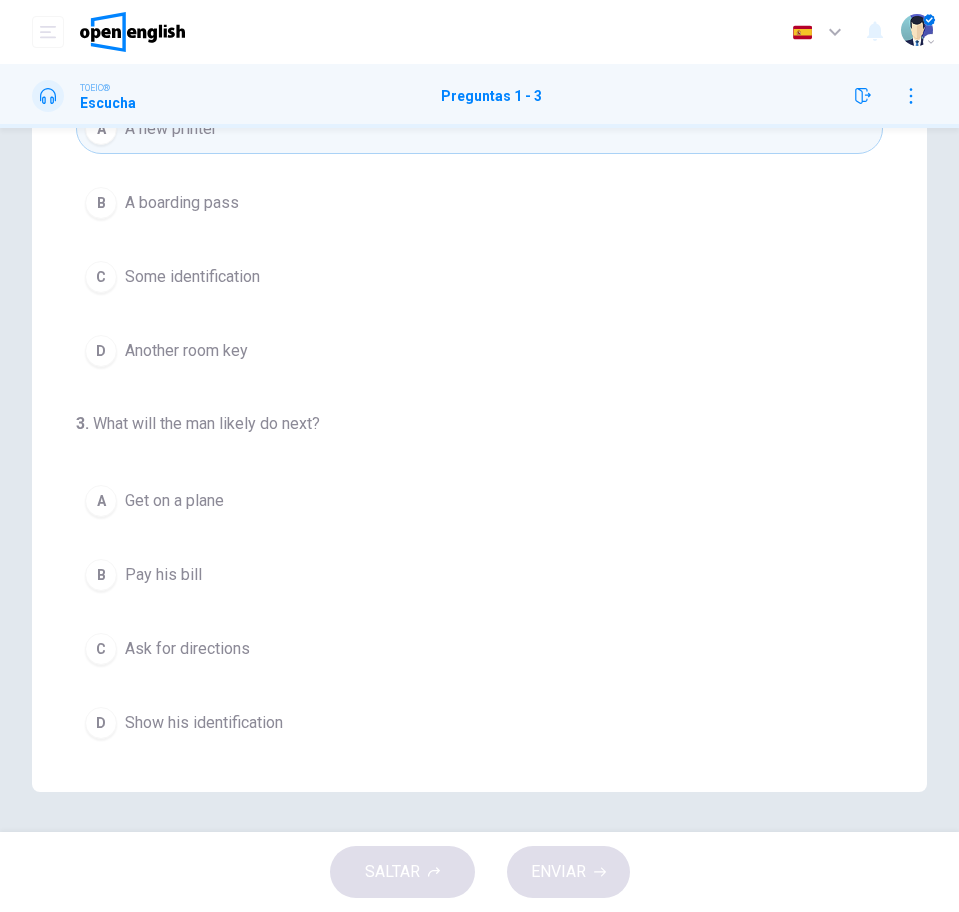 click on "Ask for directions" at bounding box center [187, 649] 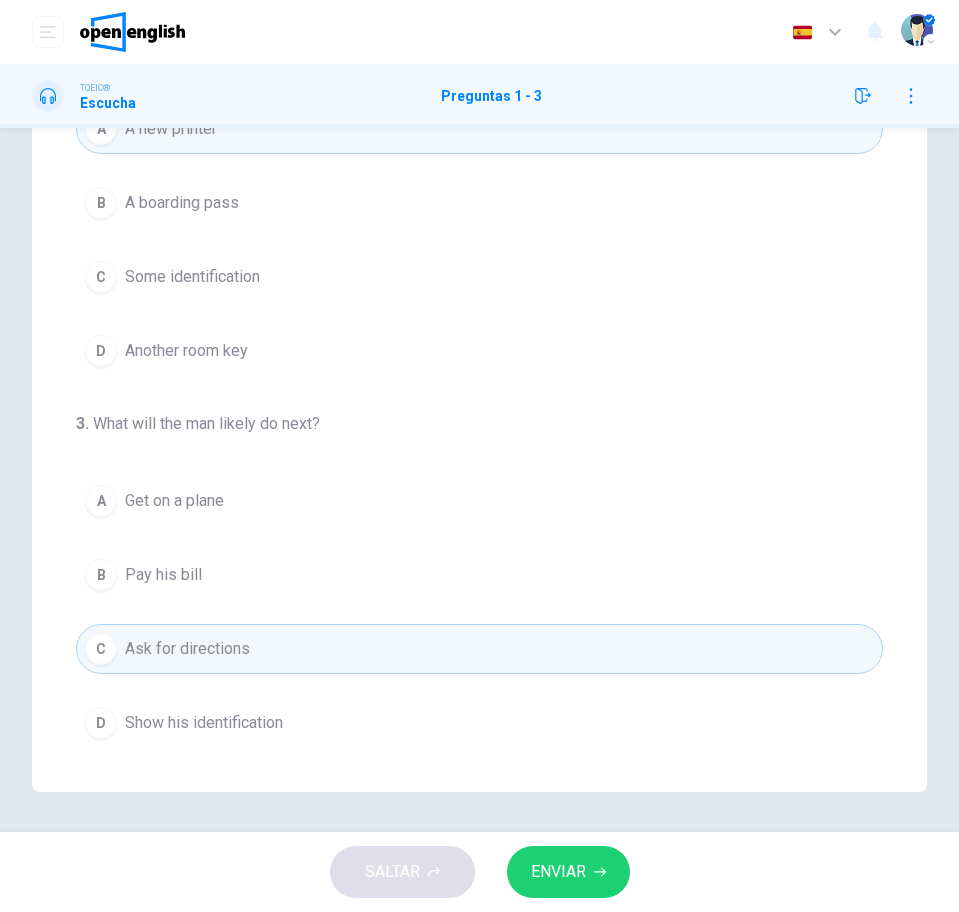 click on "ENVIAR" at bounding box center (558, 872) 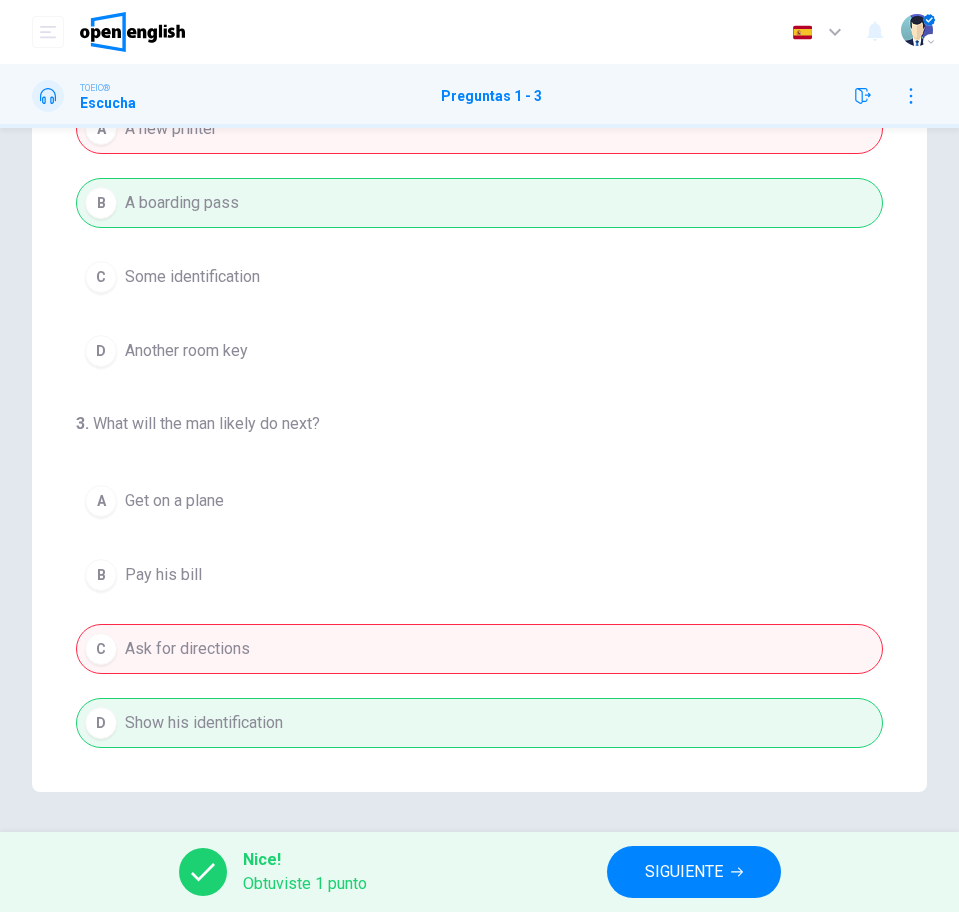 click on "SIGUIENTE" at bounding box center [684, 872] 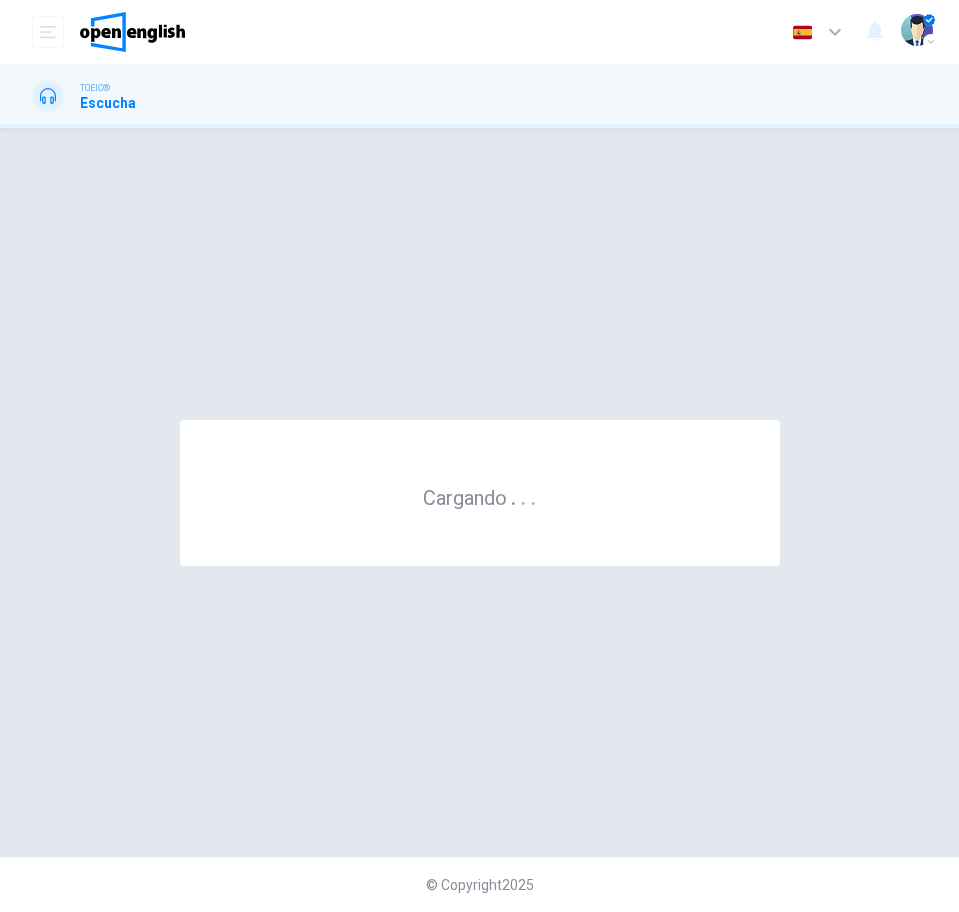 scroll, scrollTop: 0, scrollLeft: 0, axis: both 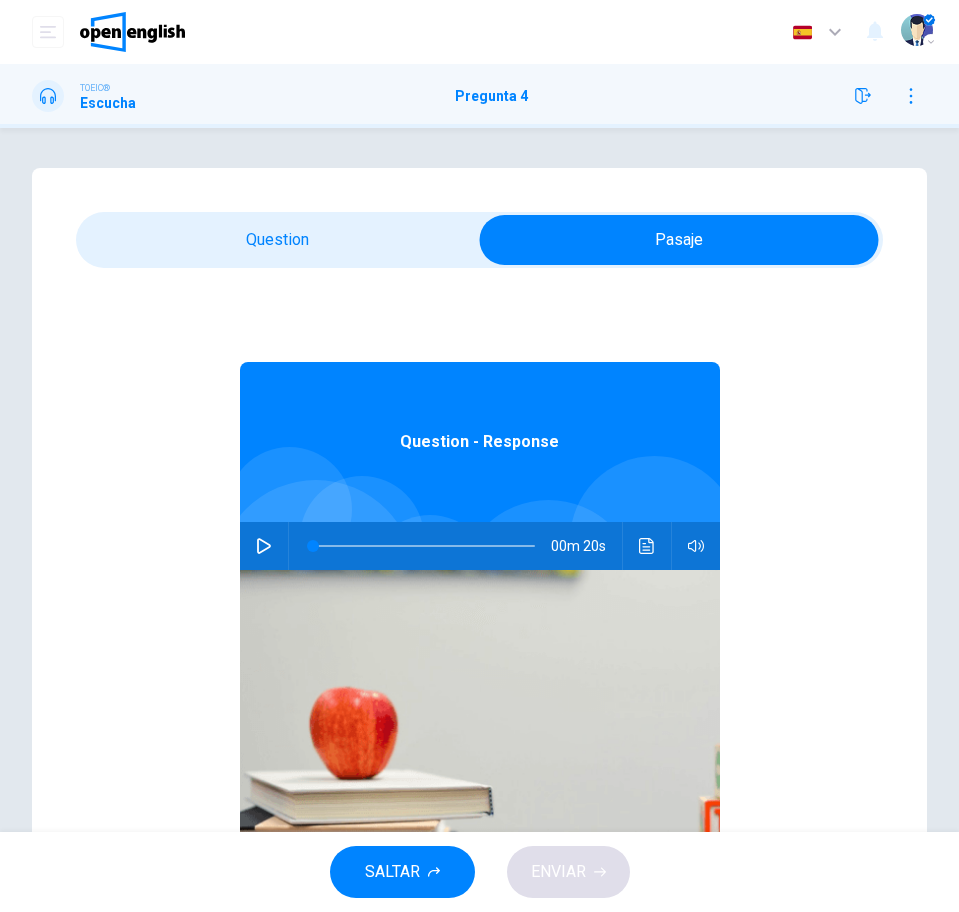 click 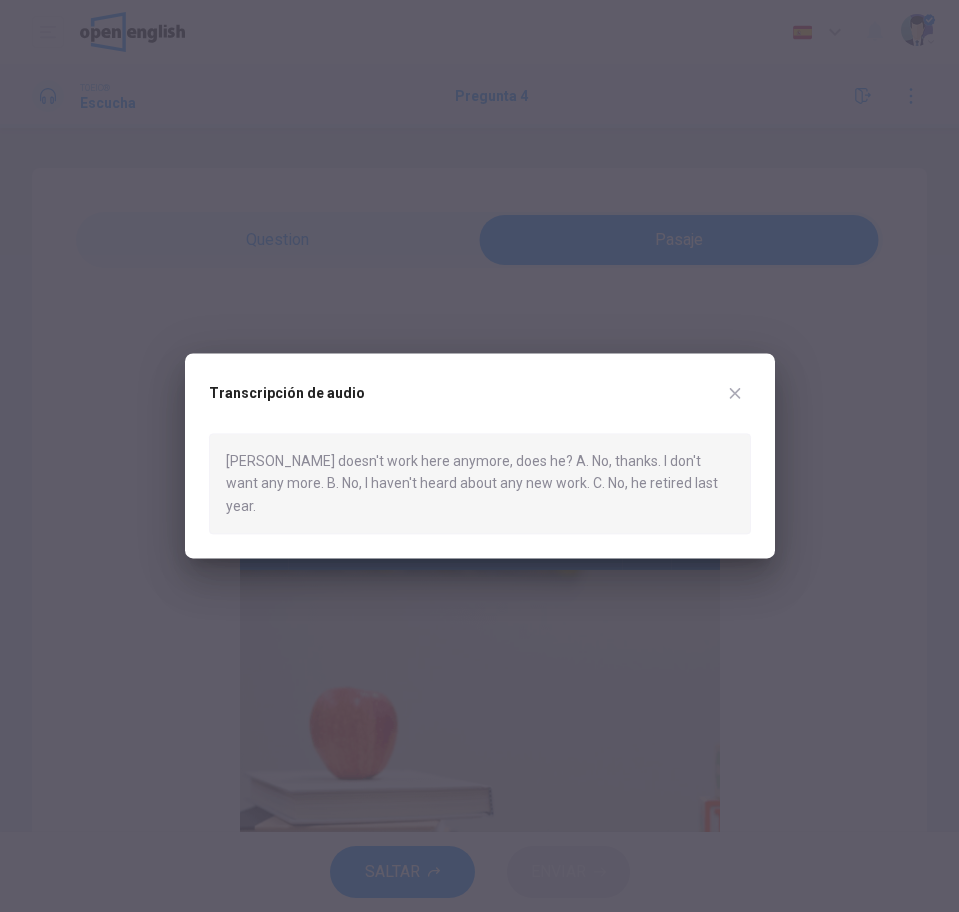 click 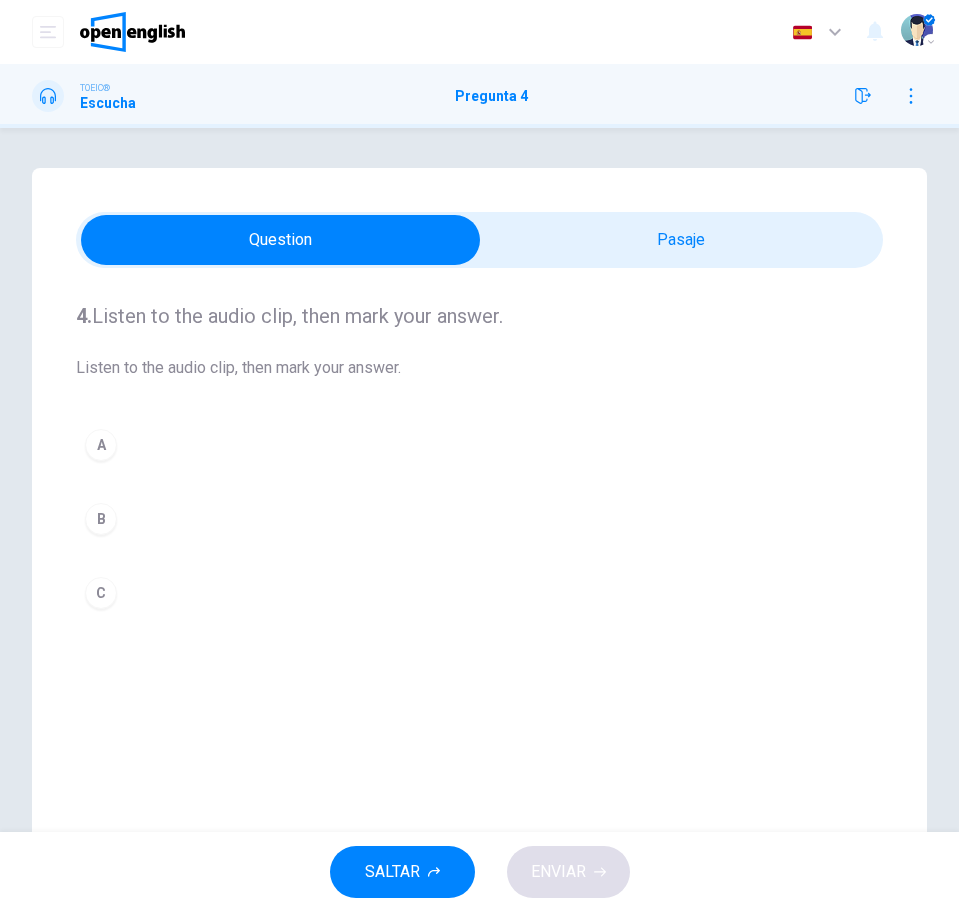 click on "A" at bounding box center (479, 445) 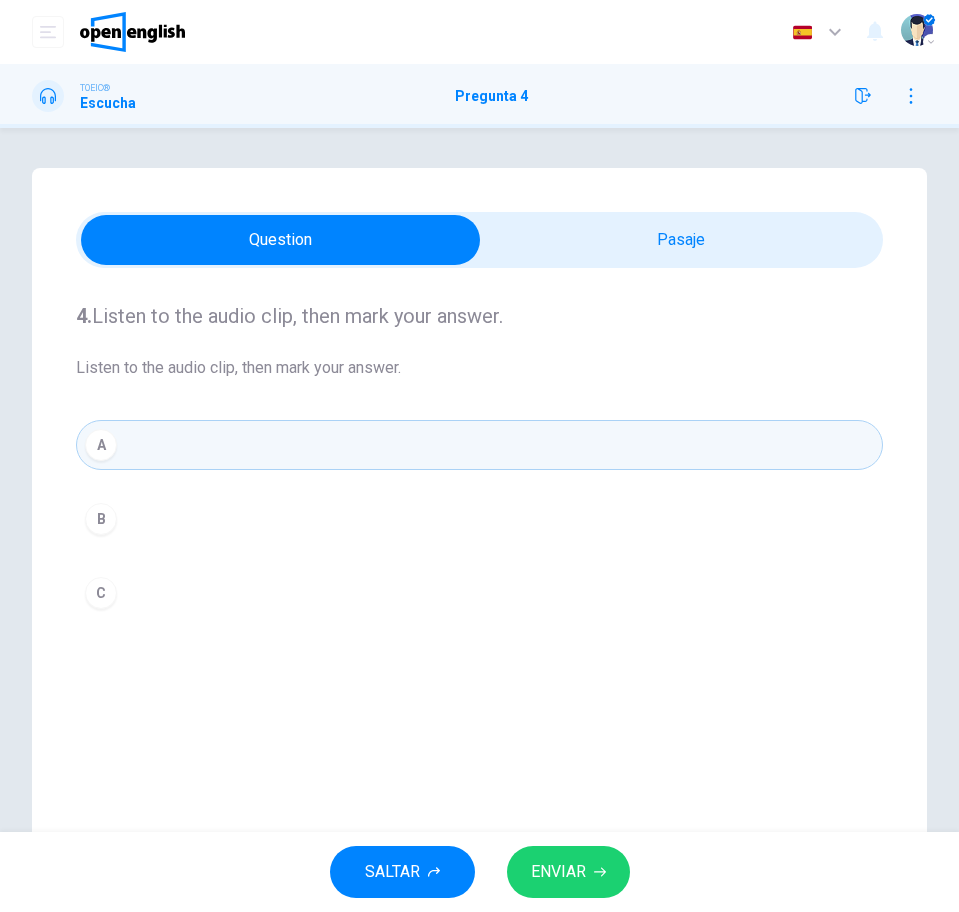 click on "ENVIAR" at bounding box center [558, 872] 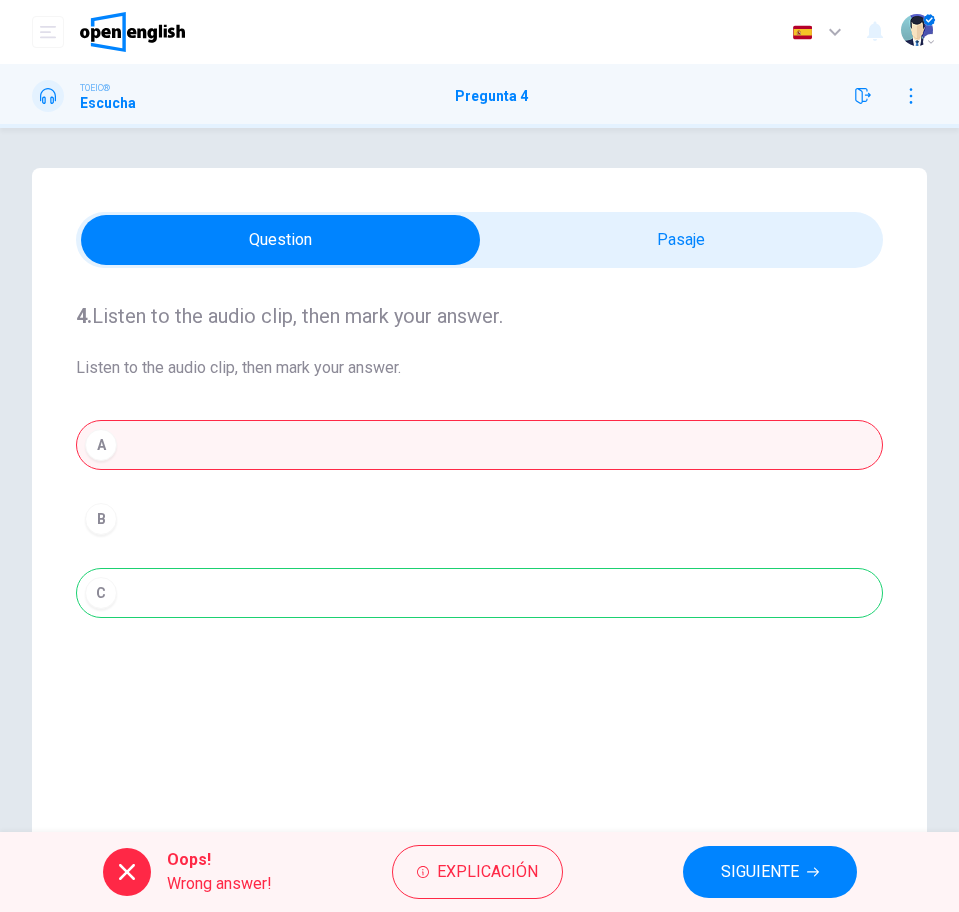 click on "Oops! Wrong answer! Explicación SIGUIENTE" at bounding box center (479, 872) 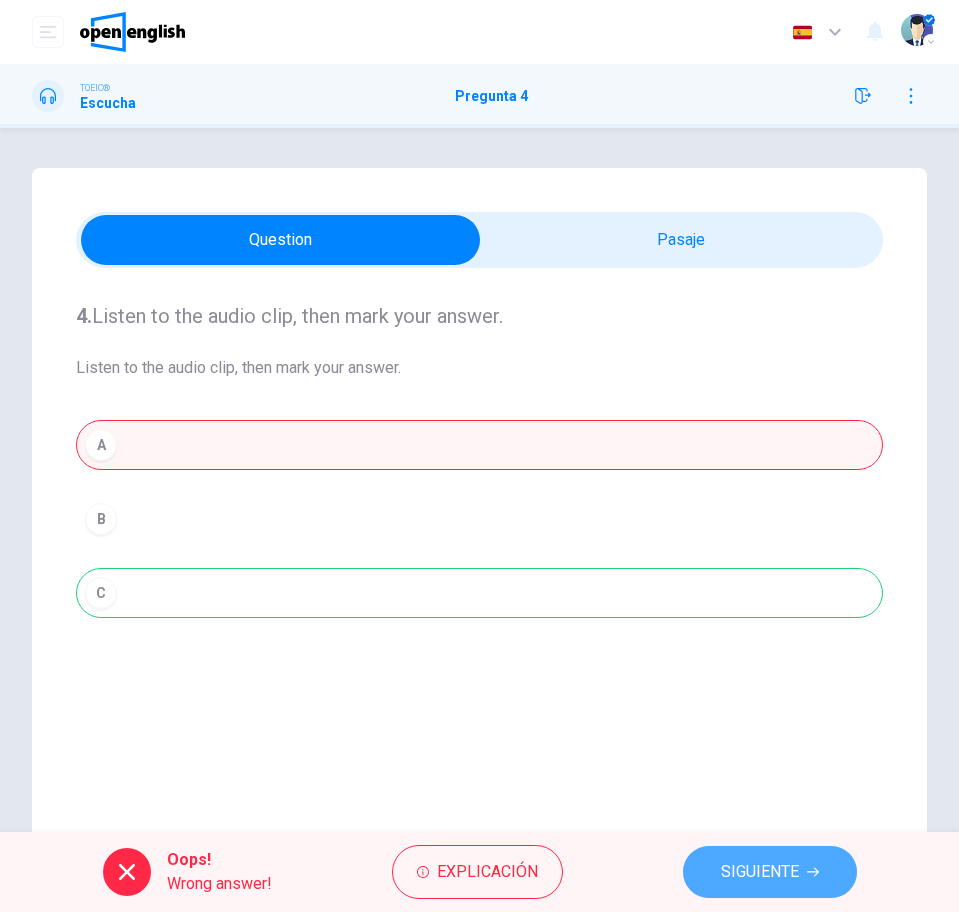 click on "SIGUIENTE" at bounding box center [760, 872] 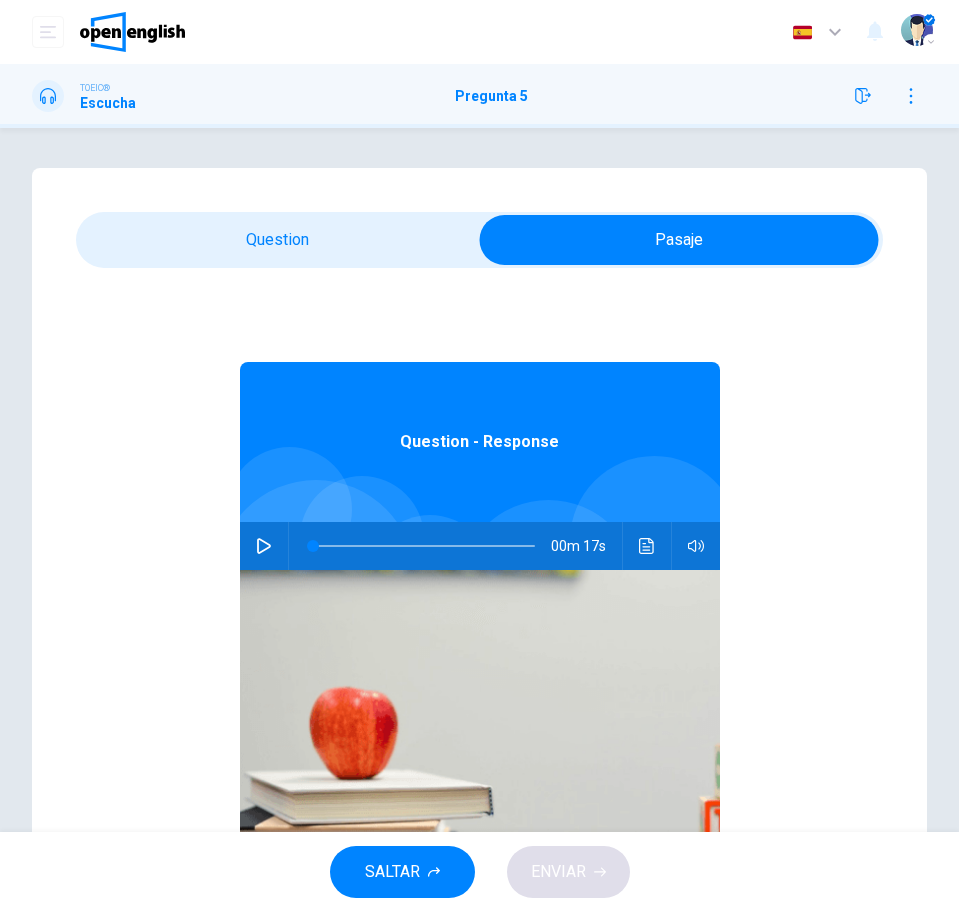 click on "TOEIC® Escucha Pregunta 5" at bounding box center [479, 96] 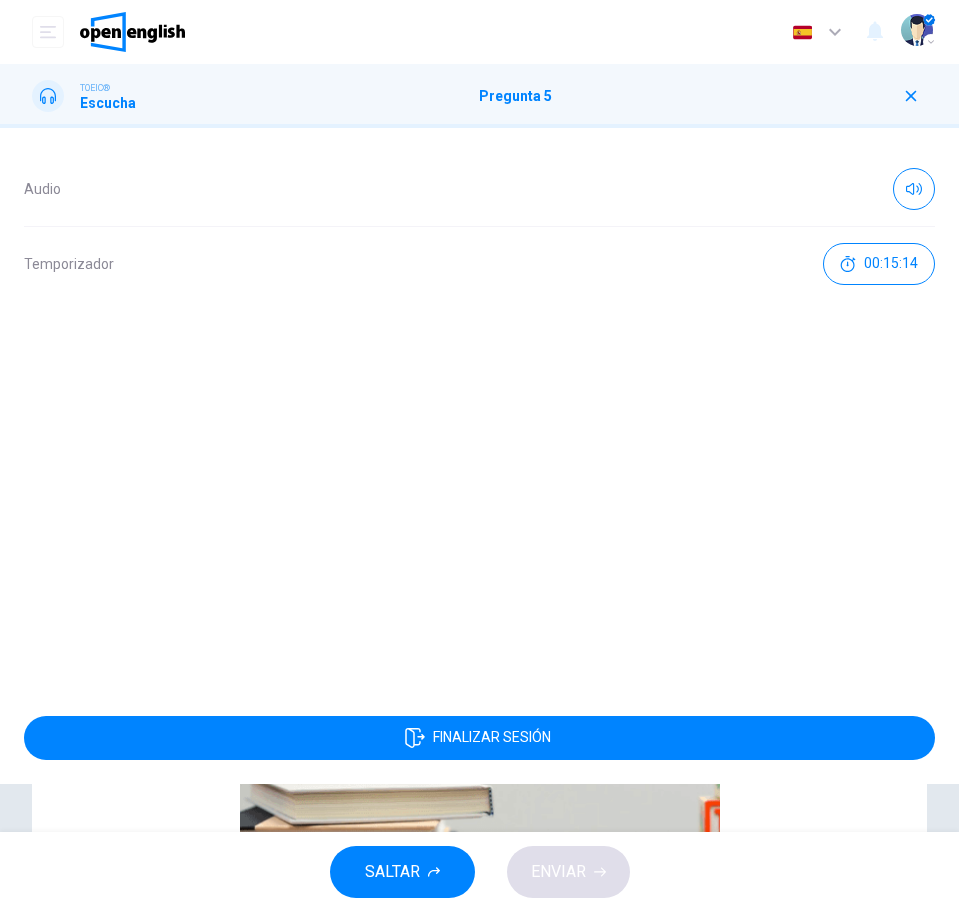 click 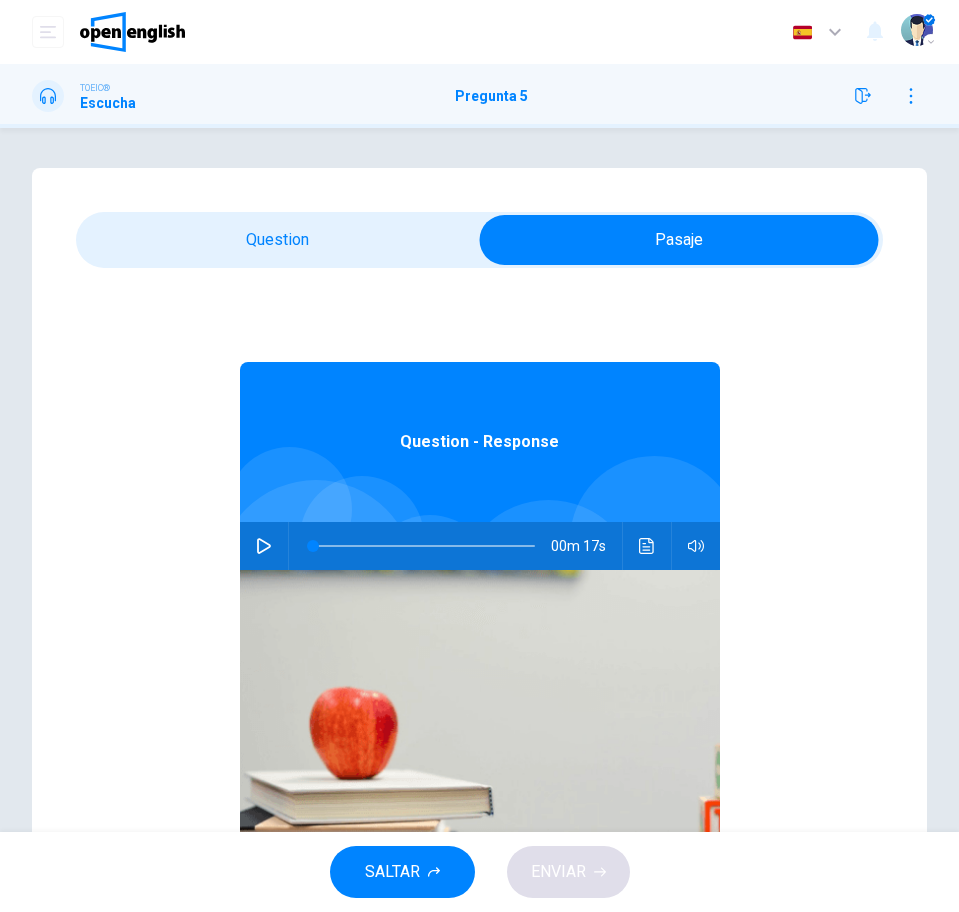 click at bounding box center [911, 96] 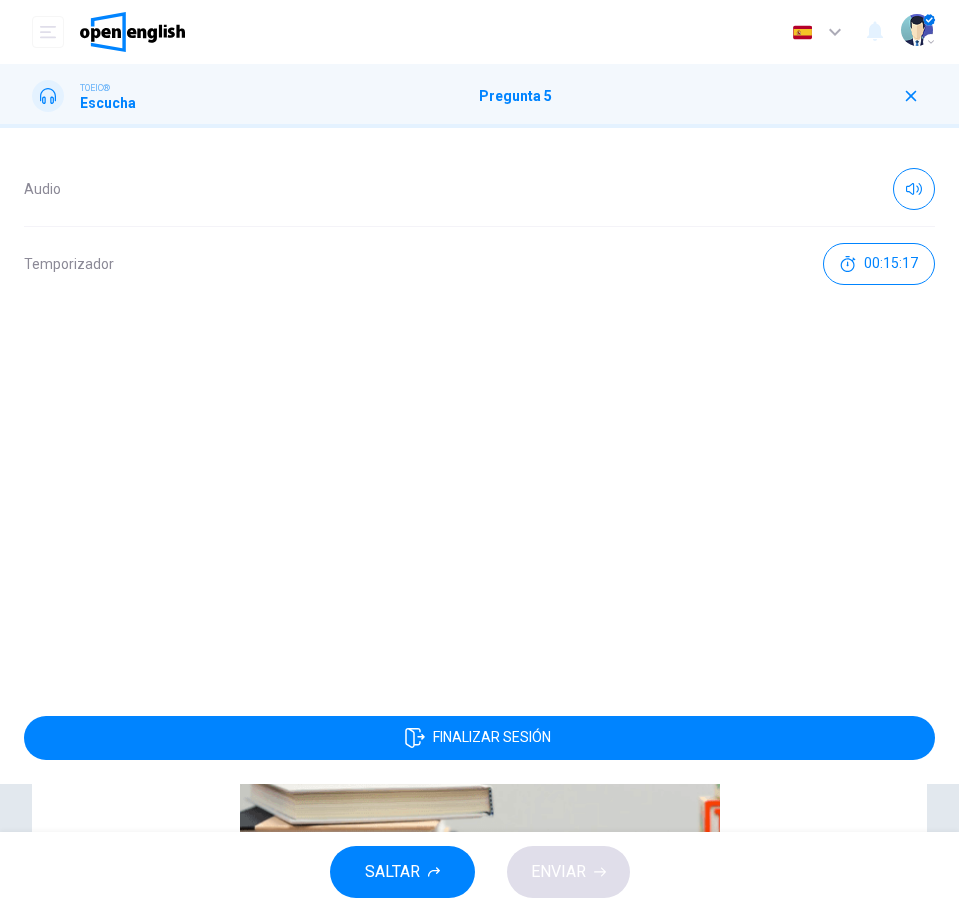 click at bounding box center [911, 96] 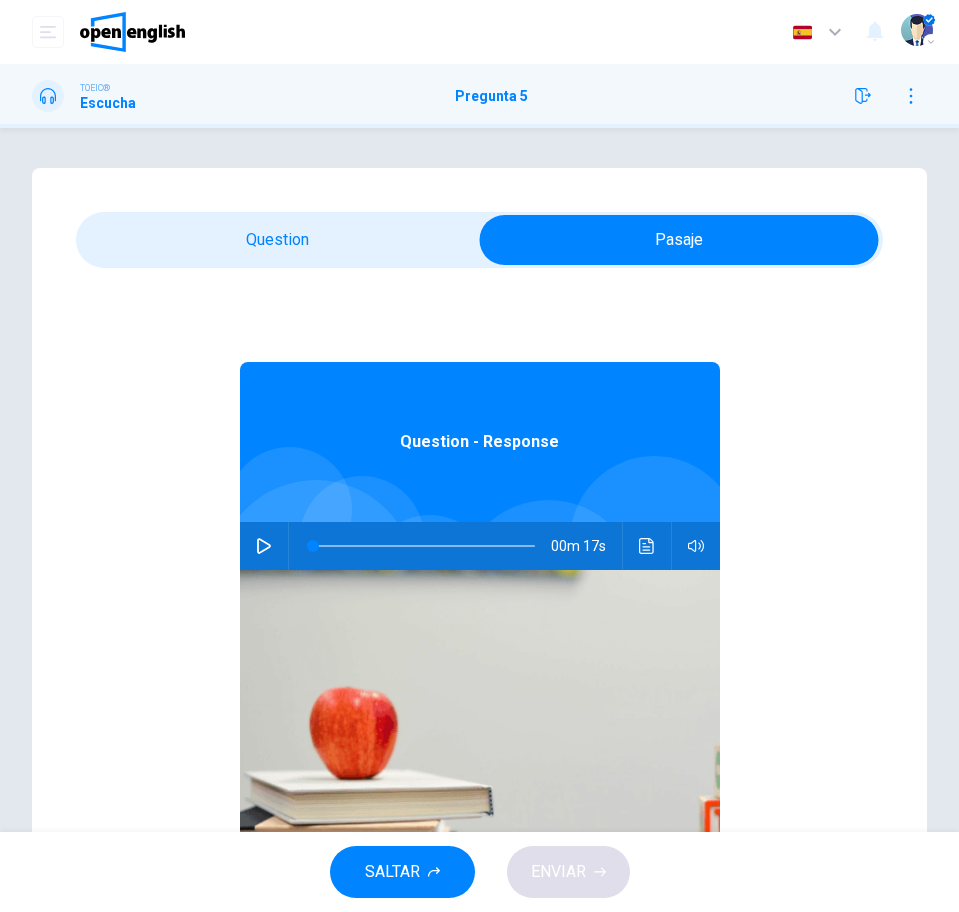 click at bounding box center [647, 546] 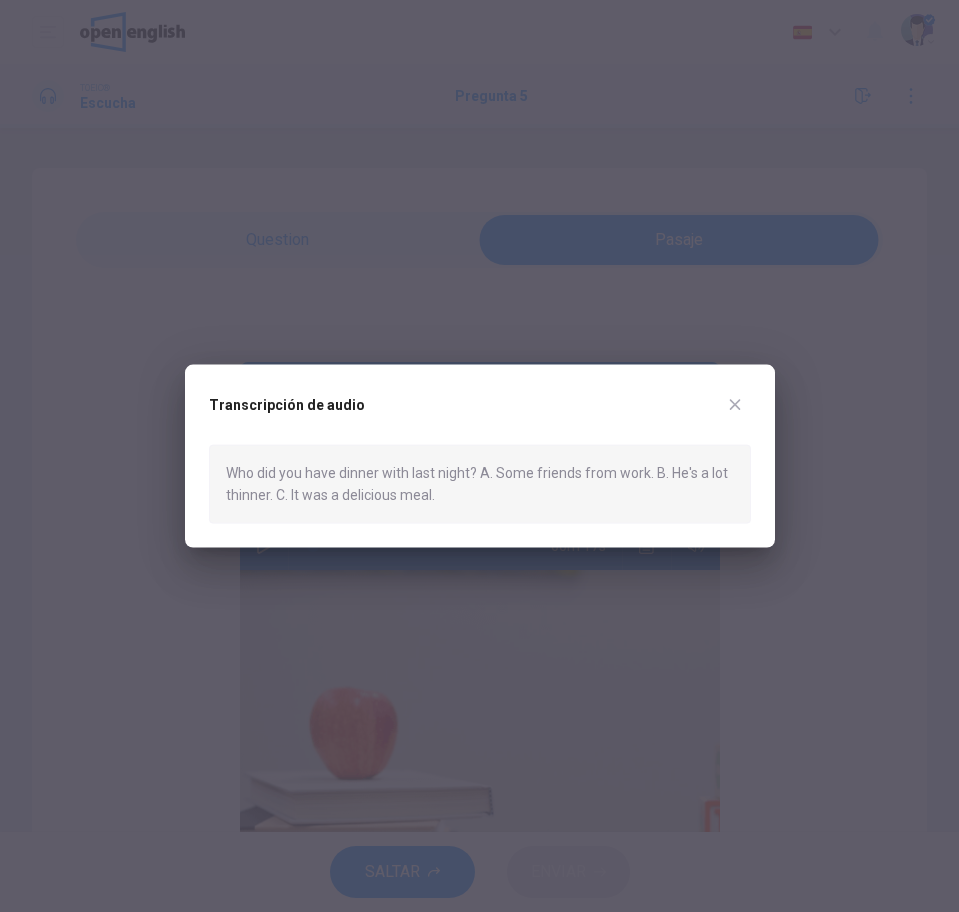 click 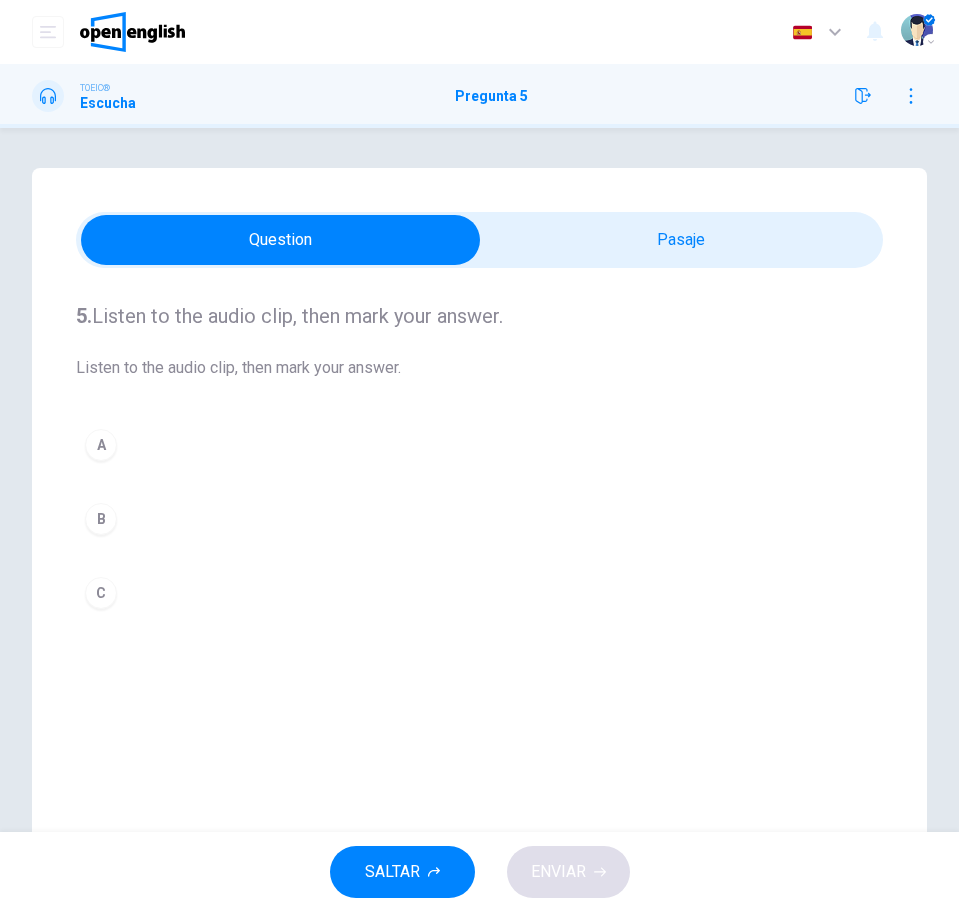 click on "A" at bounding box center [479, 445] 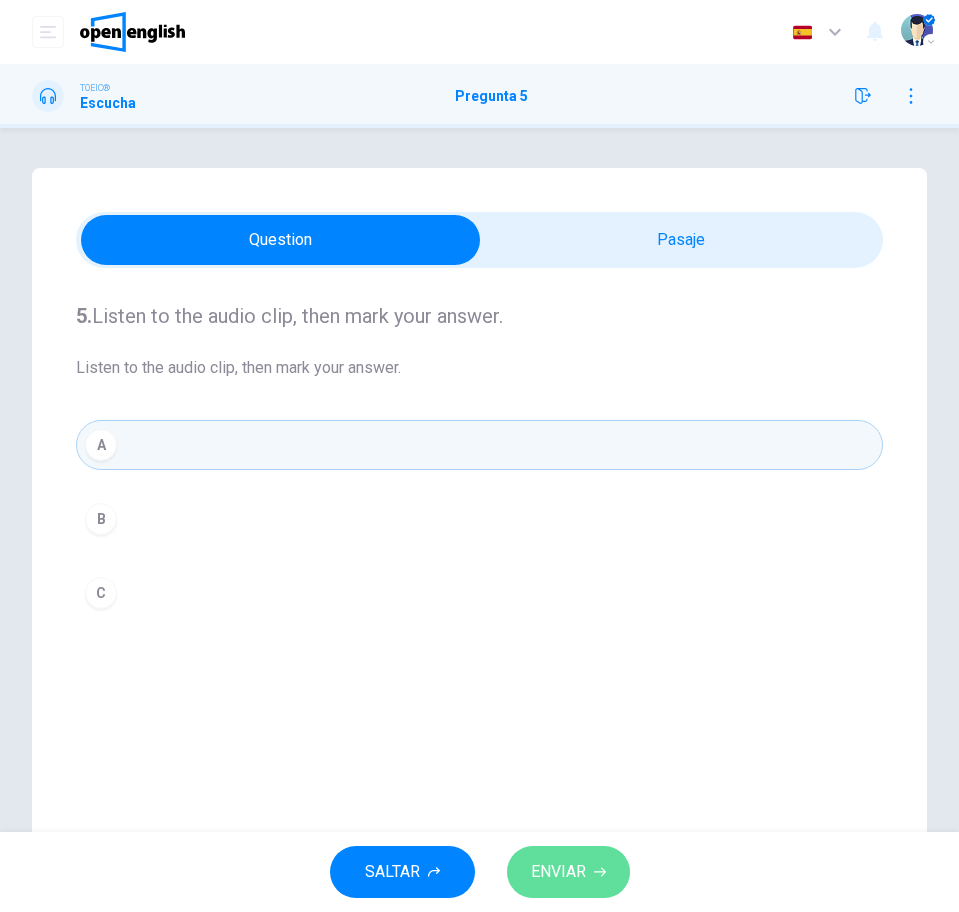 click on "ENVIAR" at bounding box center (558, 872) 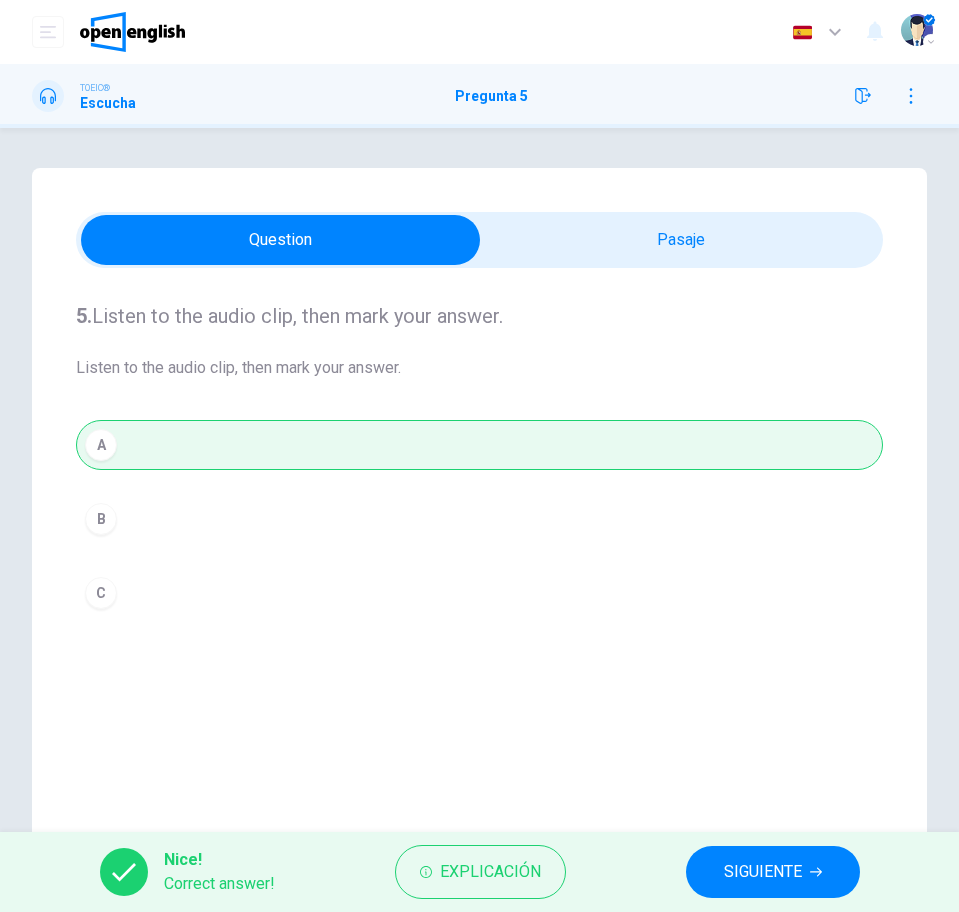 click on "SIGUIENTE" at bounding box center [773, 872] 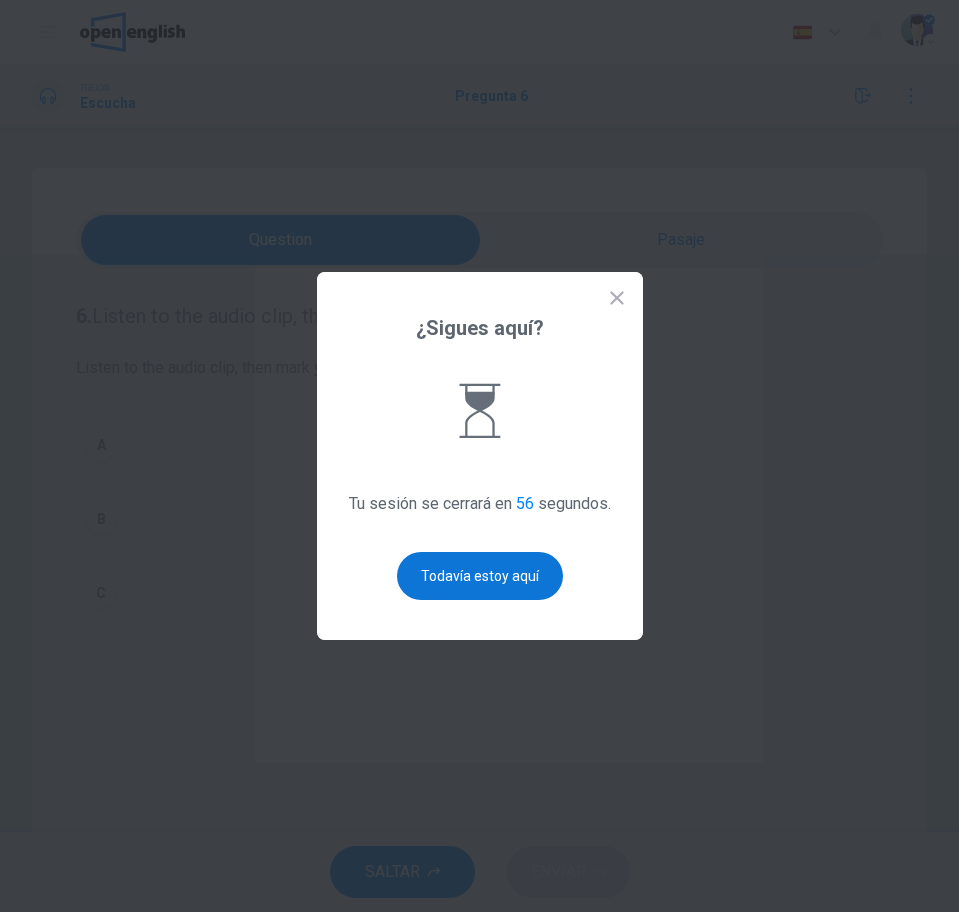 click on "Todavía estoy aquí" at bounding box center [480, 576] 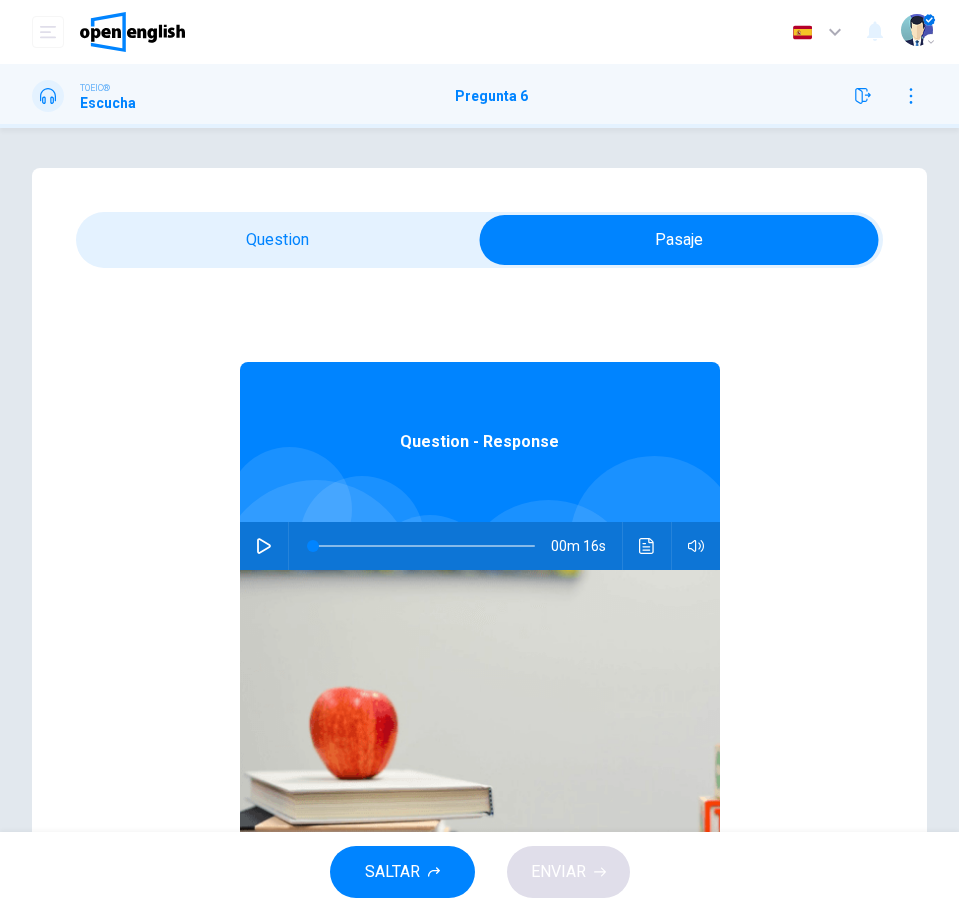 click 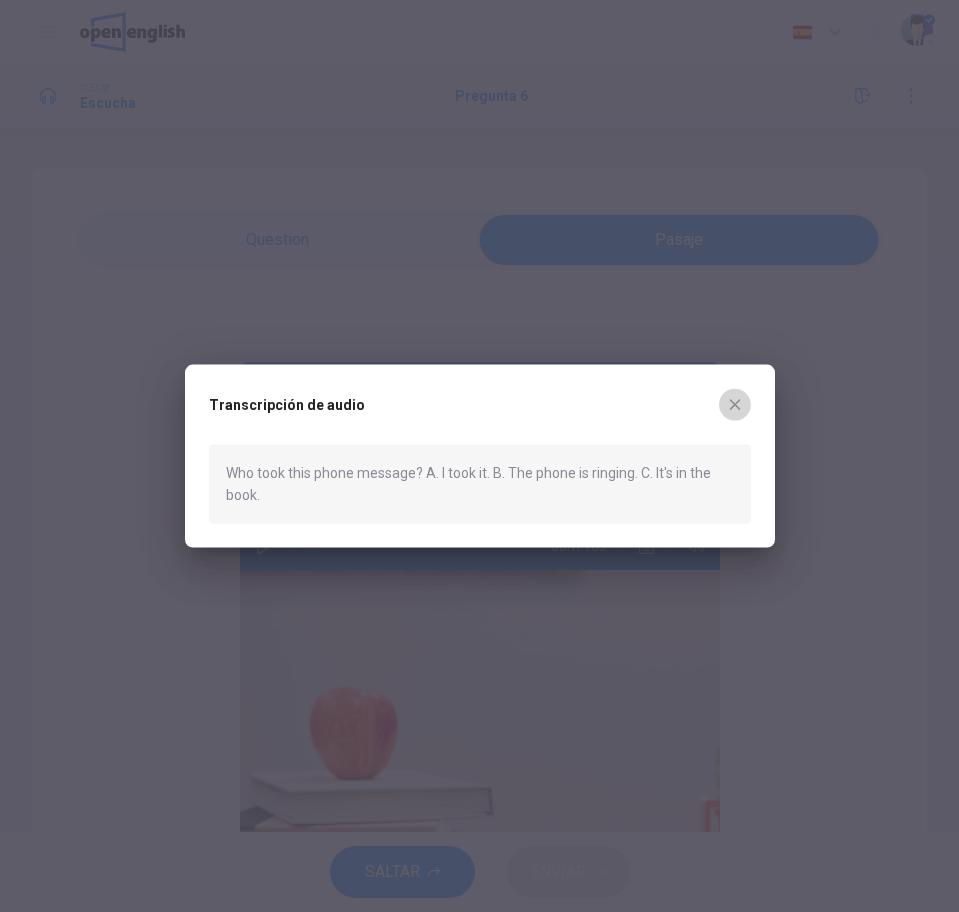 click at bounding box center [735, 405] 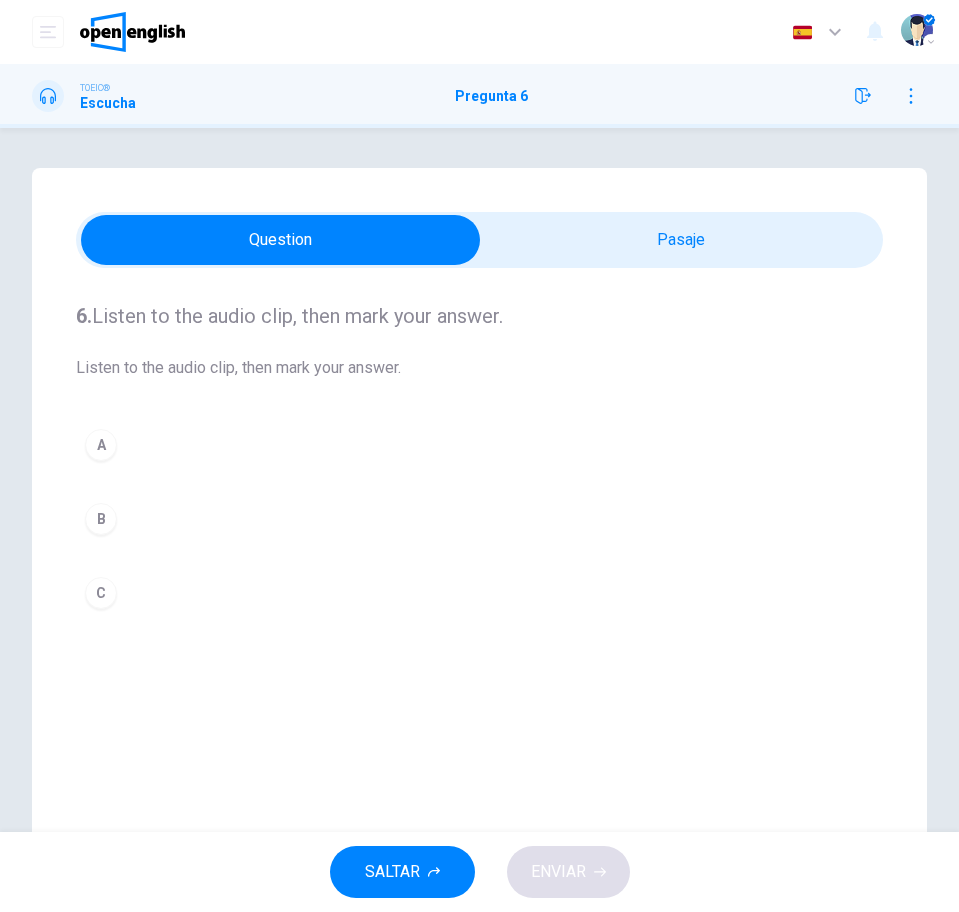 click on "A" at bounding box center (479, 445) 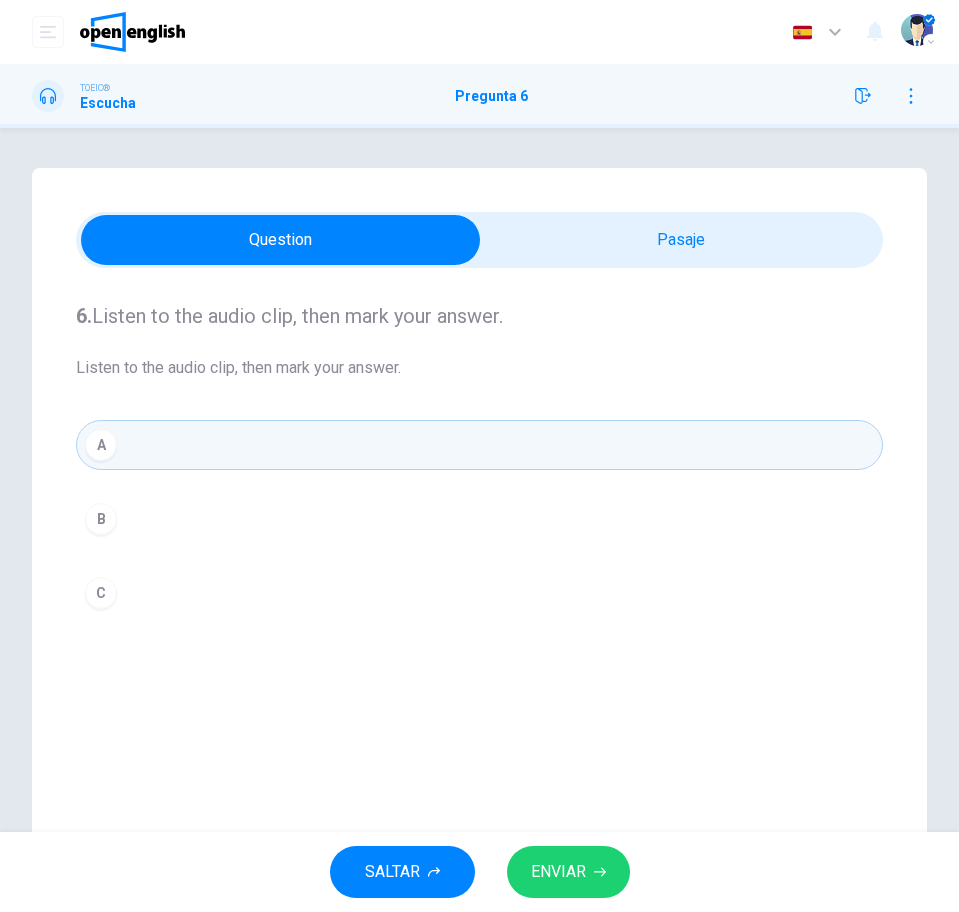 click on "ENVIAR" at bounding box center (558, 872) 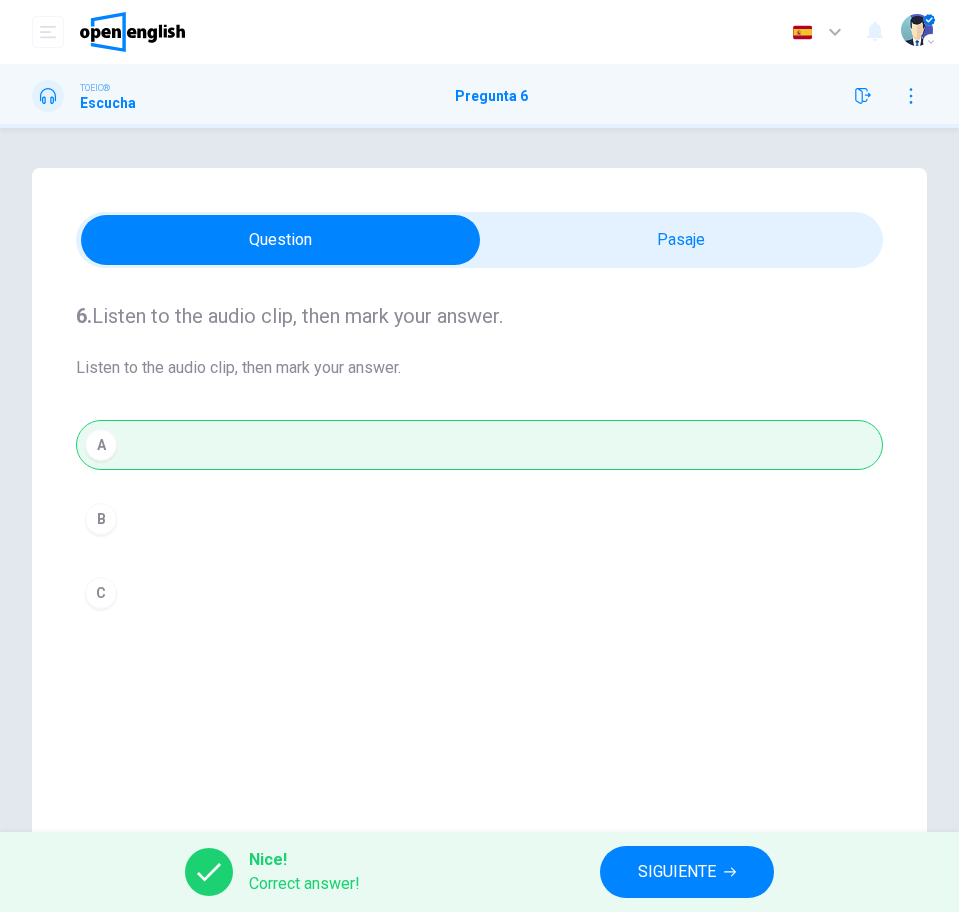 click on "SIGUIENTE" at bounding box center (687, 872) 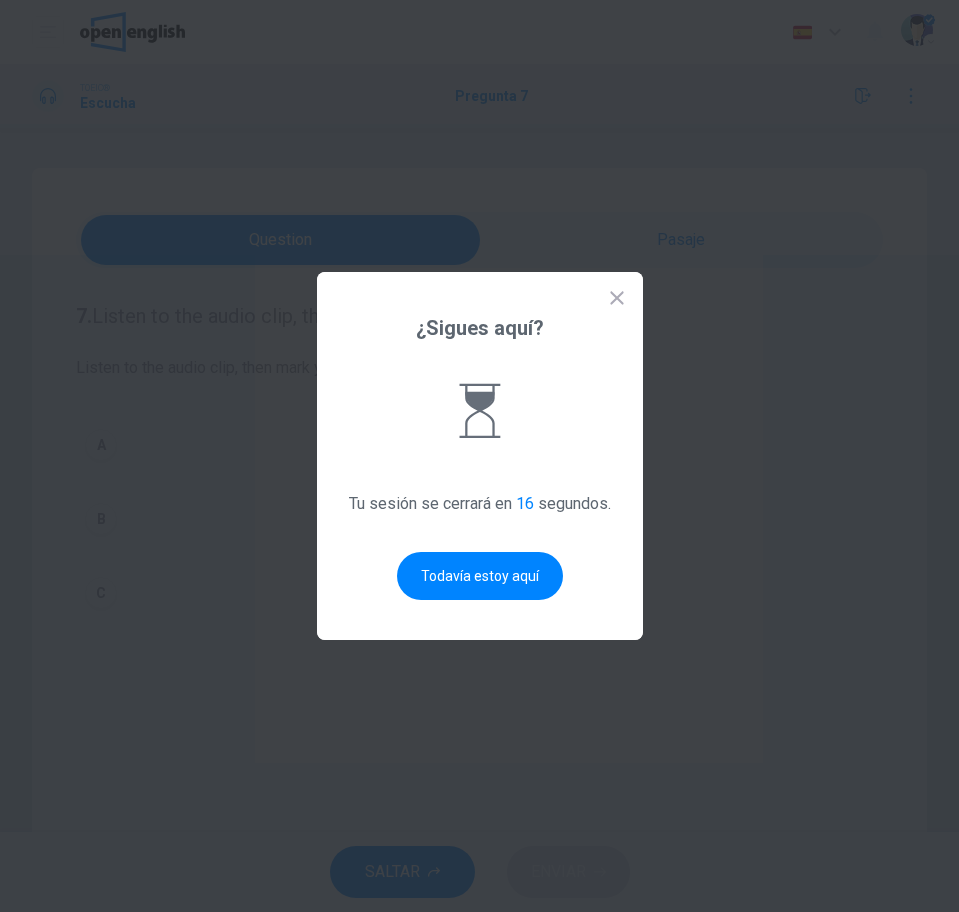 click on "¿Sigues aquí? Tu sesión se cerrará en   16   segundos. Todavía estoy aquí" at bounding box center [480, 456] 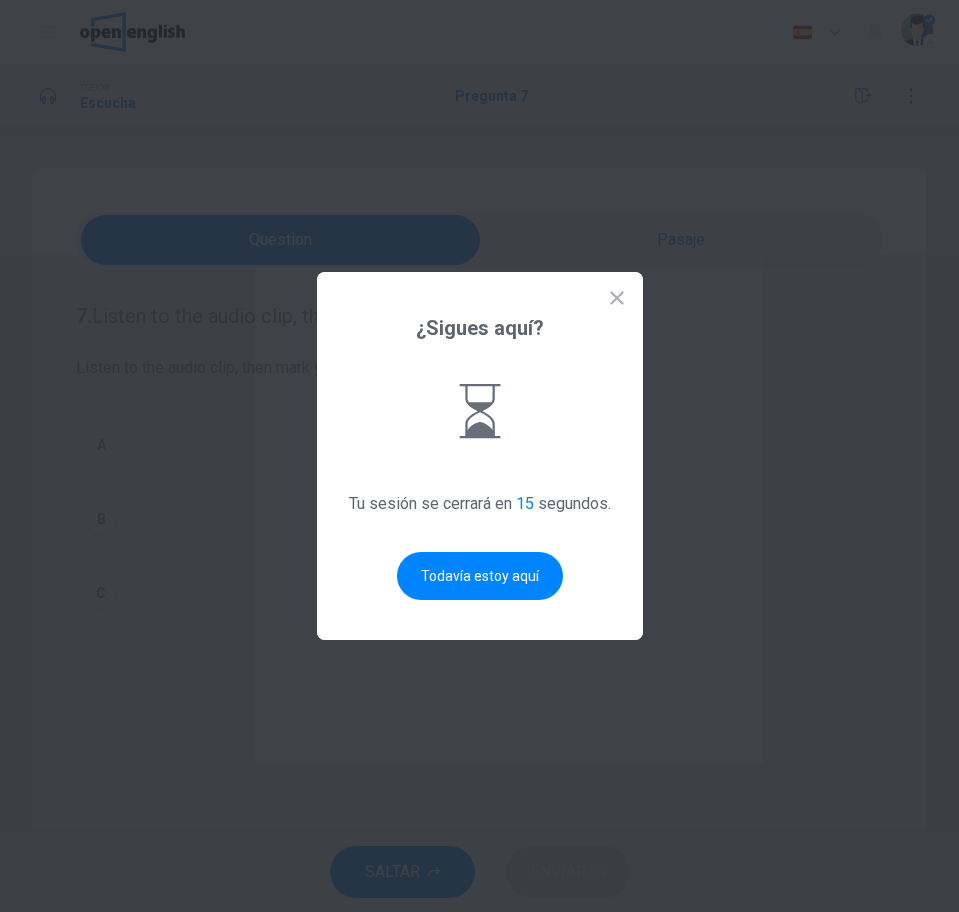 click on "Todavía estoy aquí" at bounding box center (480, 576) 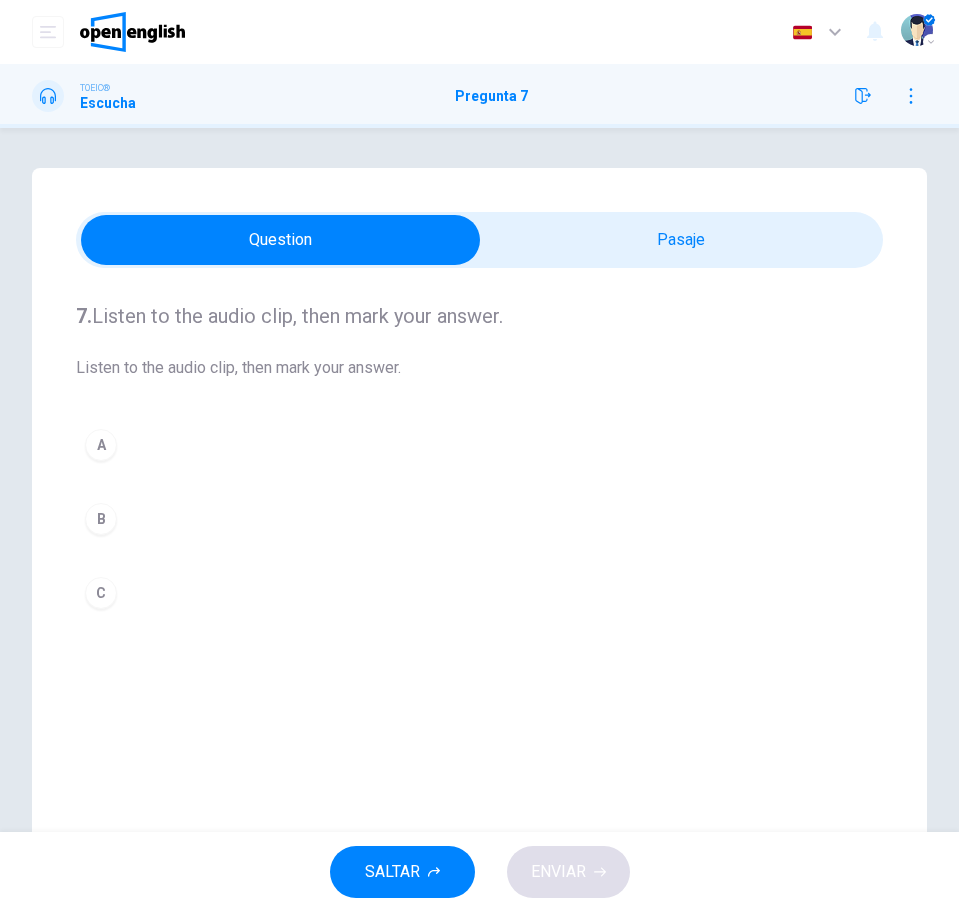 click on "7.  Listen to the audio clip, then mark your answer. Listen to the audio clip, then mark your answer. A B C" at bounding box center (479, 459) 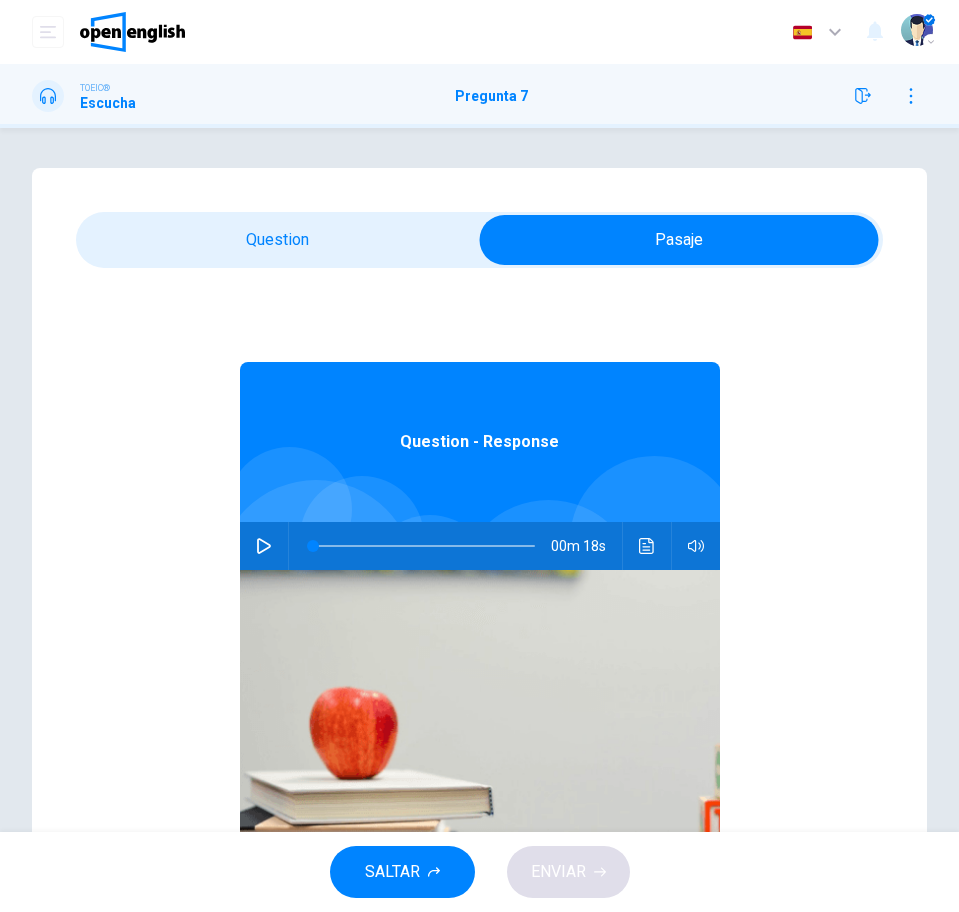 click 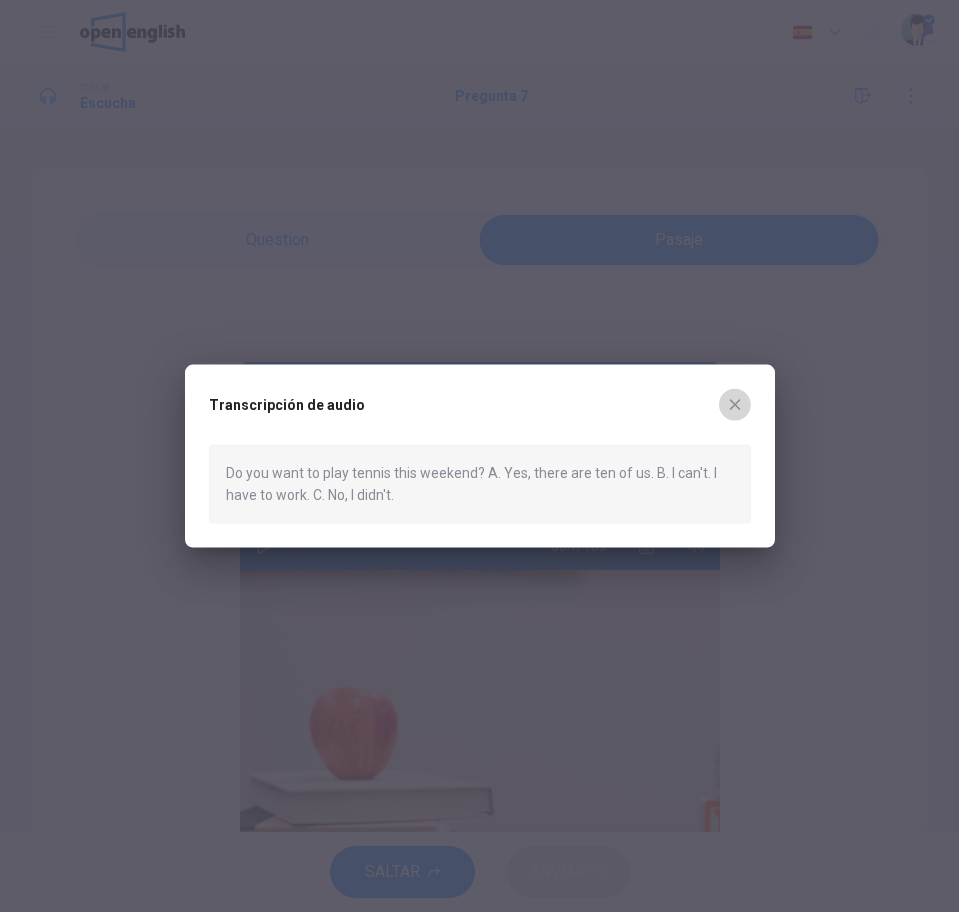 click 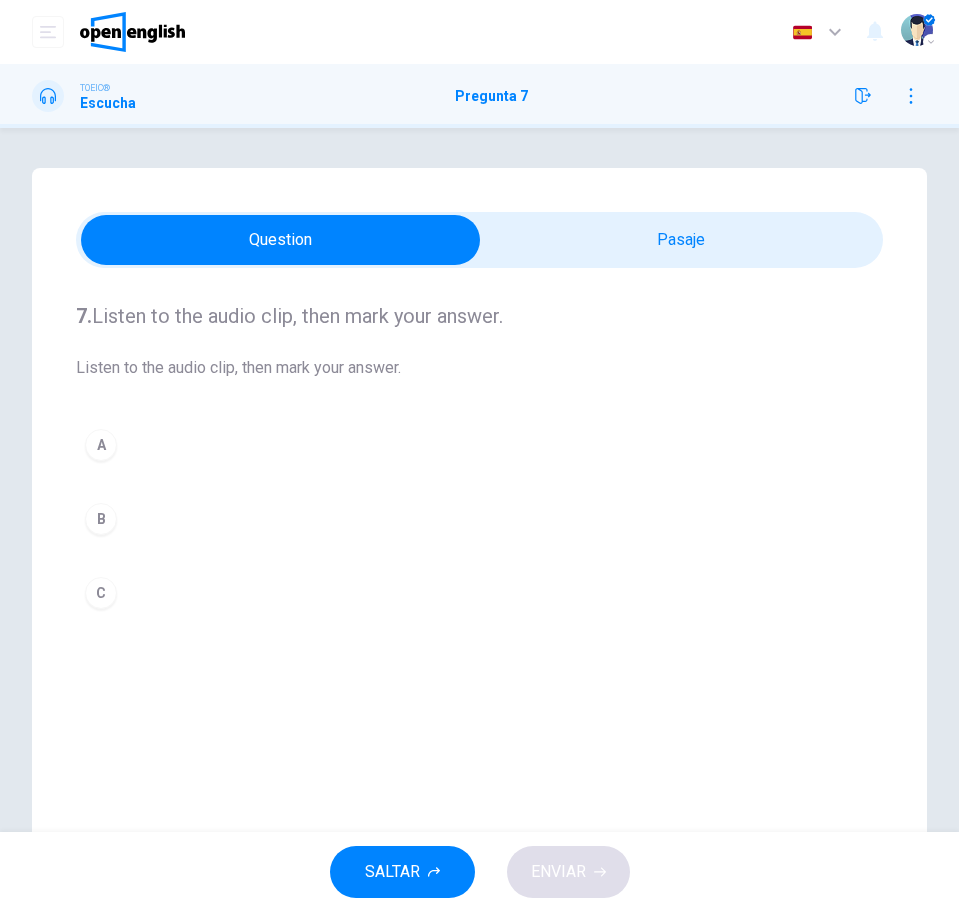 click on "A B C" at bounding box center [479, 519] 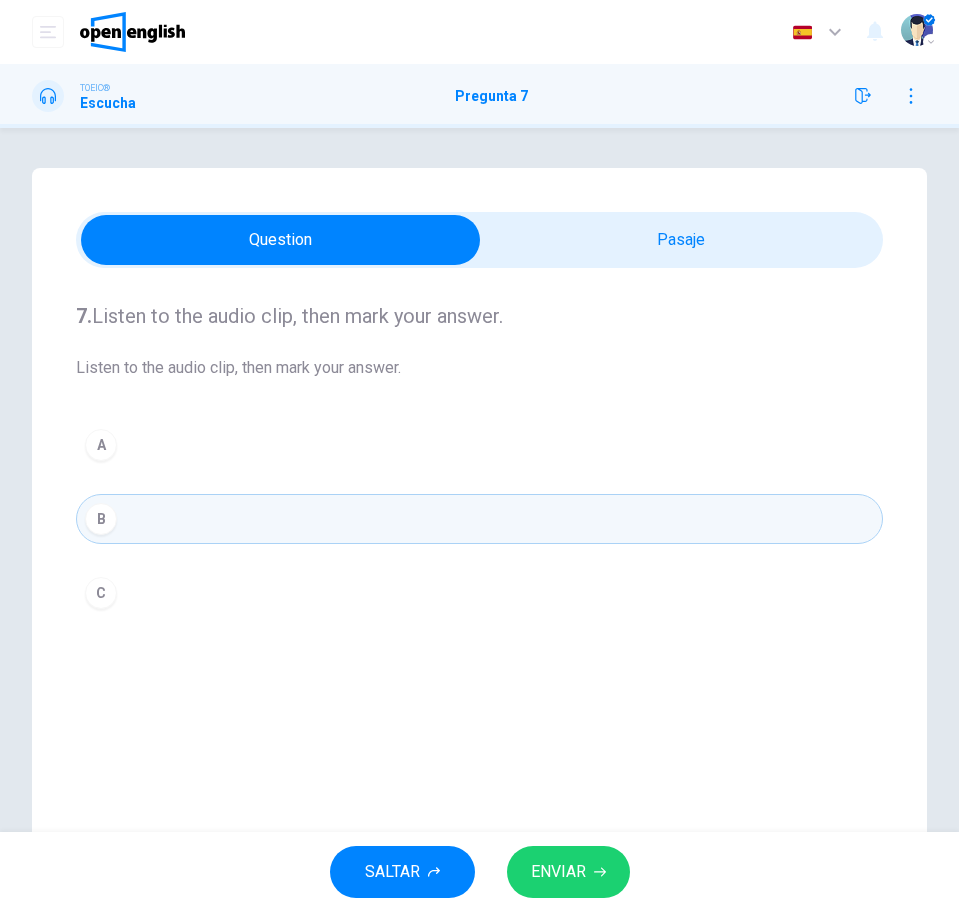 click on "ENVIAR" at bounding box center (558, 872) 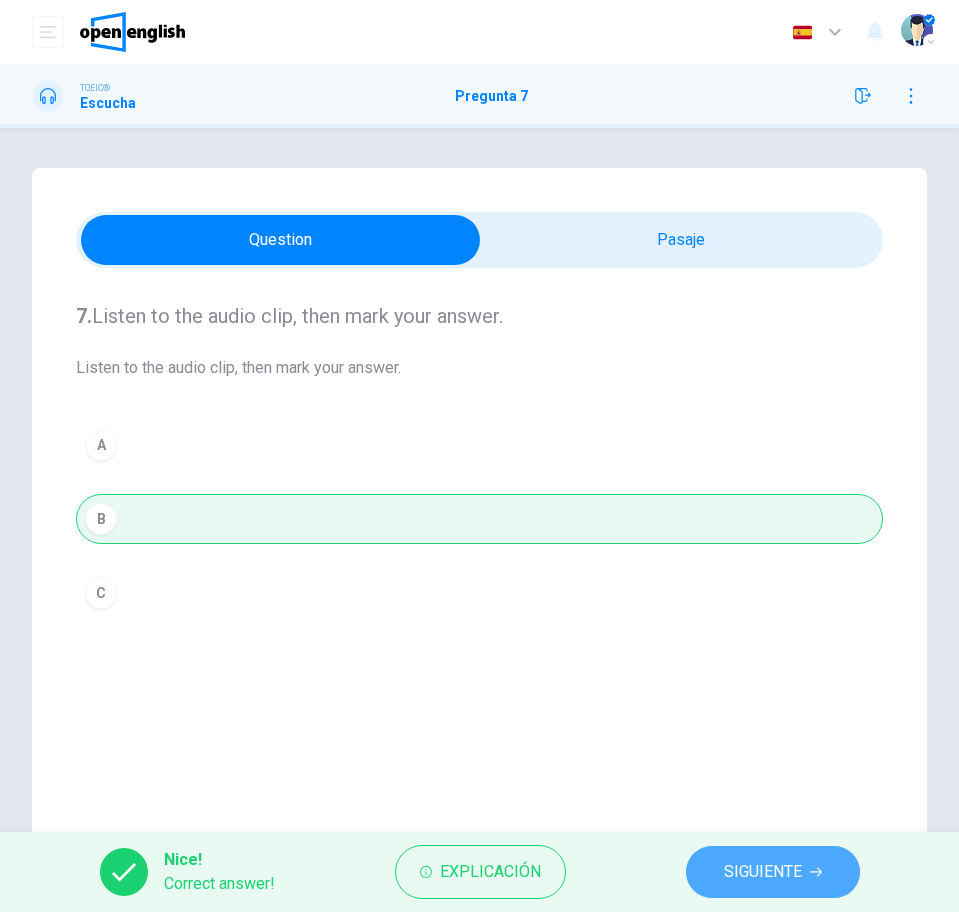 click on "SIGUIENTE" at bounding box center (773, 872) 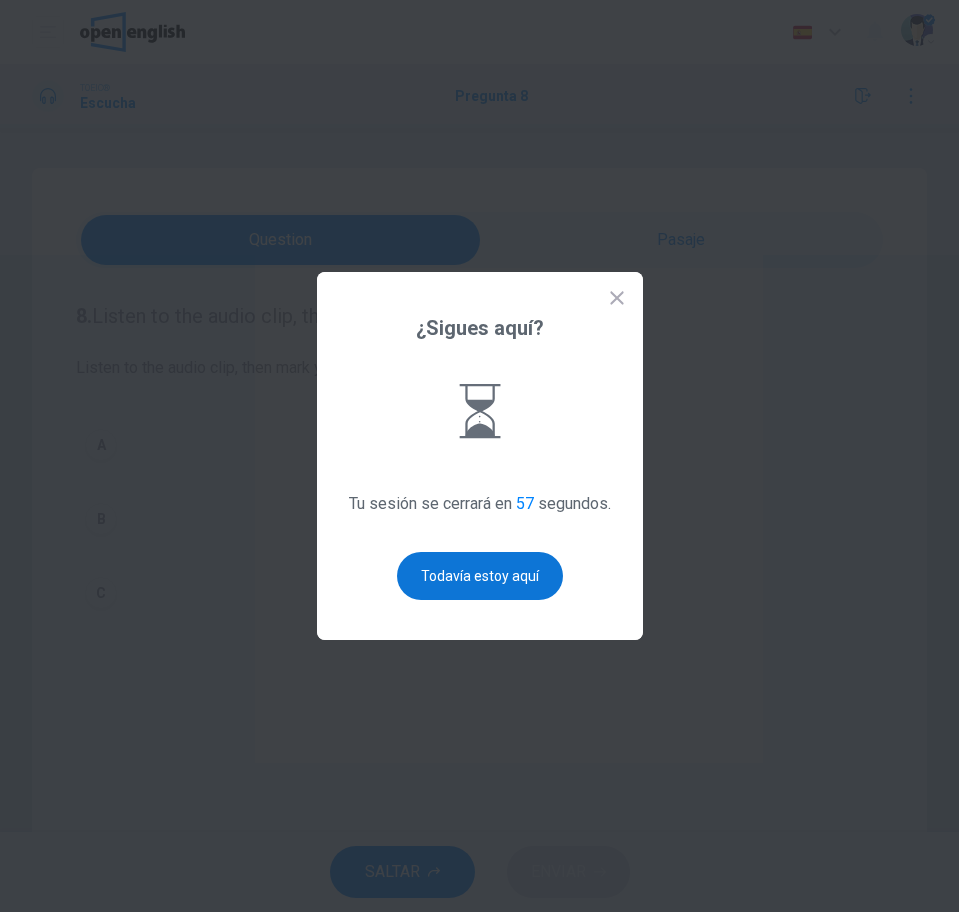 click on "Todavía estoy aquí" at bounding box center (480, 576) 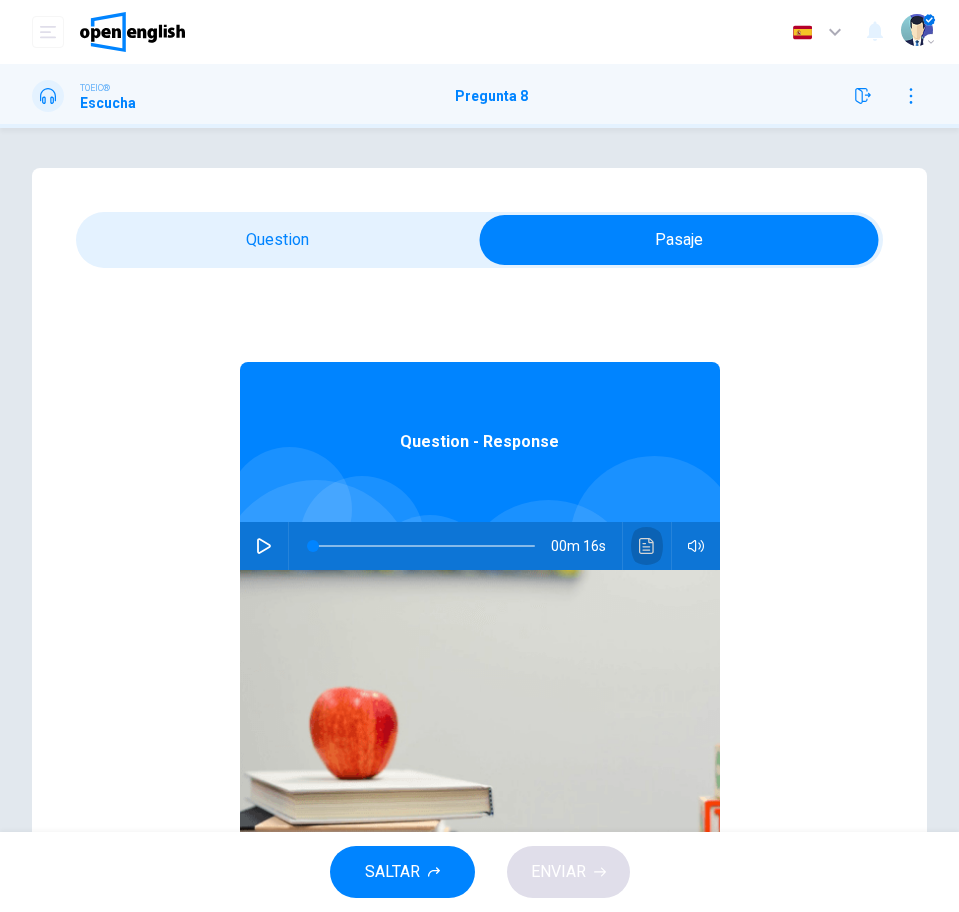 click 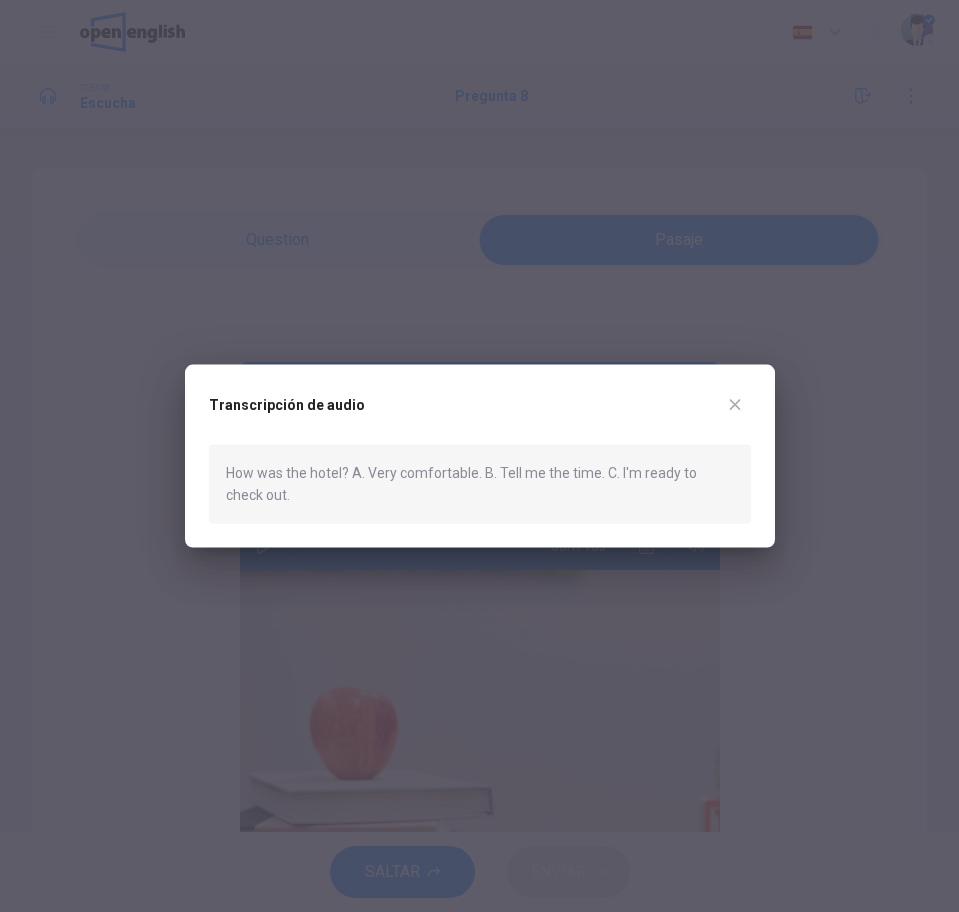 drag, startPoint x: 731, startPoint y: 392, endPoint x: 714, endPoint y: 392, distance: 17 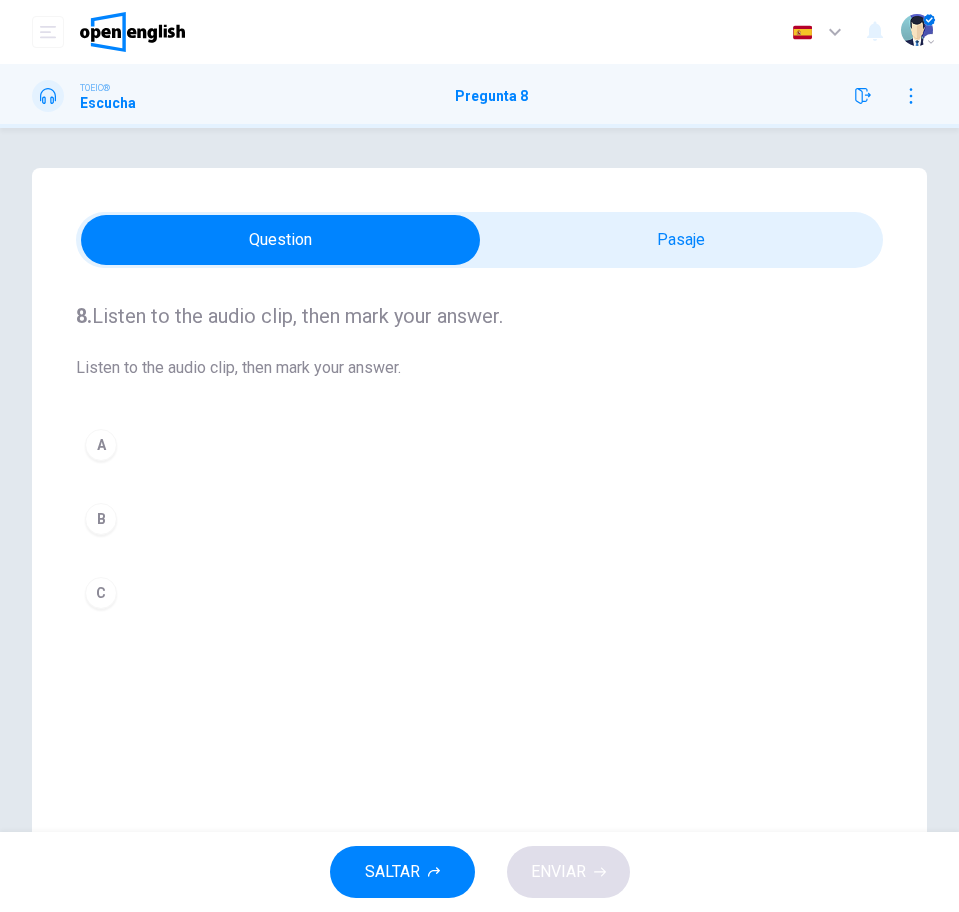 click on "A" at bounding box center (479, 445) 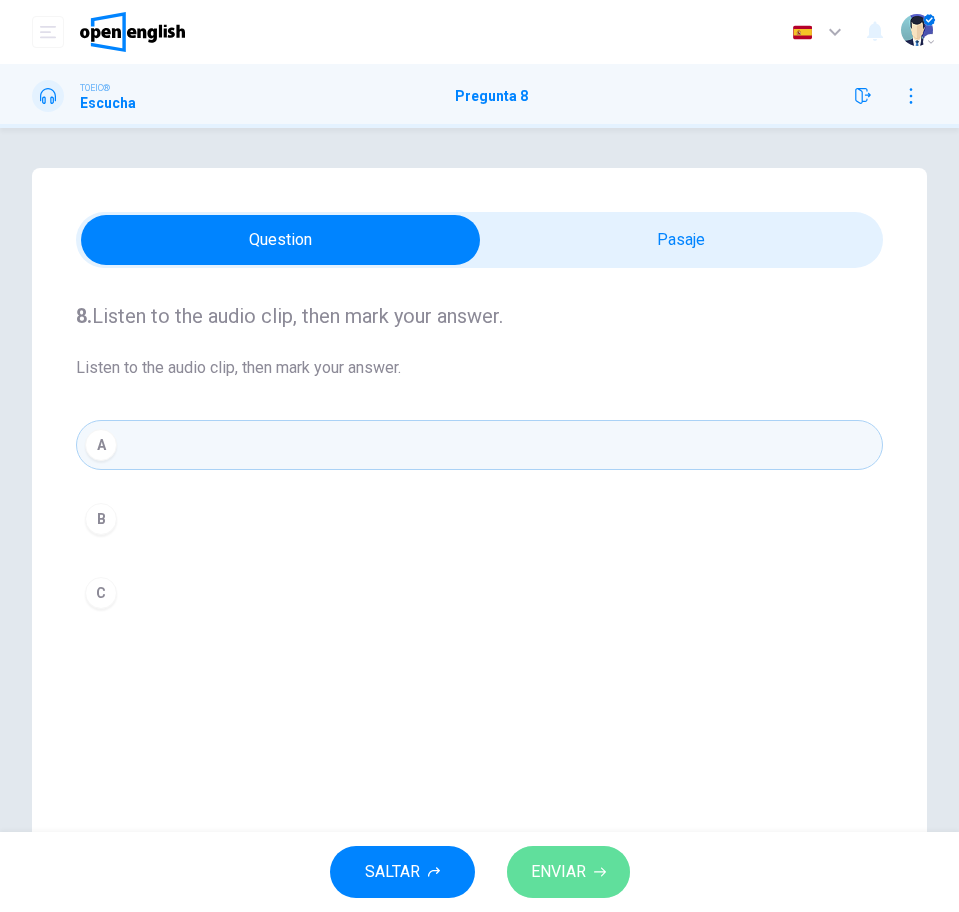 click on "ENVIAR" at bounding box center [558, 872] 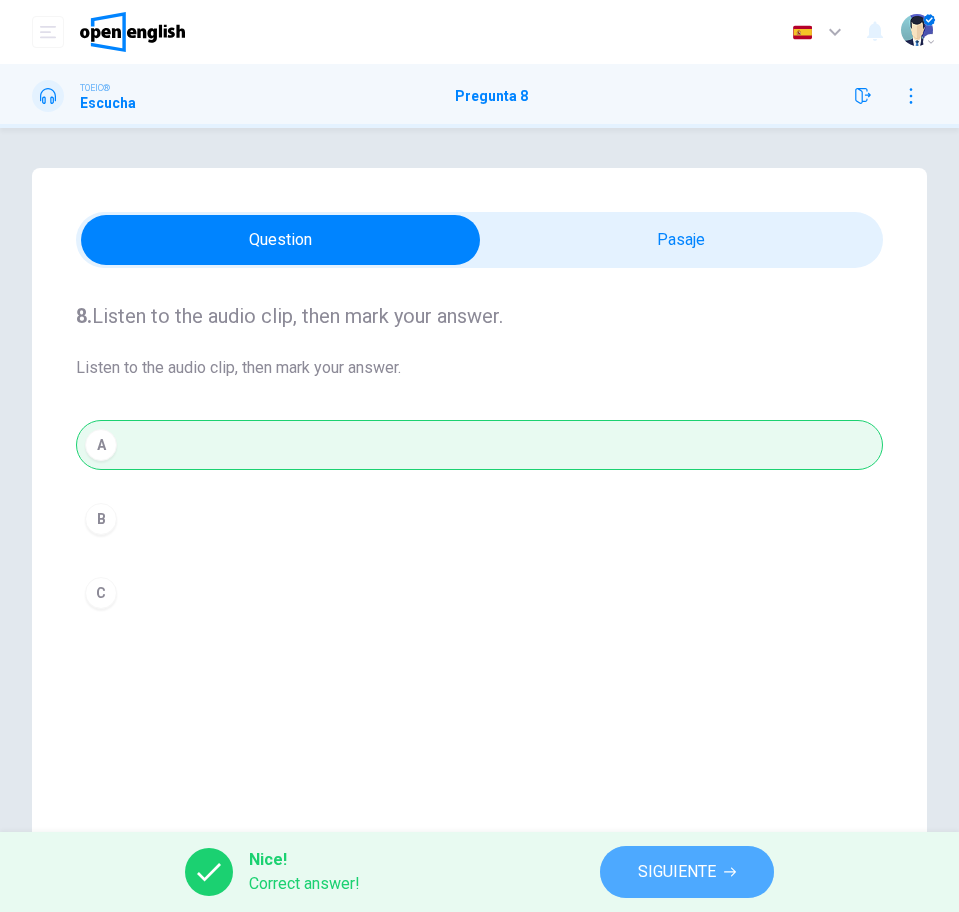 click on "SIGUIENTE" at bounding box center [687, 872] 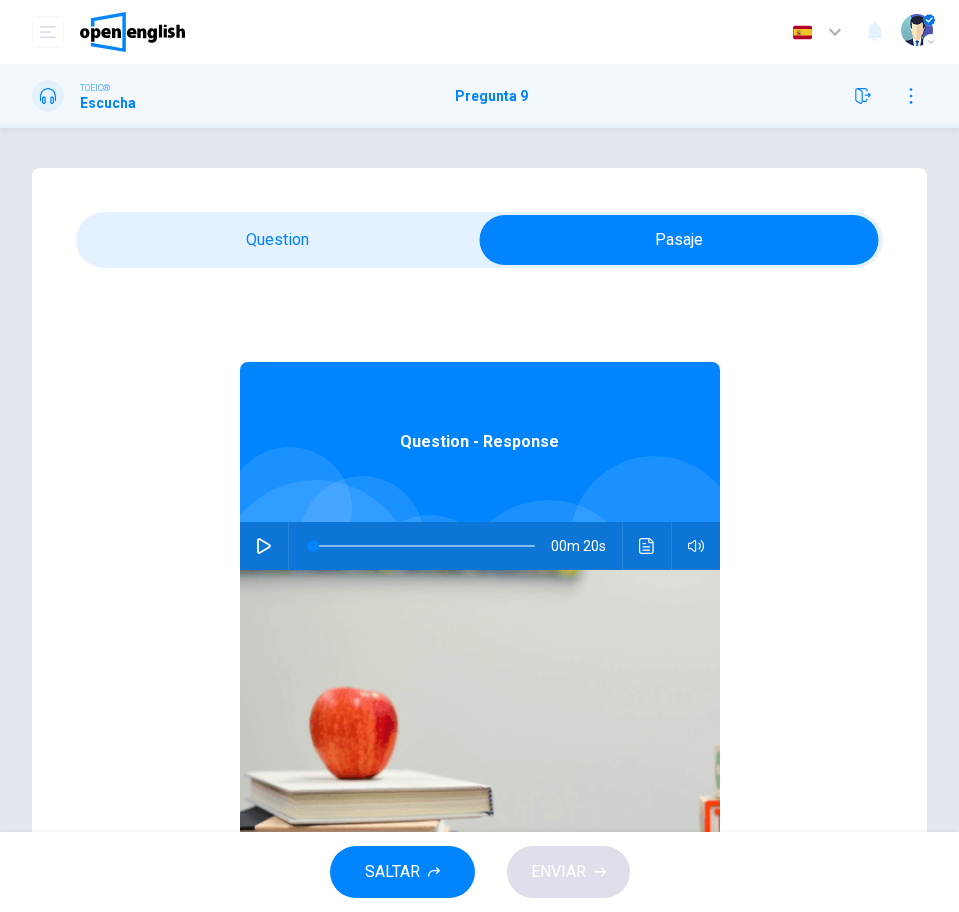 click on "00m 20s" at bounding box center (480, 546) 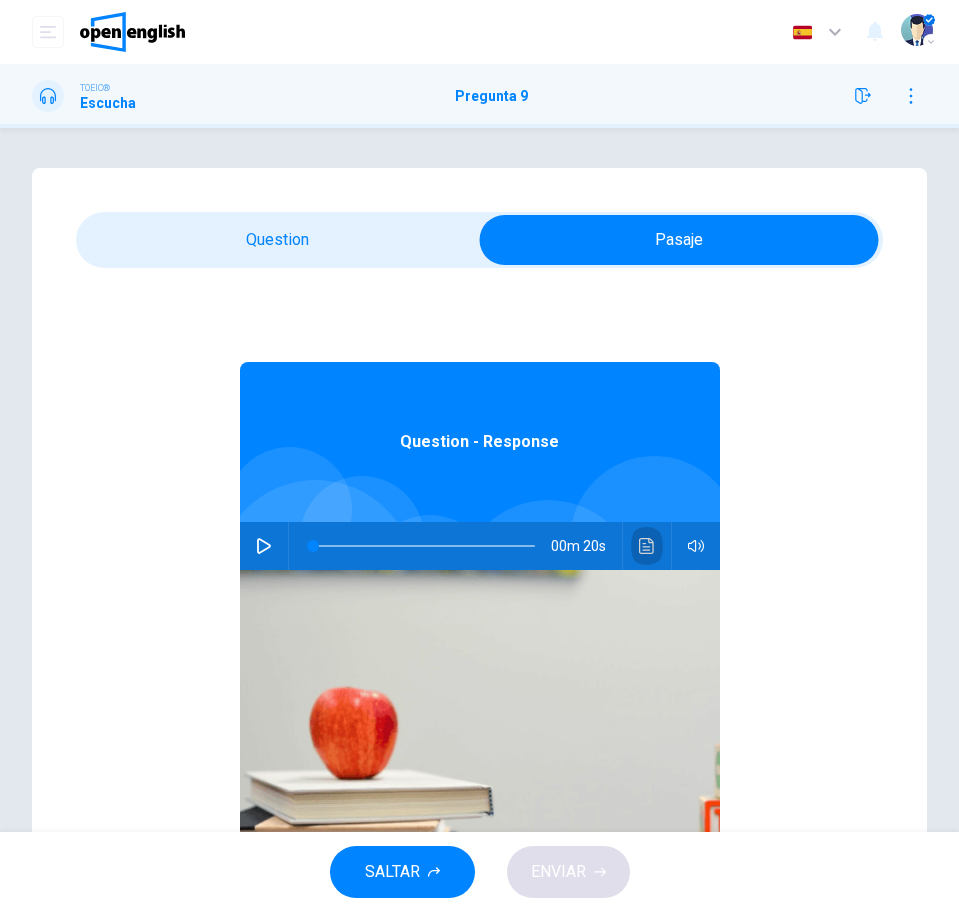 click at bounding box center (647, 546) 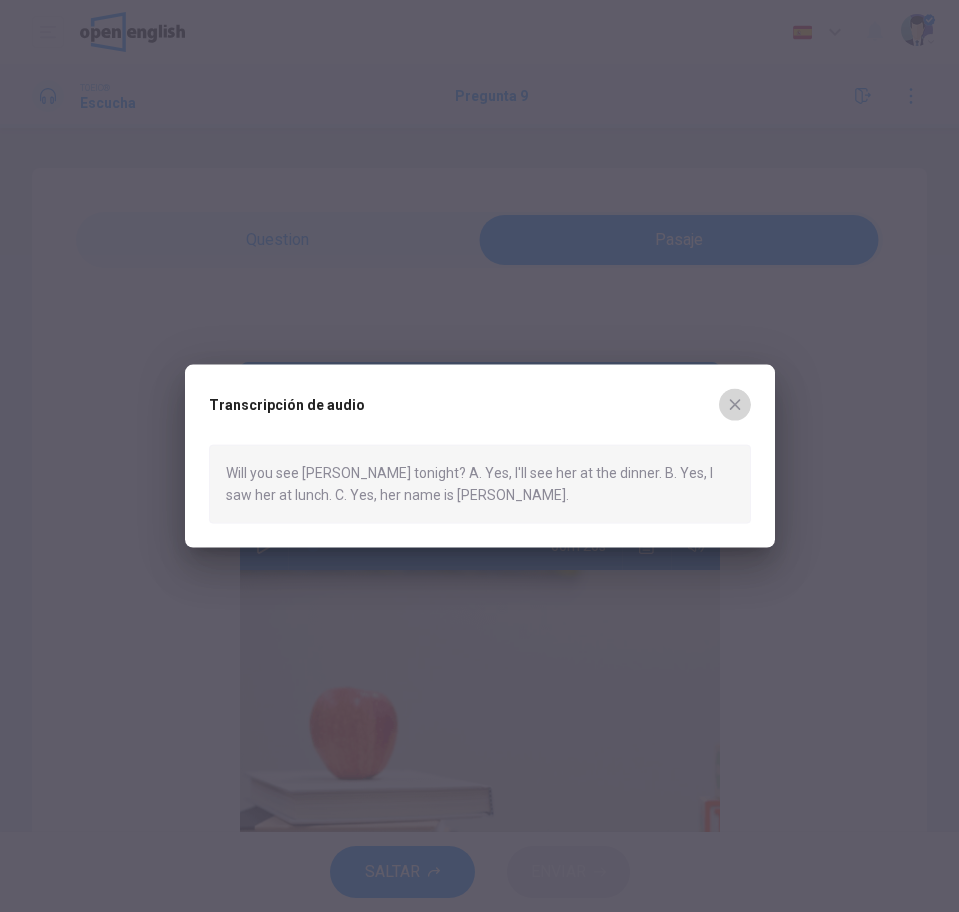 click at bounding box center [735, 405] 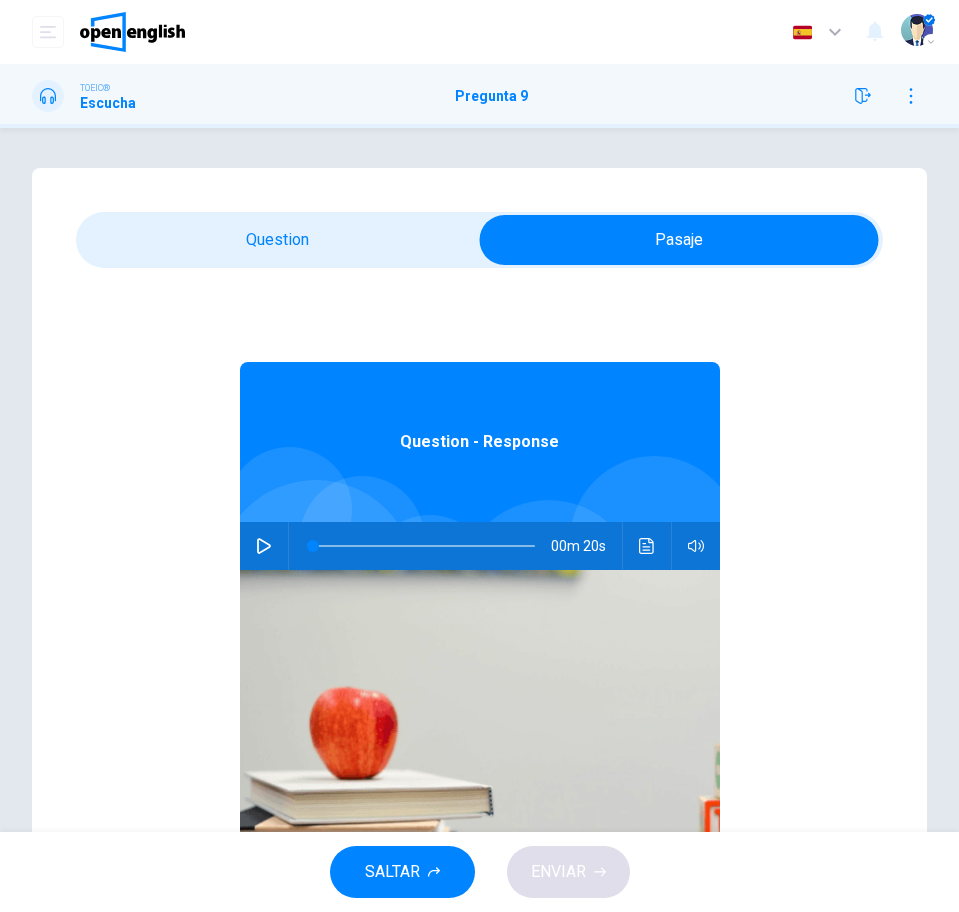 click at bounding box center [911, 96] 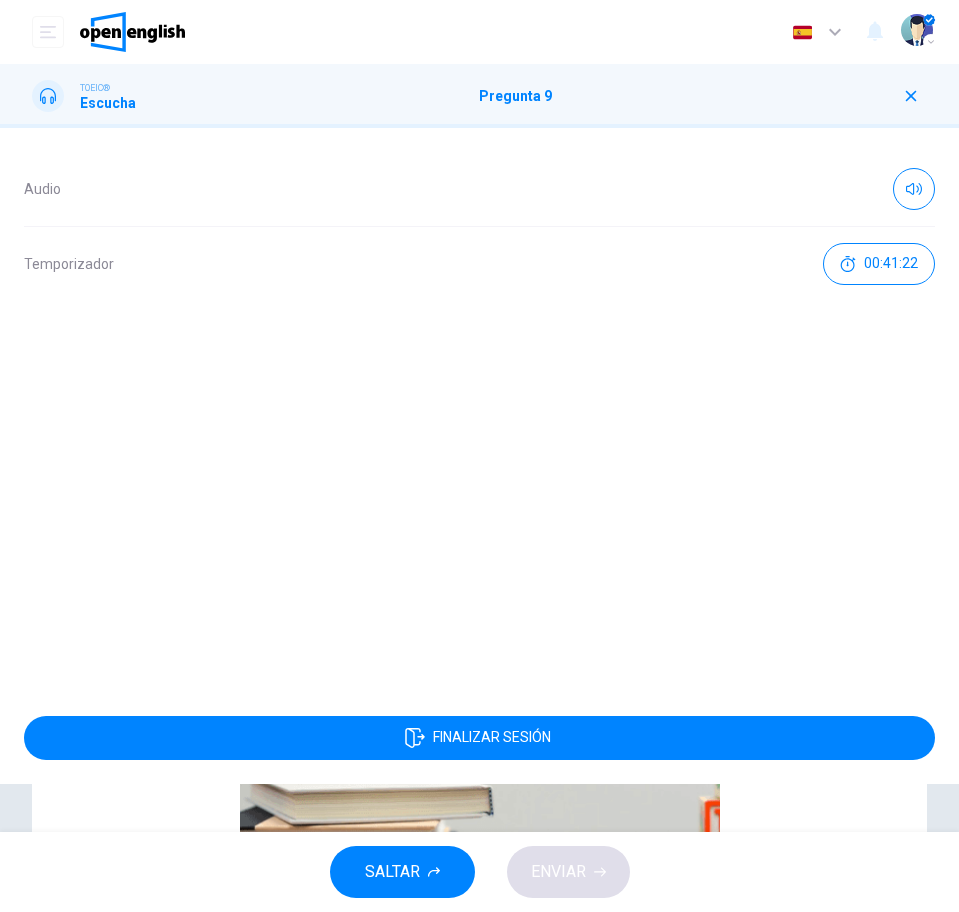 click at bounding box center (911, 96) 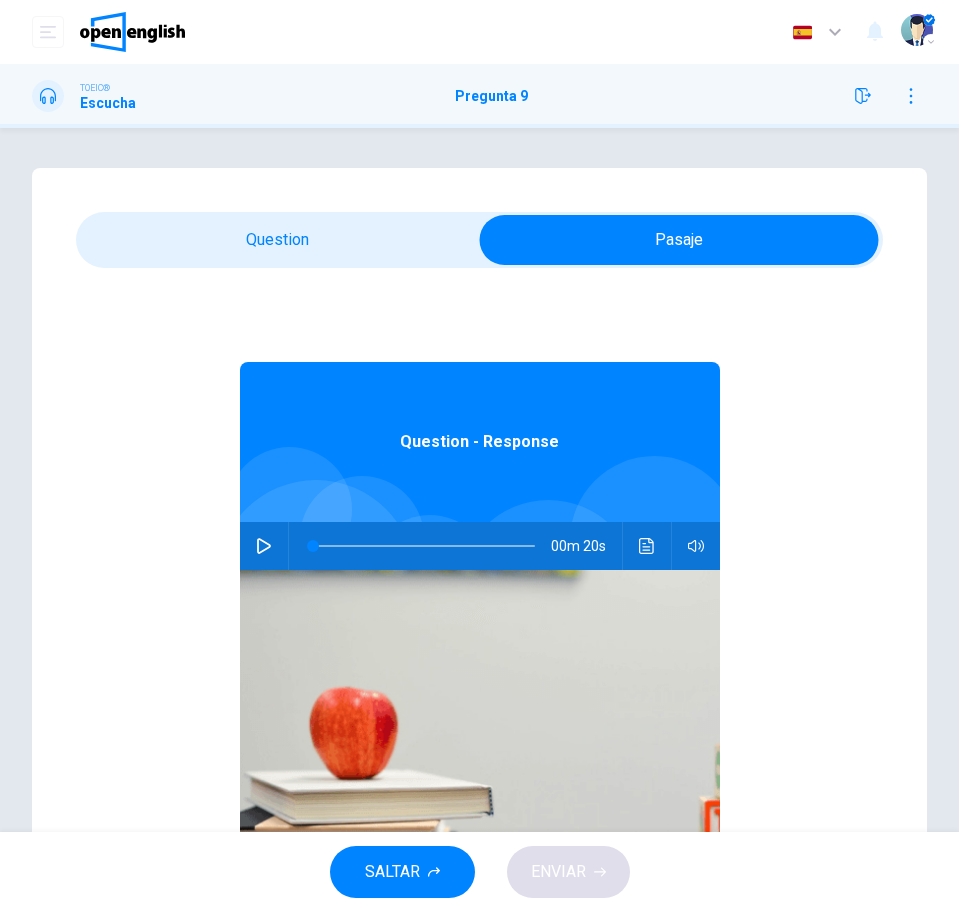 click at bounding box center [647, 546] 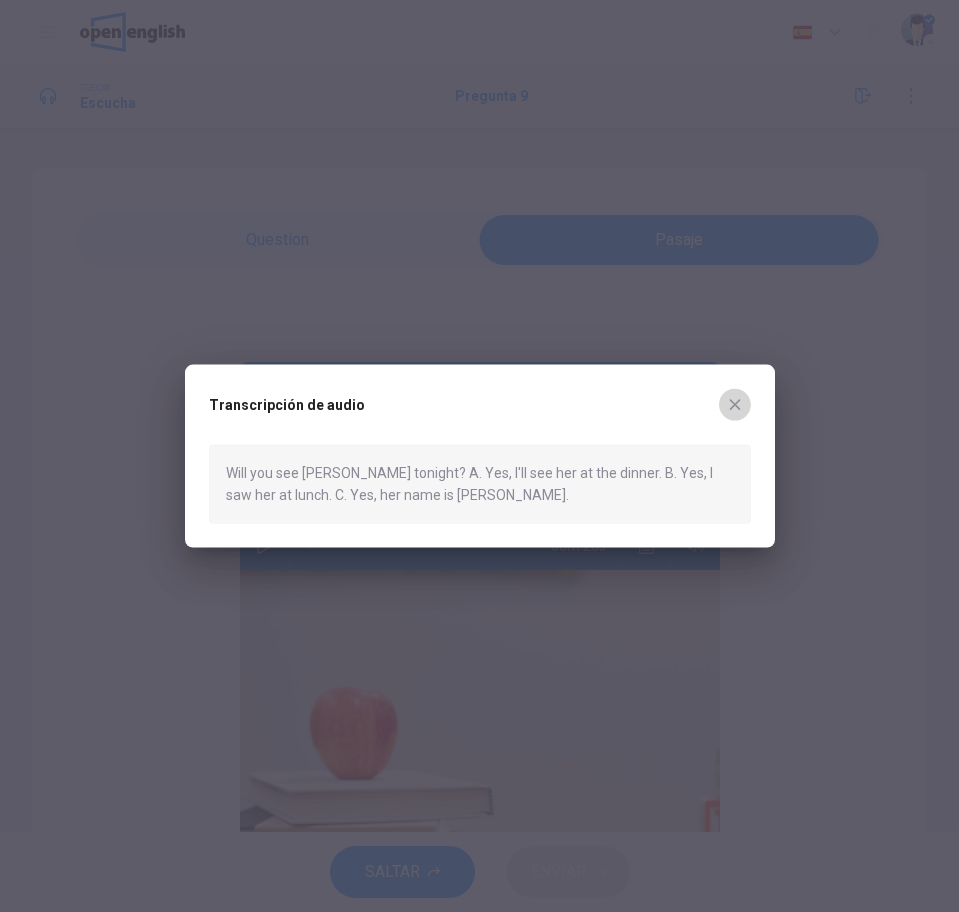 click at bounding box center (735, 405) 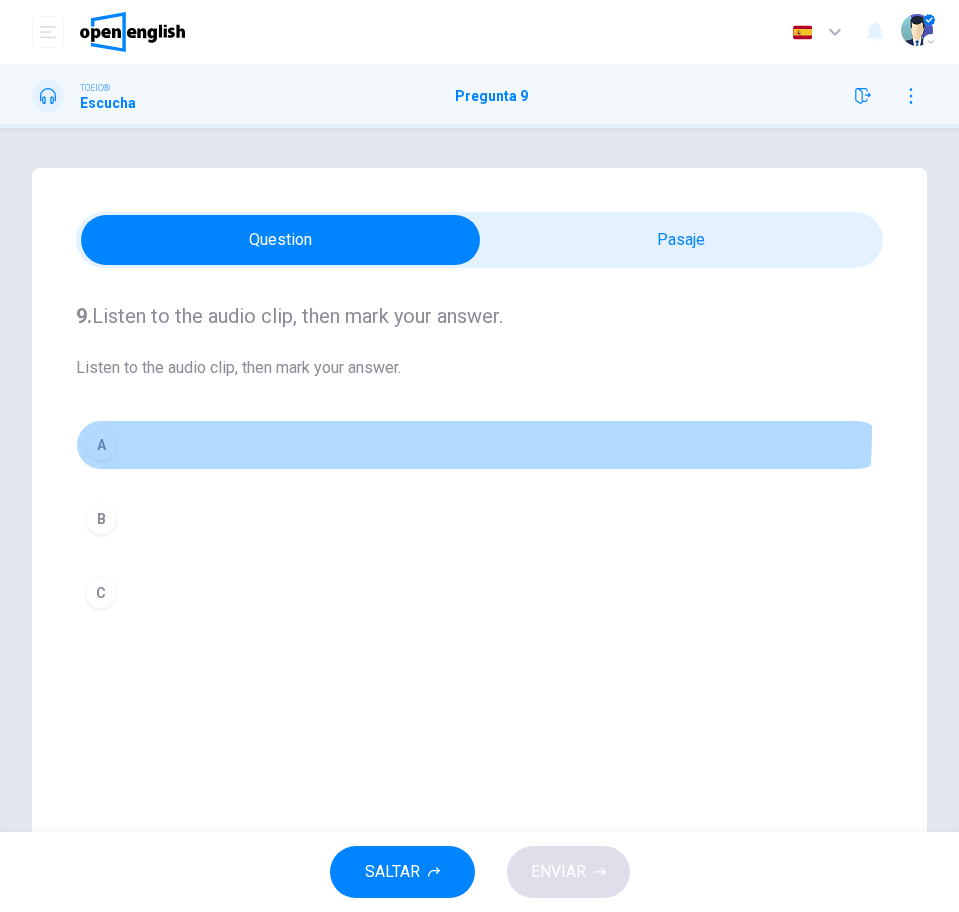 drag, startPoint x: 357, startPoint y: 430, endPoint x: 369, endPoint y: 437, distance: 13.892444 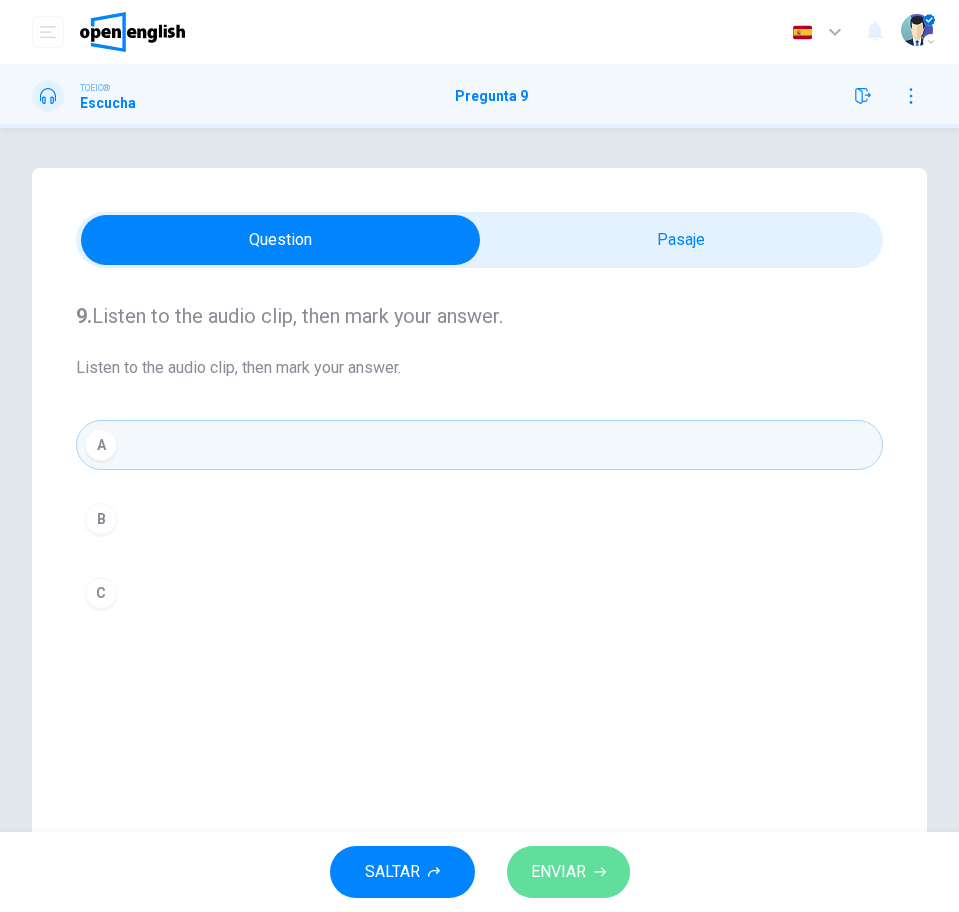 click on "ENVIAR" at bounding box center [558, 872] 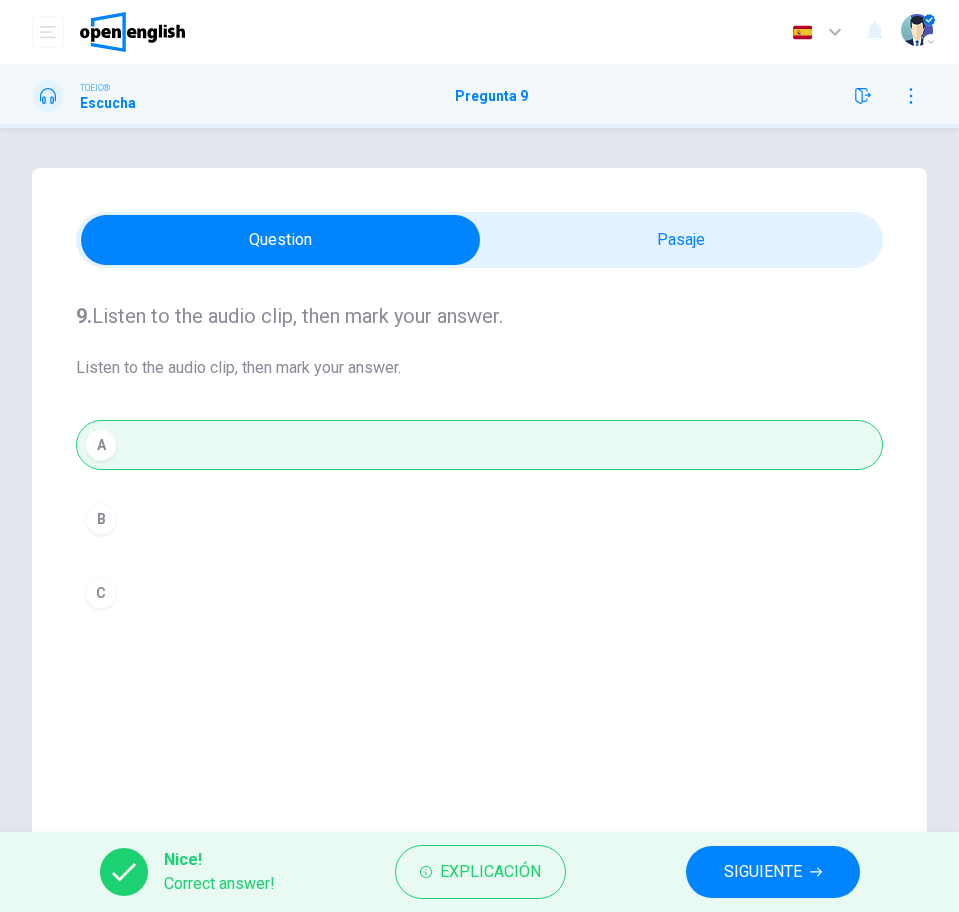 click on "SIGUIENTE" at bounding box center [773, 872] 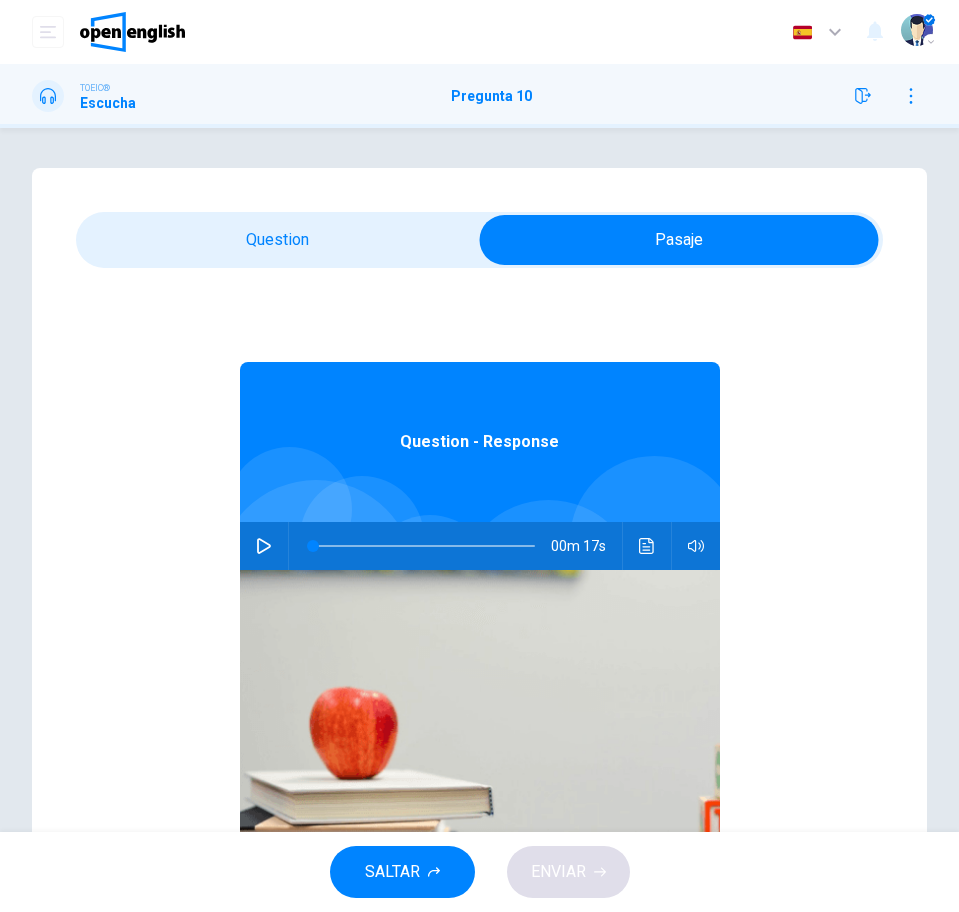 click at bounding box center [647, 546] 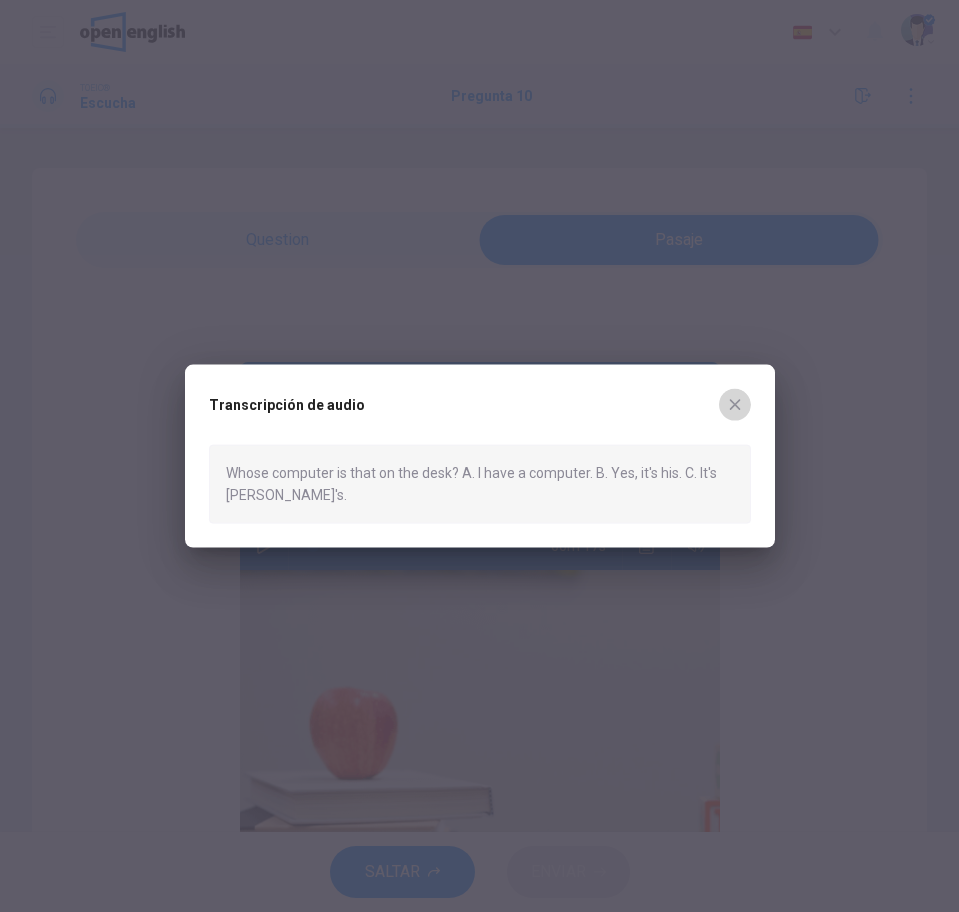 click at bounding box center [735, 405] 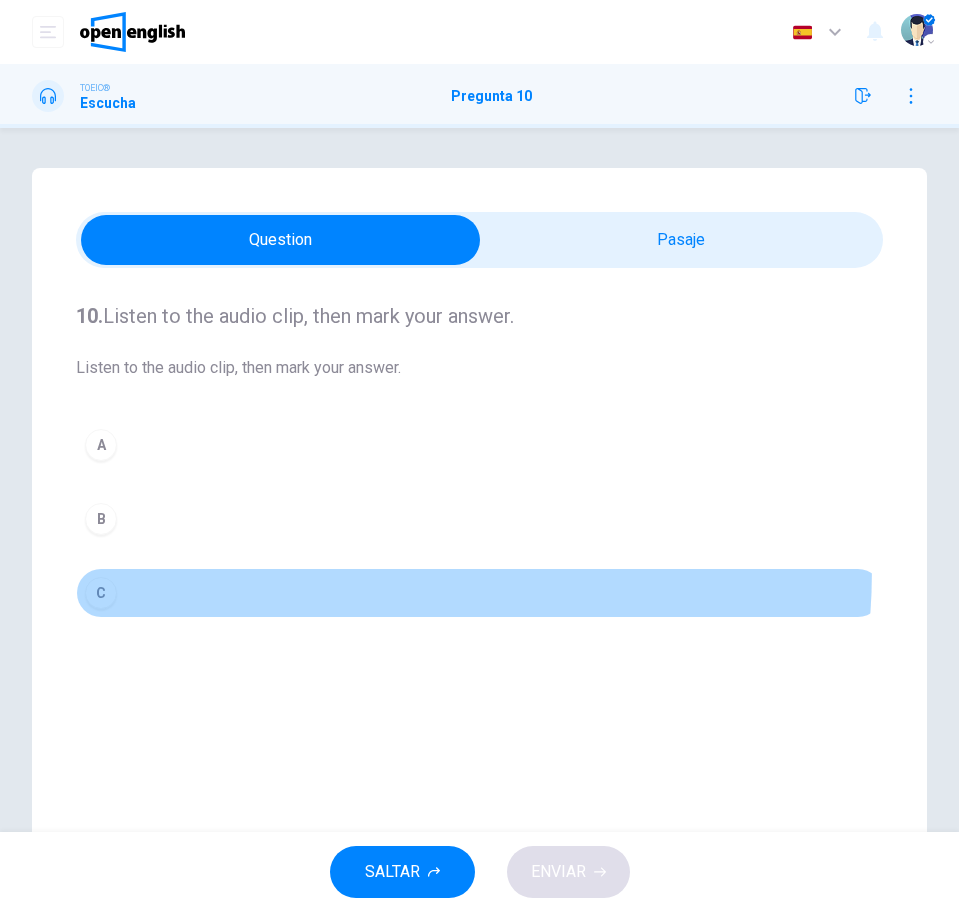 click on "C" at bounding box center (479, 593) 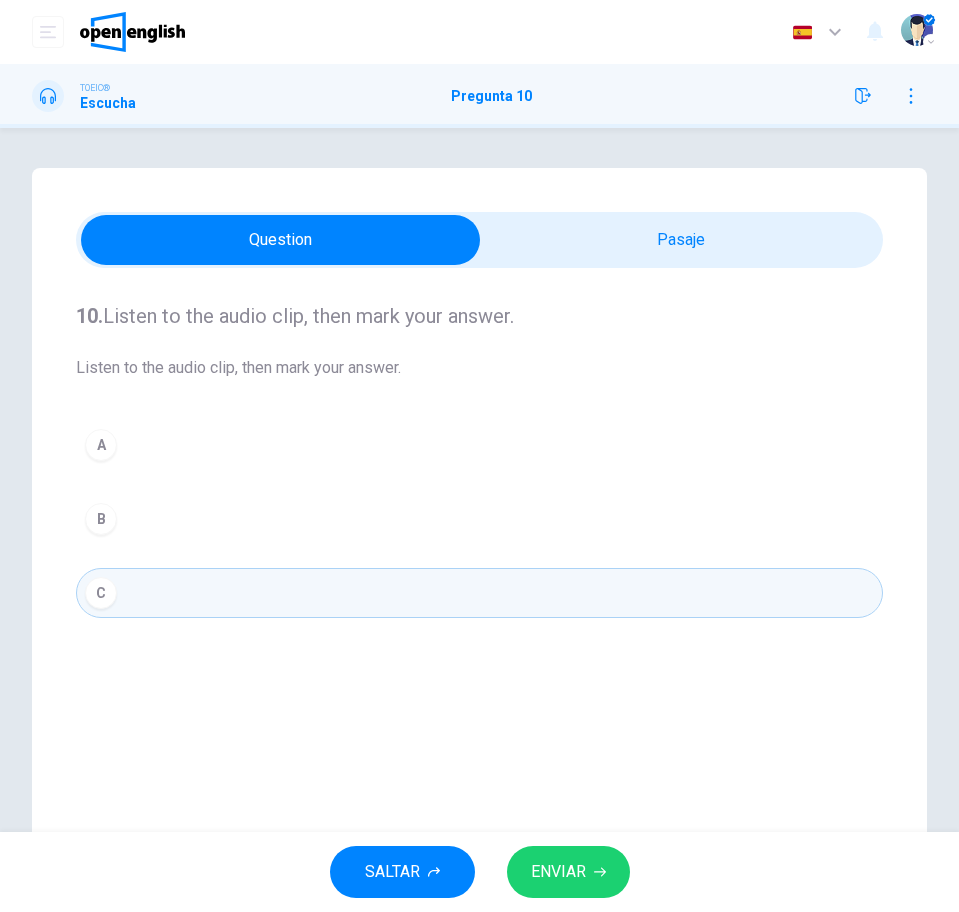 click on "SALTAR ENVIAR" at bounding box center [479, 872] 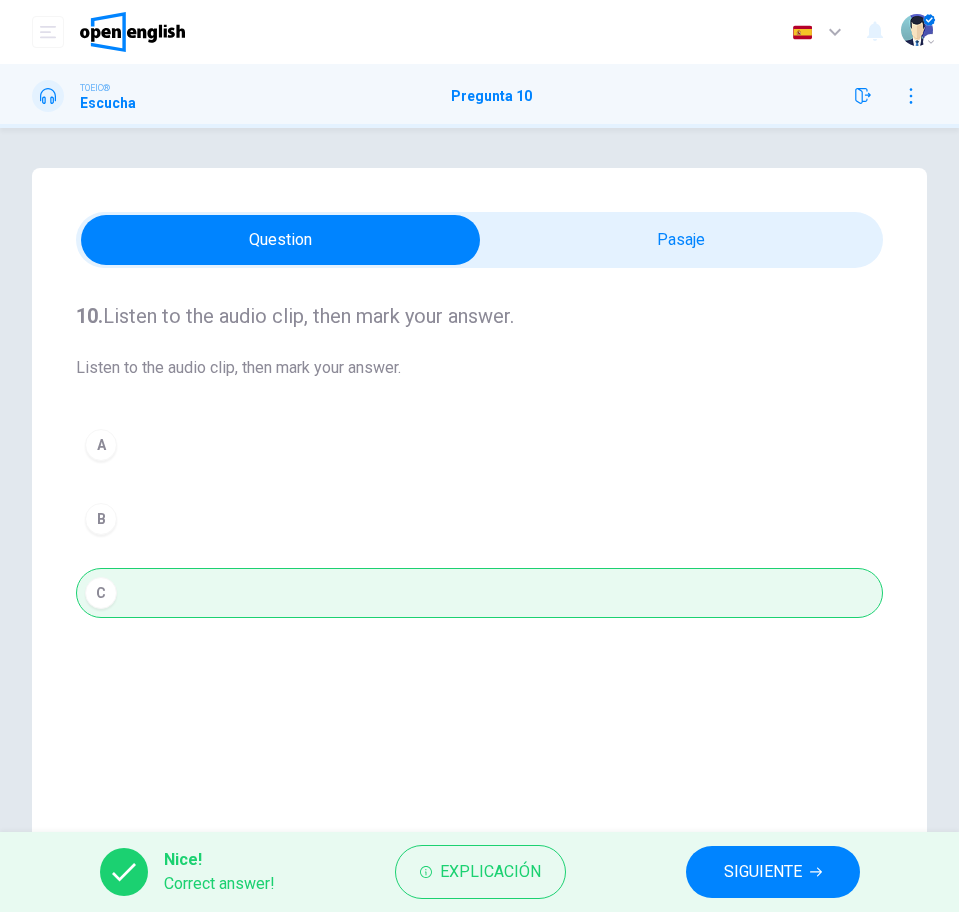 click on "SIGUIENTE" at bounding box center [763, 872] 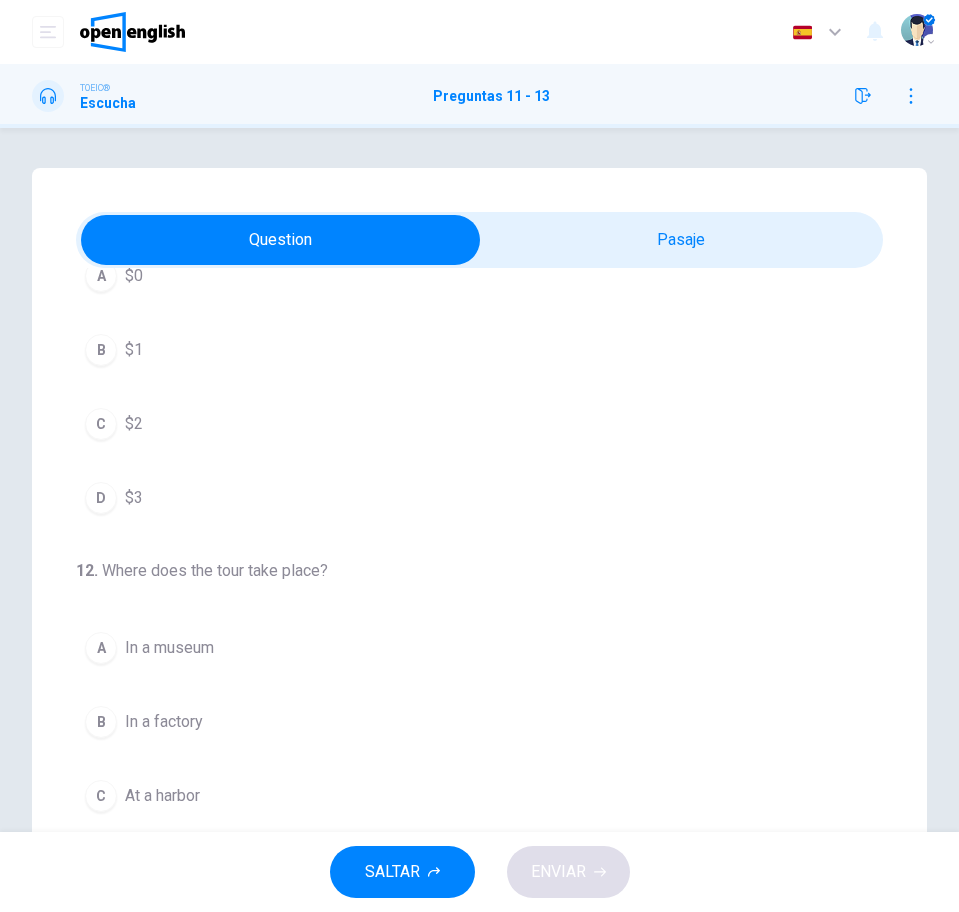 scroll, scrollTop: 0, scrollLeft: 0, axis: both 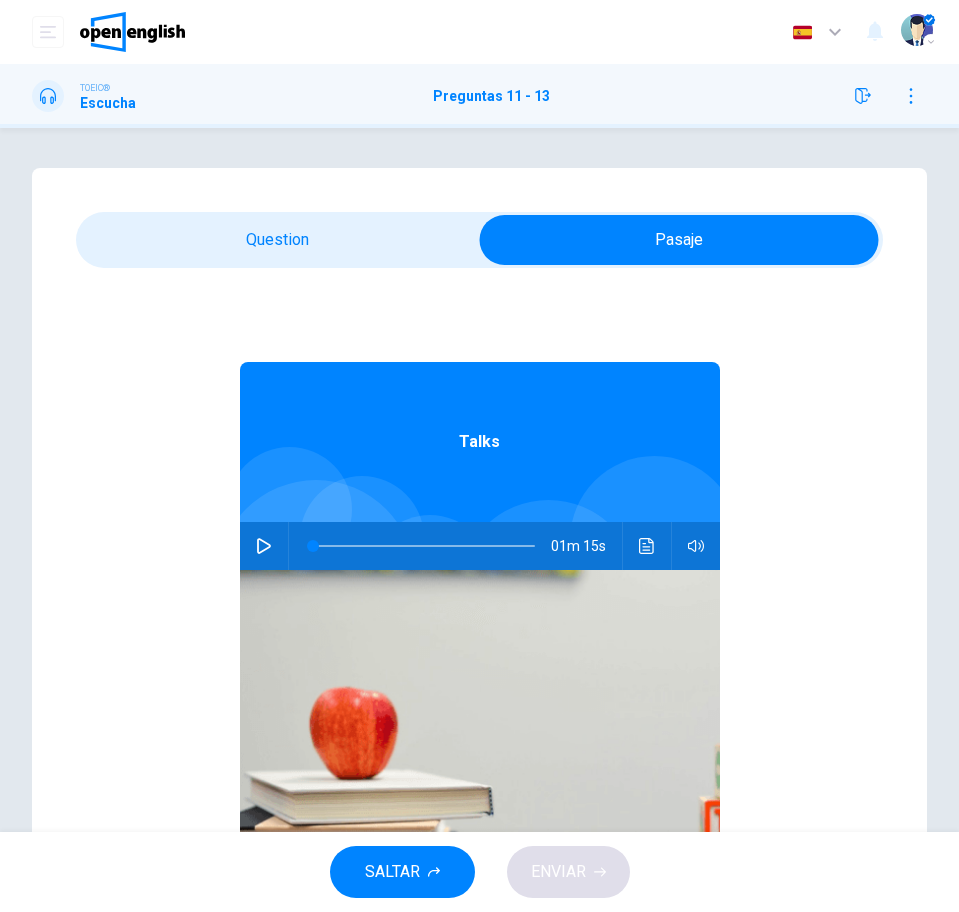 click at bounding box center [647, 546] 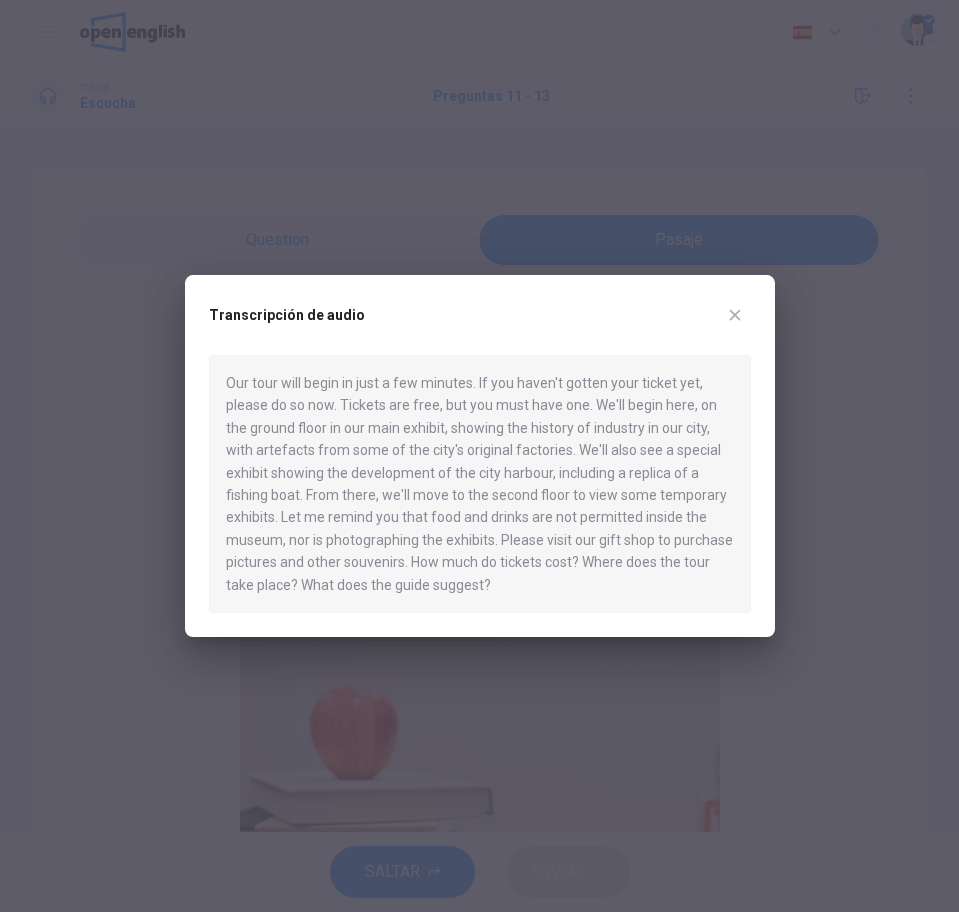 click at bounding box center [479, 456] 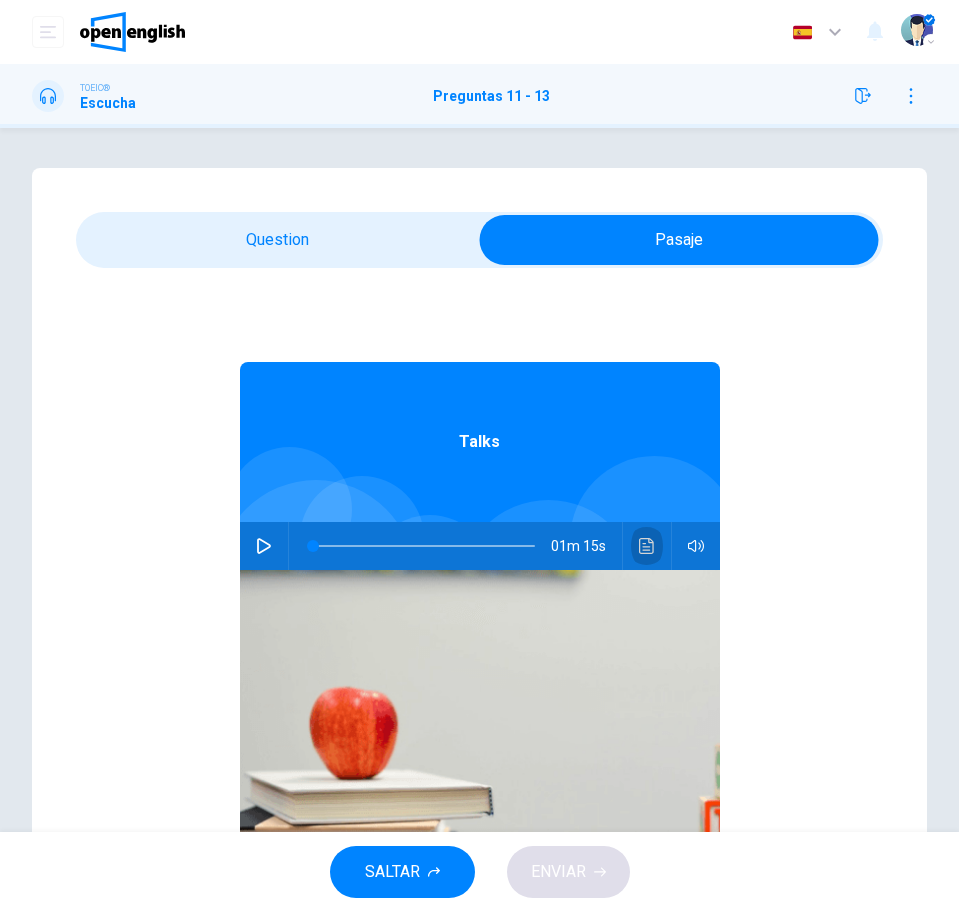 click 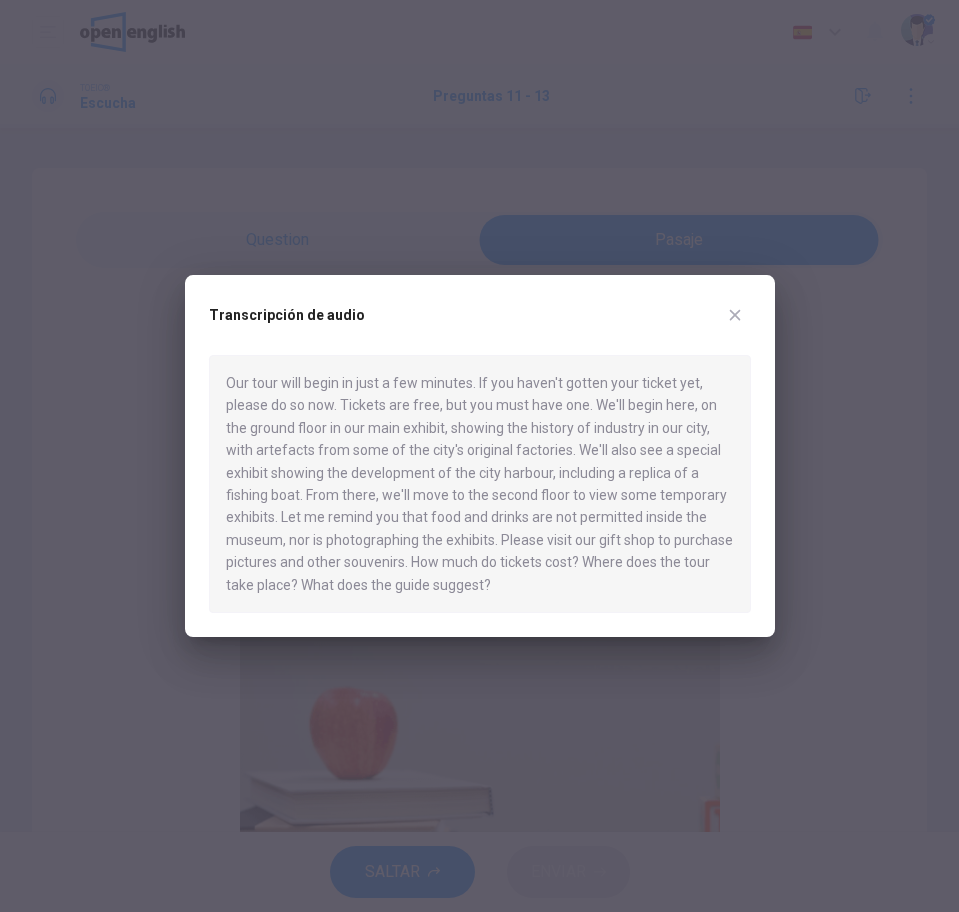 click 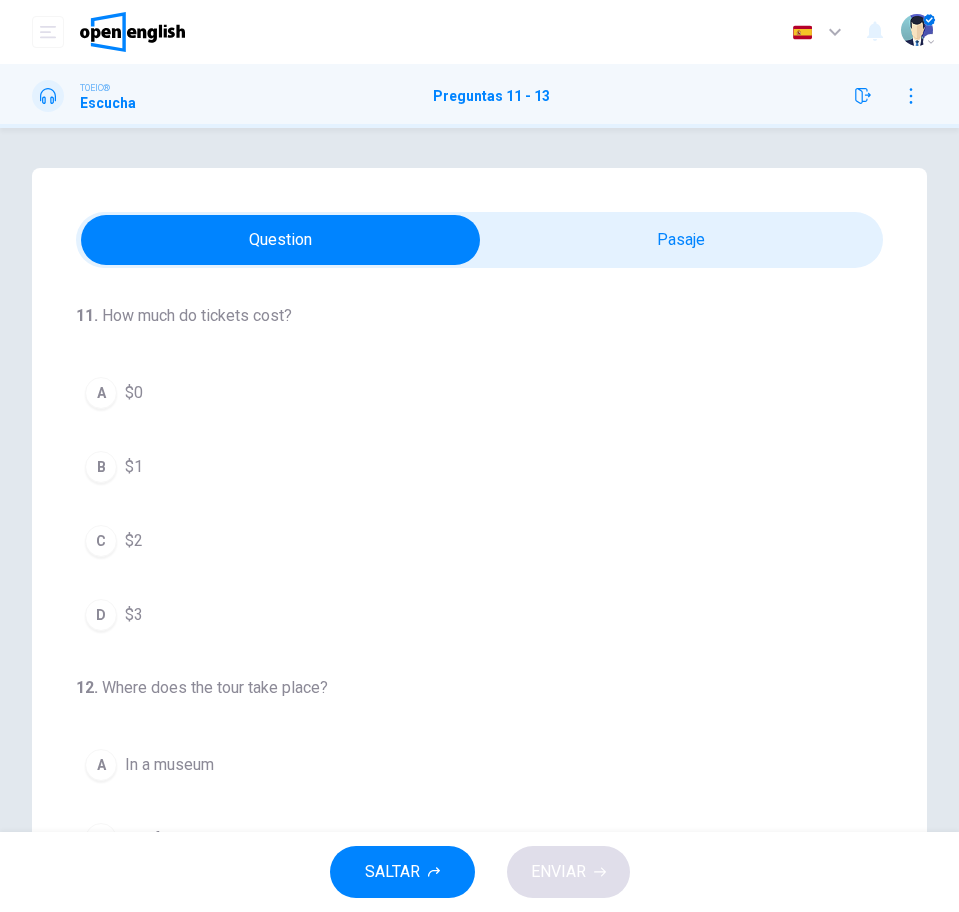 click on "A $0" at bounding box center (479, 393) 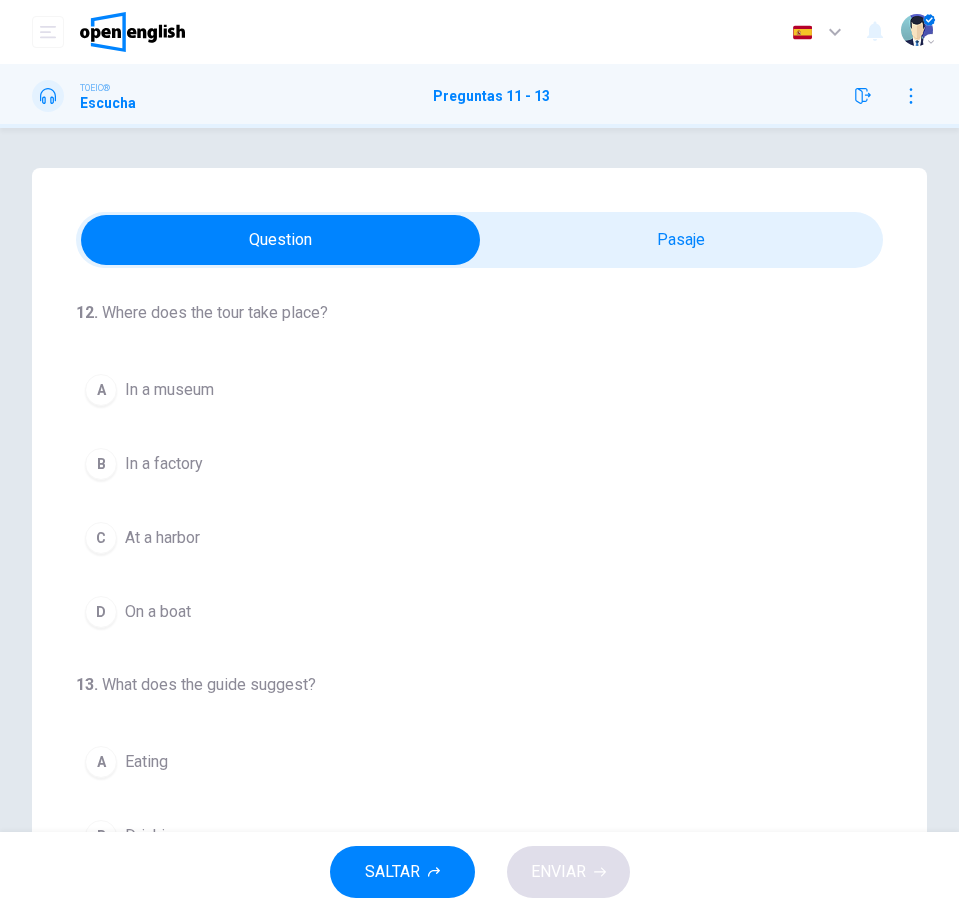 click on "B In a factory" at bounding box center [479, 464] 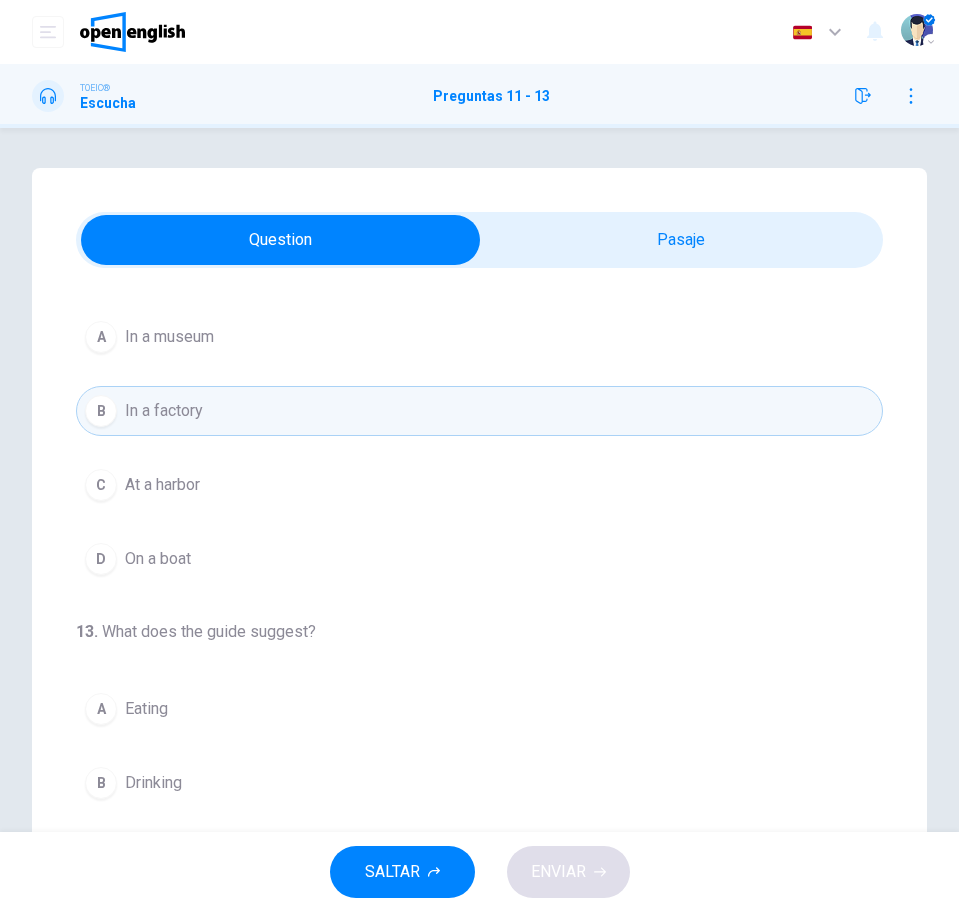 scroll, scrollTop: 456, scrollLeft: 0, axis: vertical 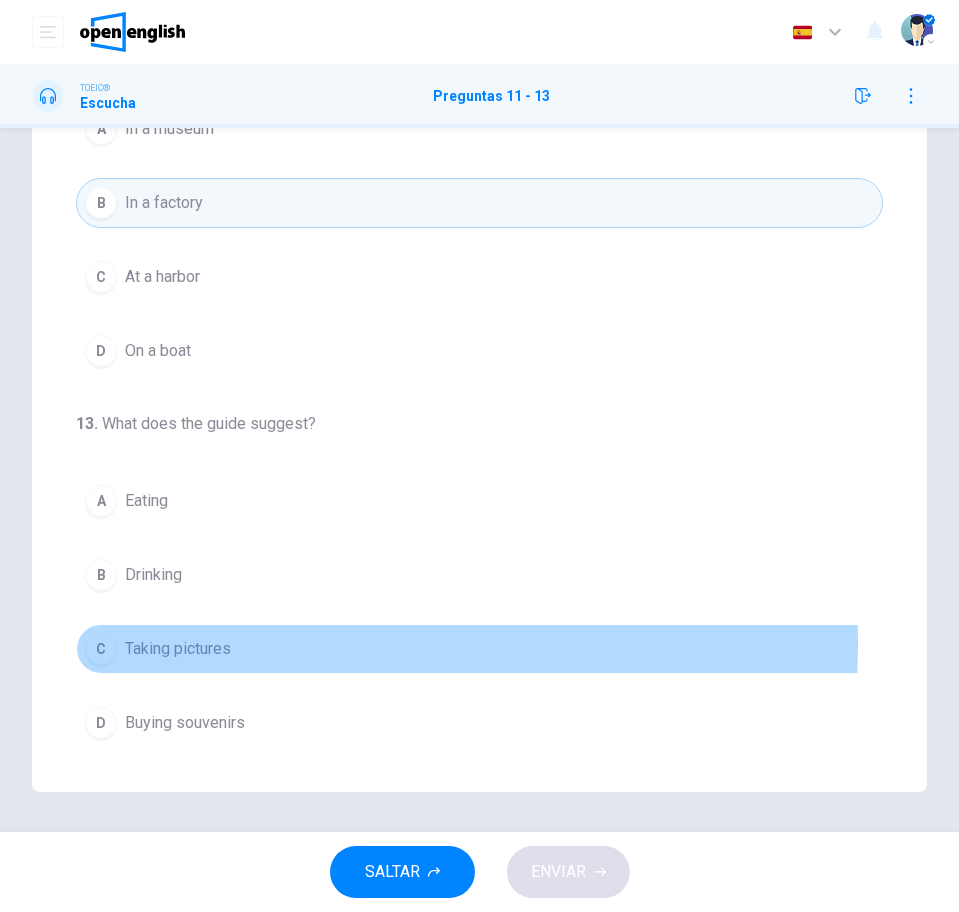 drag, startPoint x: 246, startPoint y: 642, endPoint x: 324, endPoint y: 692, distance: 92.64988 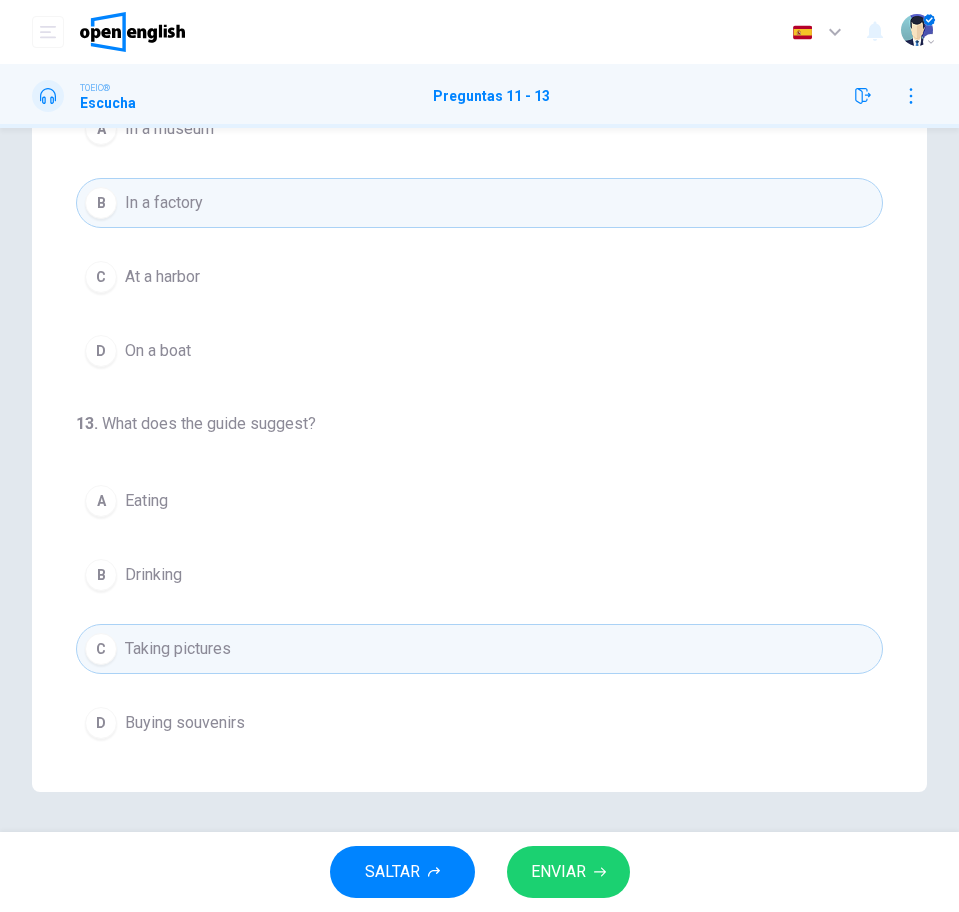 click on "ENVIAR" at bounding box center (568, 872) 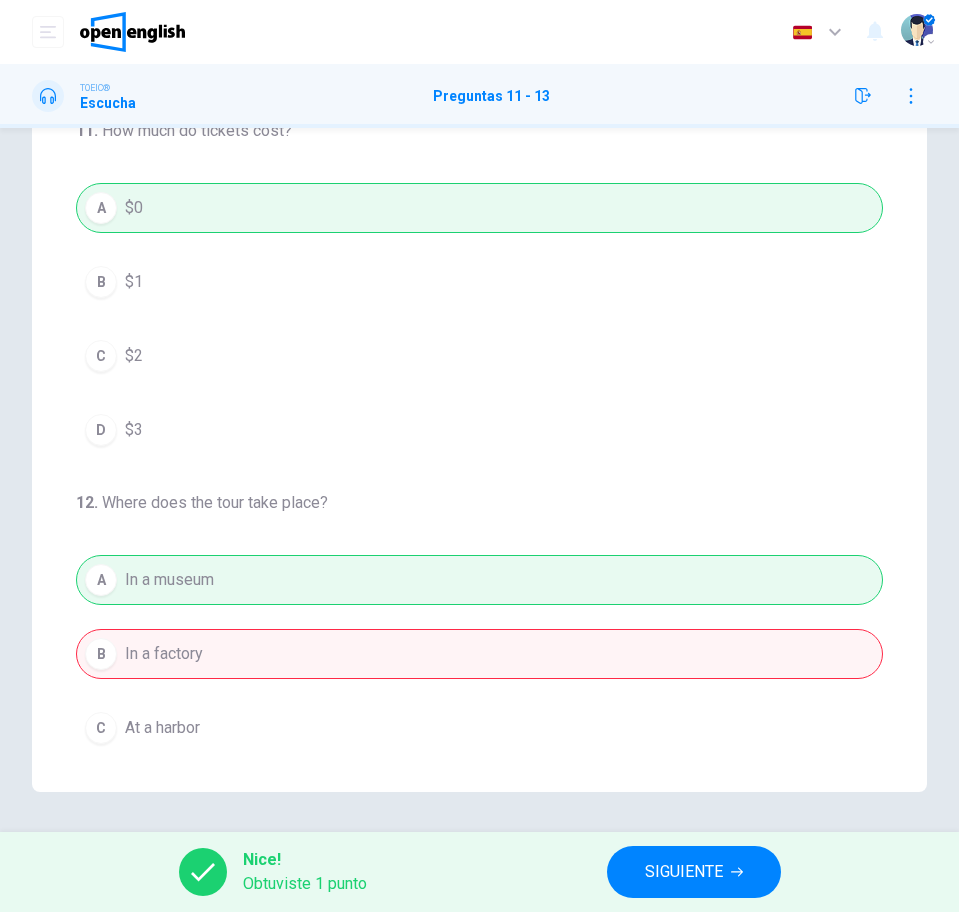 scroll, scrollTop: 0, scrollLeft: 0, axis: both 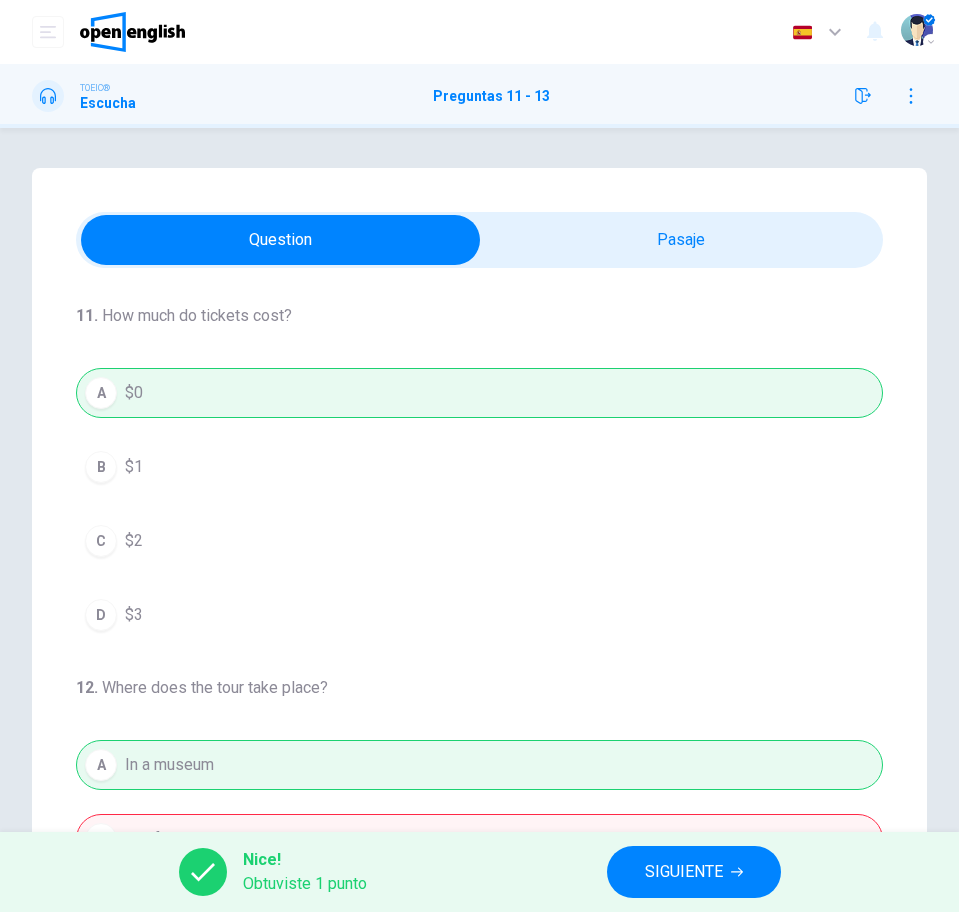 click on "SIGUIENTE" at bounding box center [694, 872] 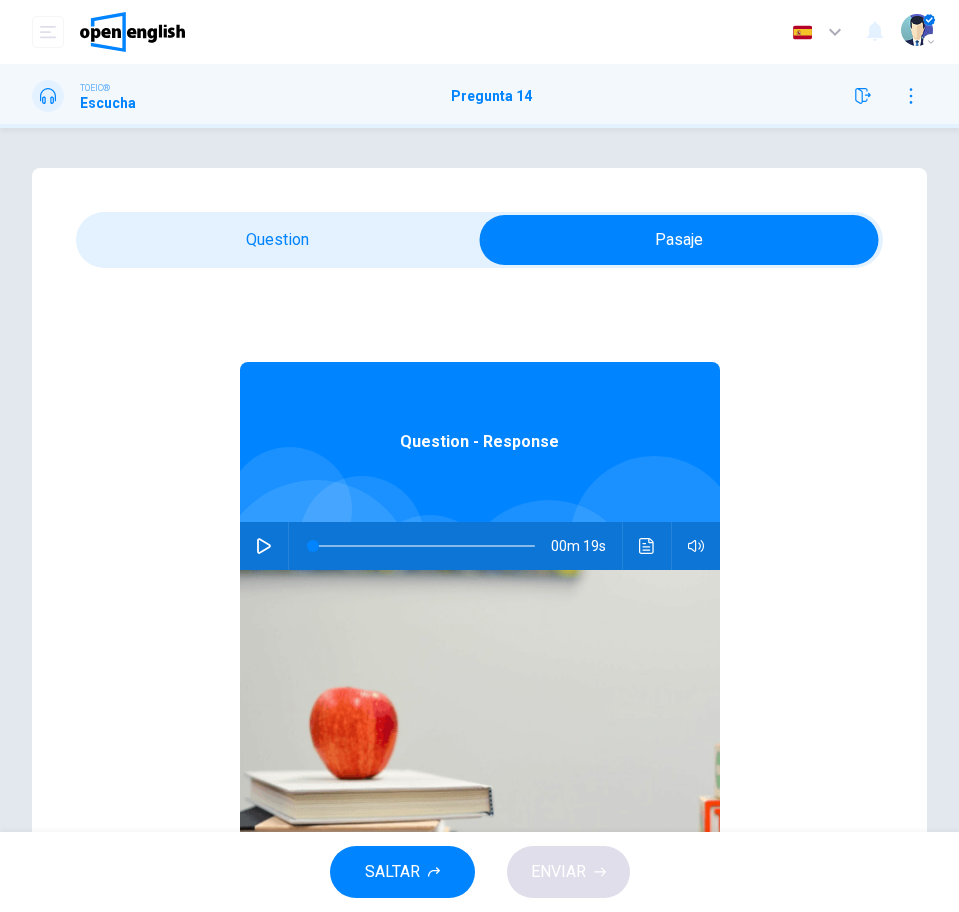 click at bounding box center [647, 546] 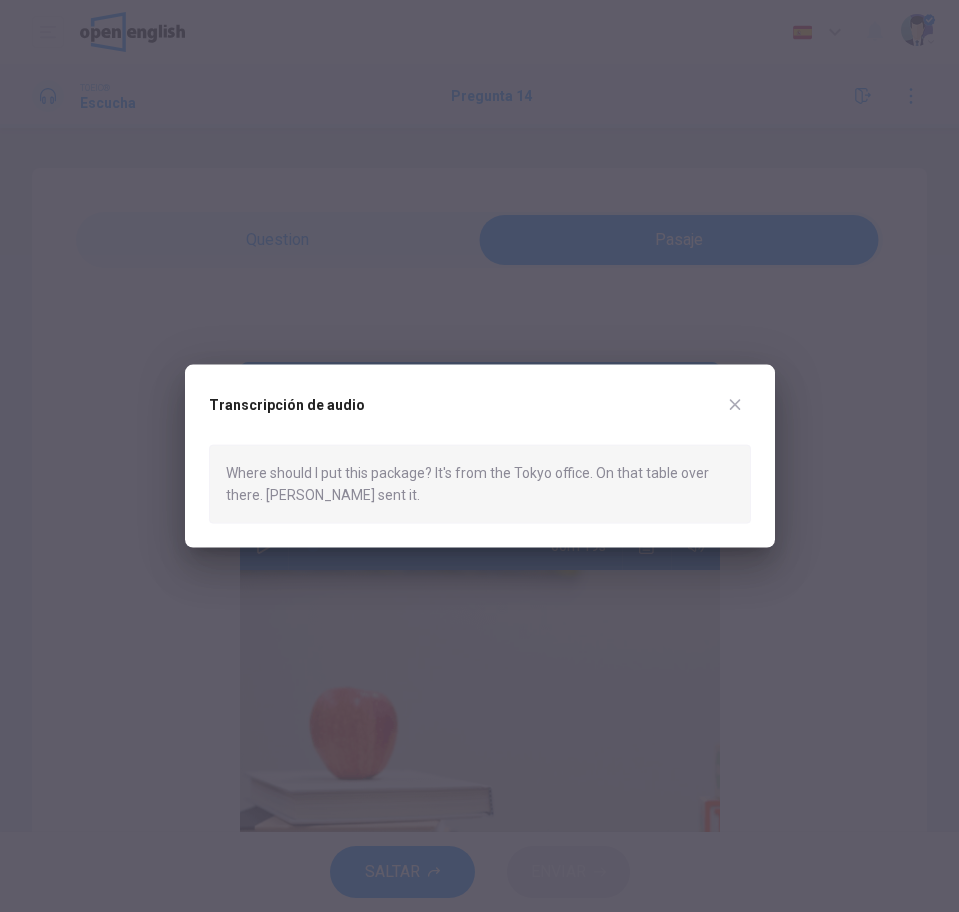 click 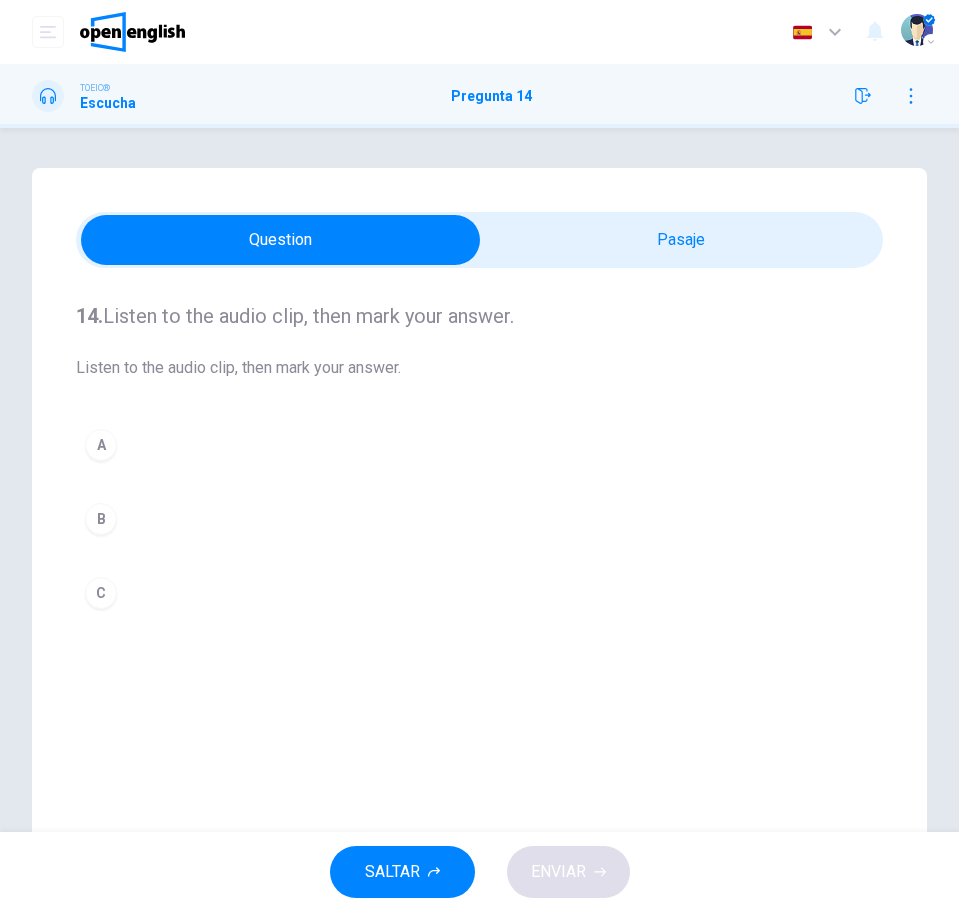 click on "A B C" at bounding box center (479, 519) 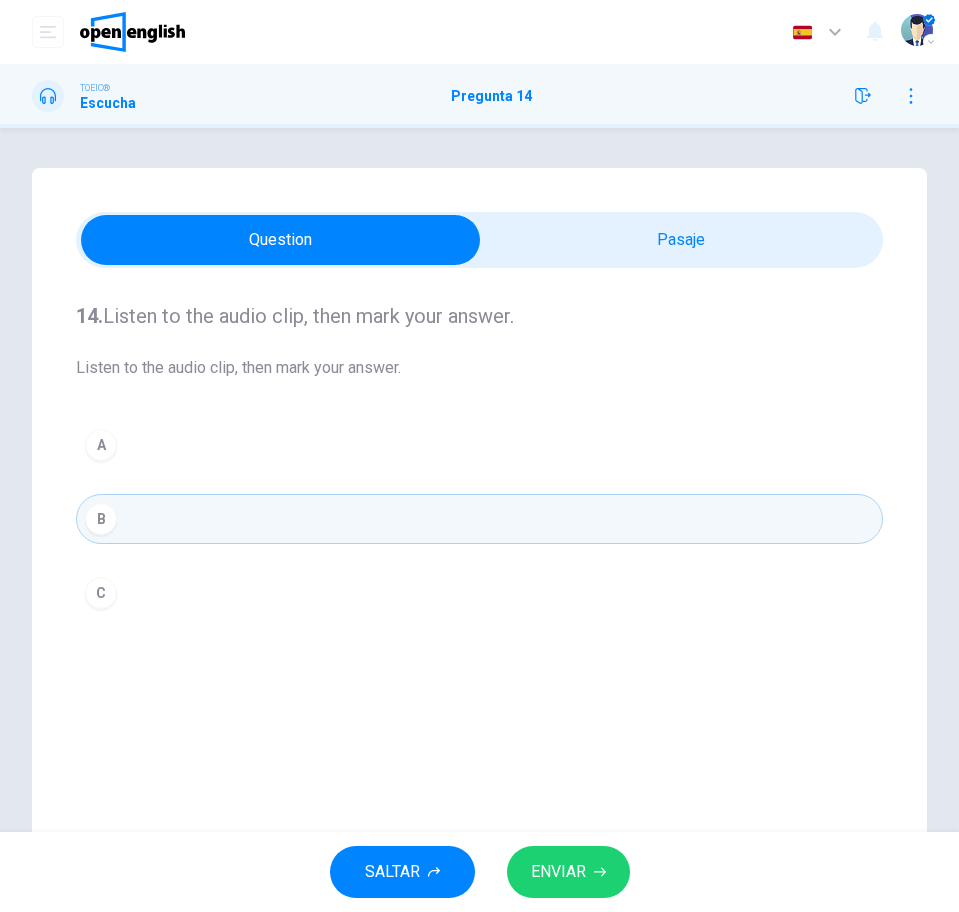 click on "ENVIAR" at bounding box center (568, 872) 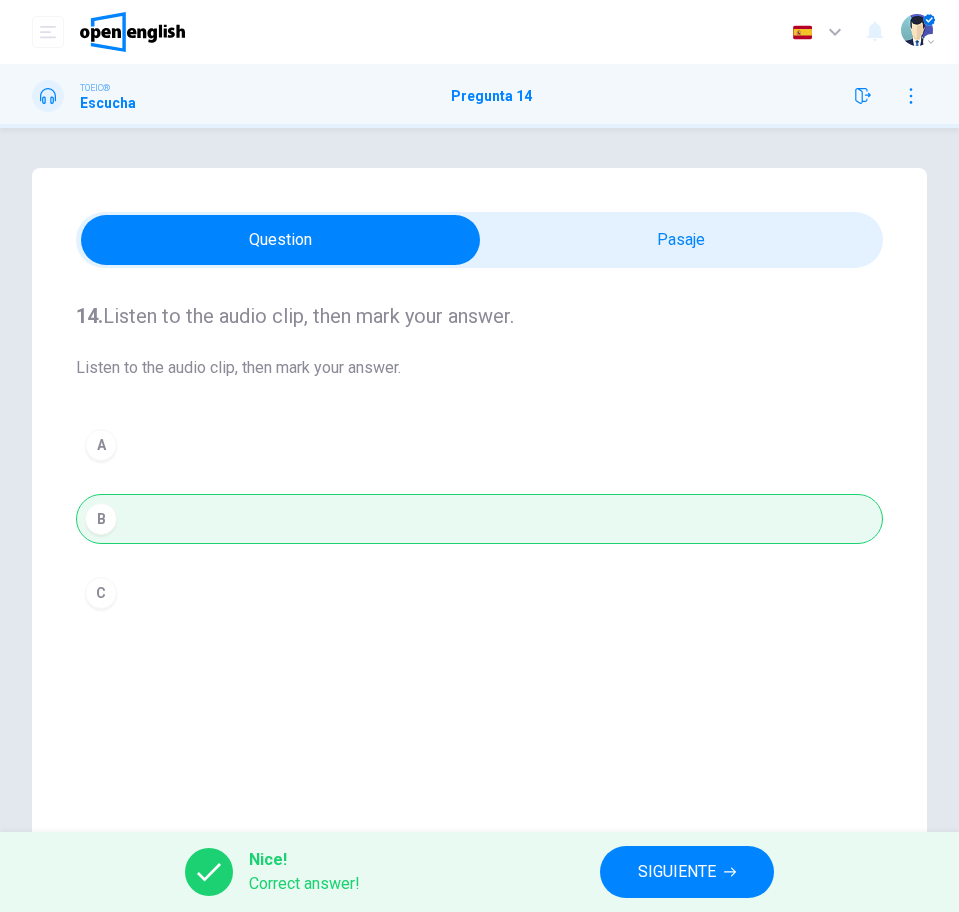 click on "SIGUIENTE" at bounding box center [677, 872] 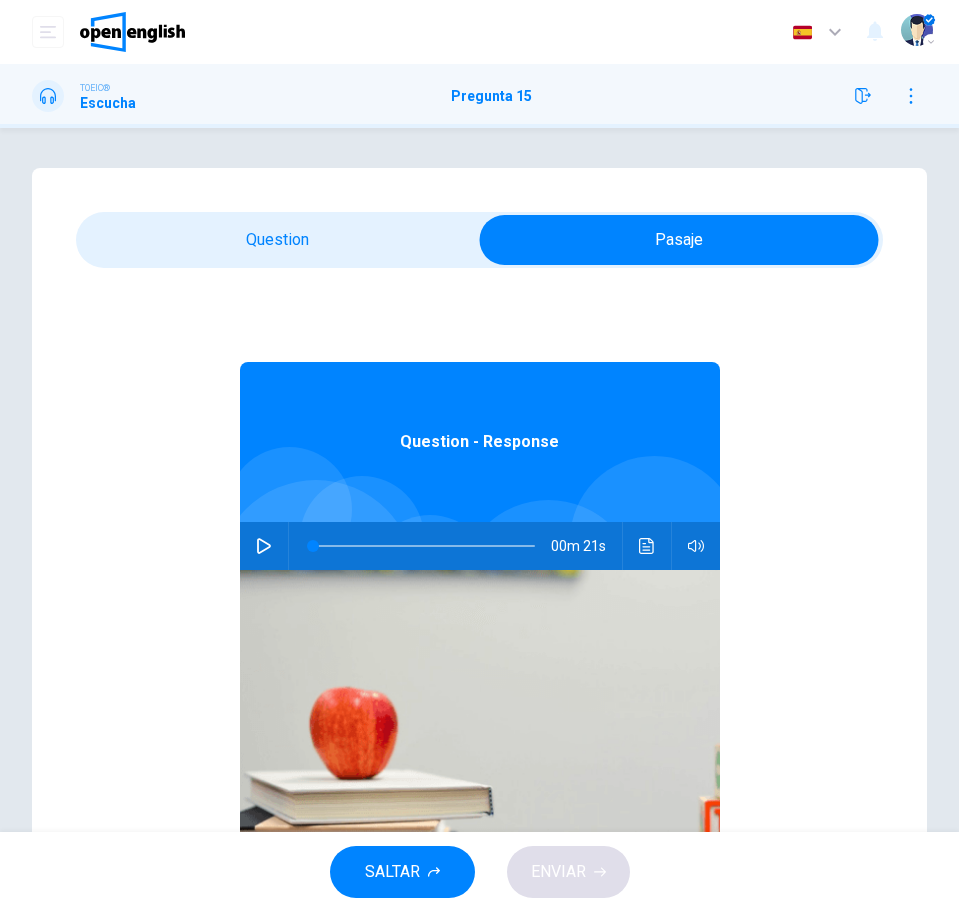click 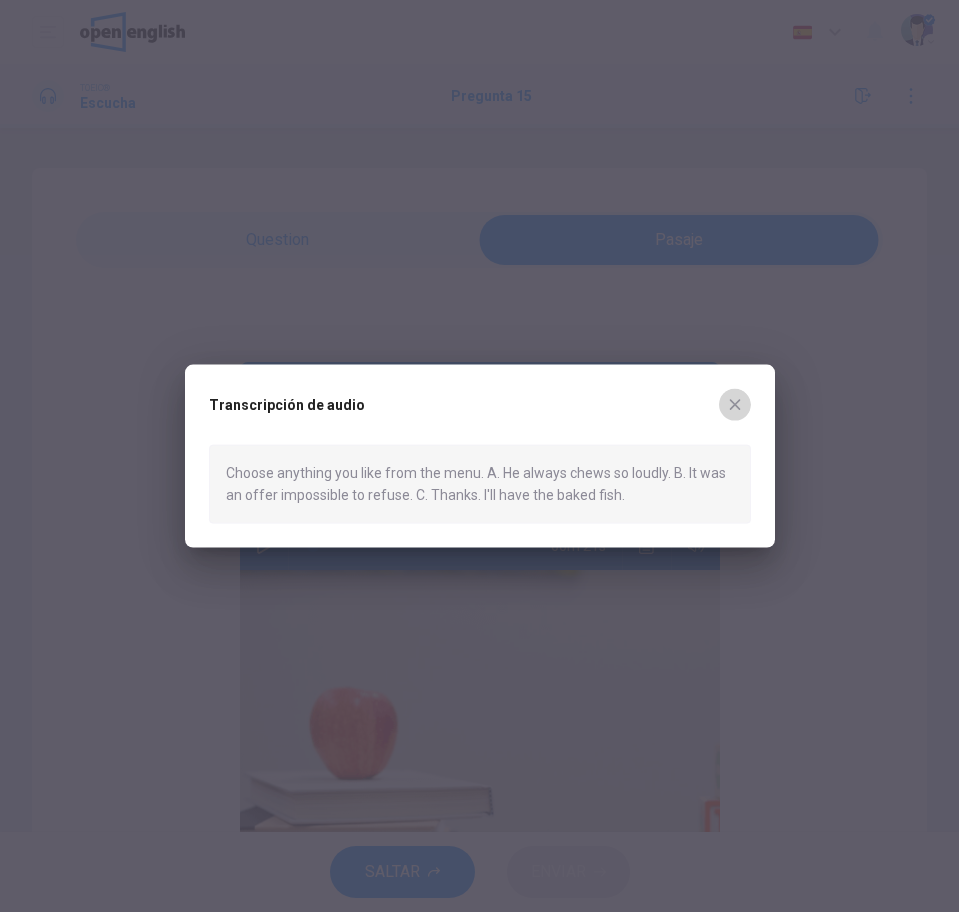 click 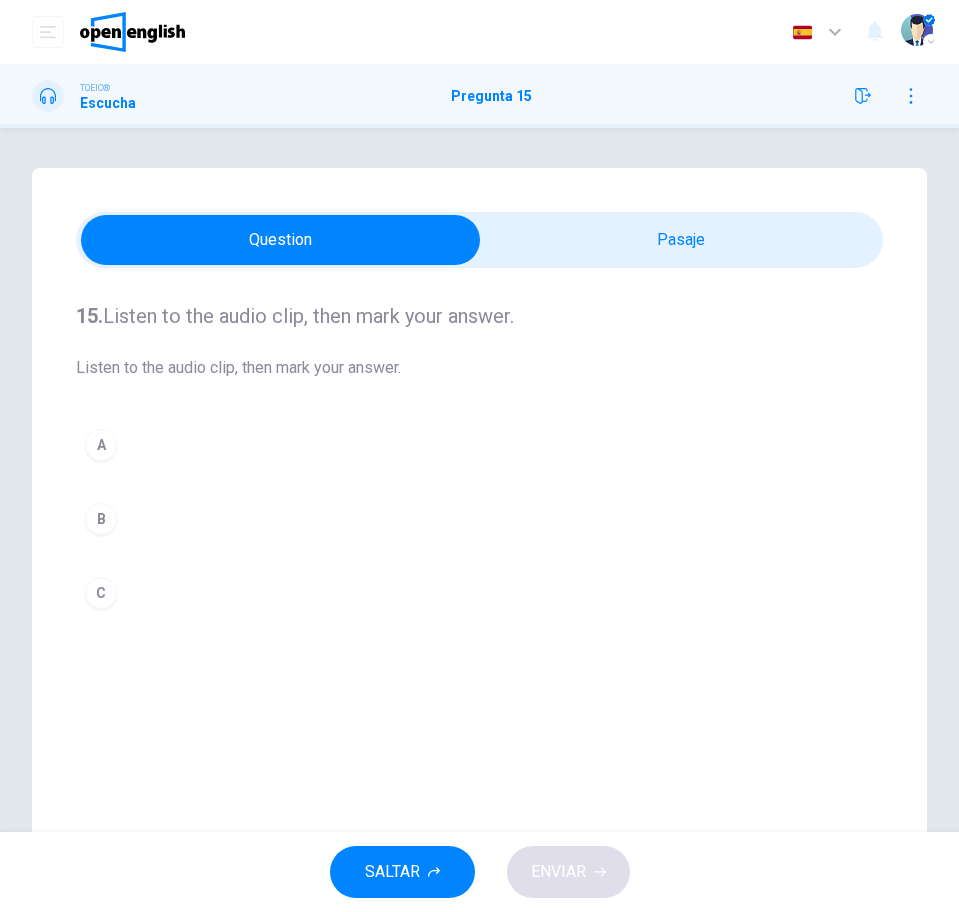 click on "B" at bounding box center (479, 519) 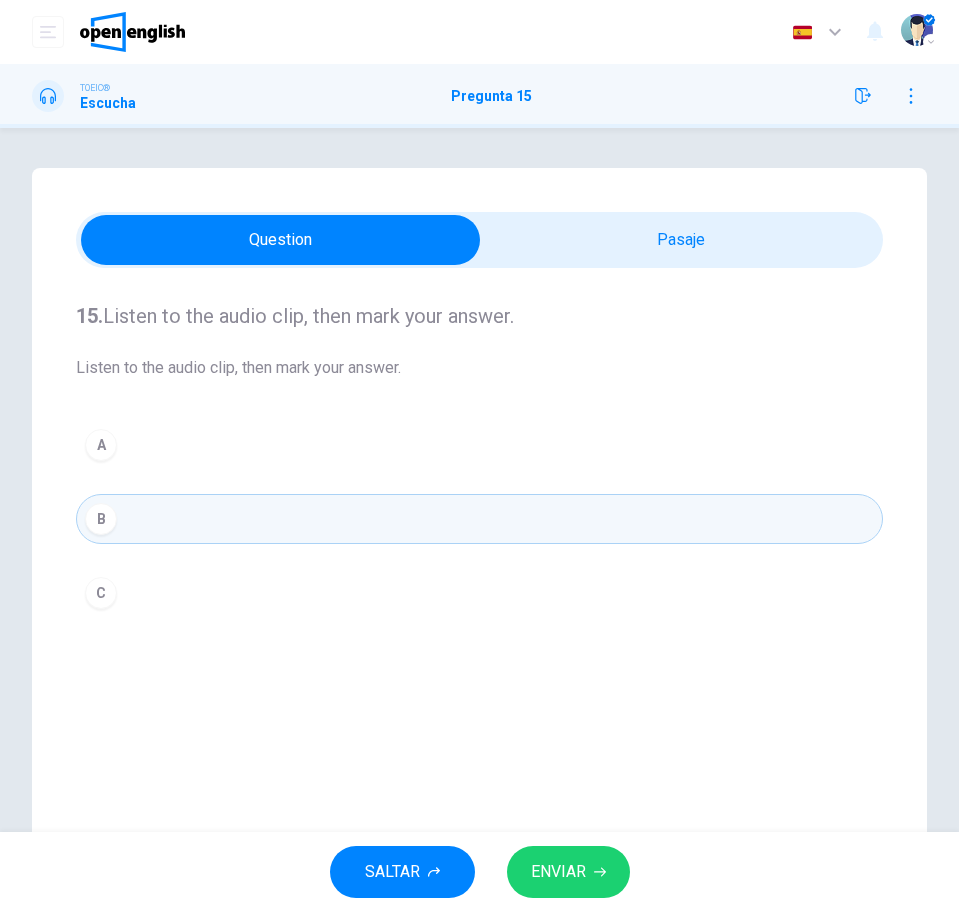 click on "ENVIAR" at bounding box center (558, 872) 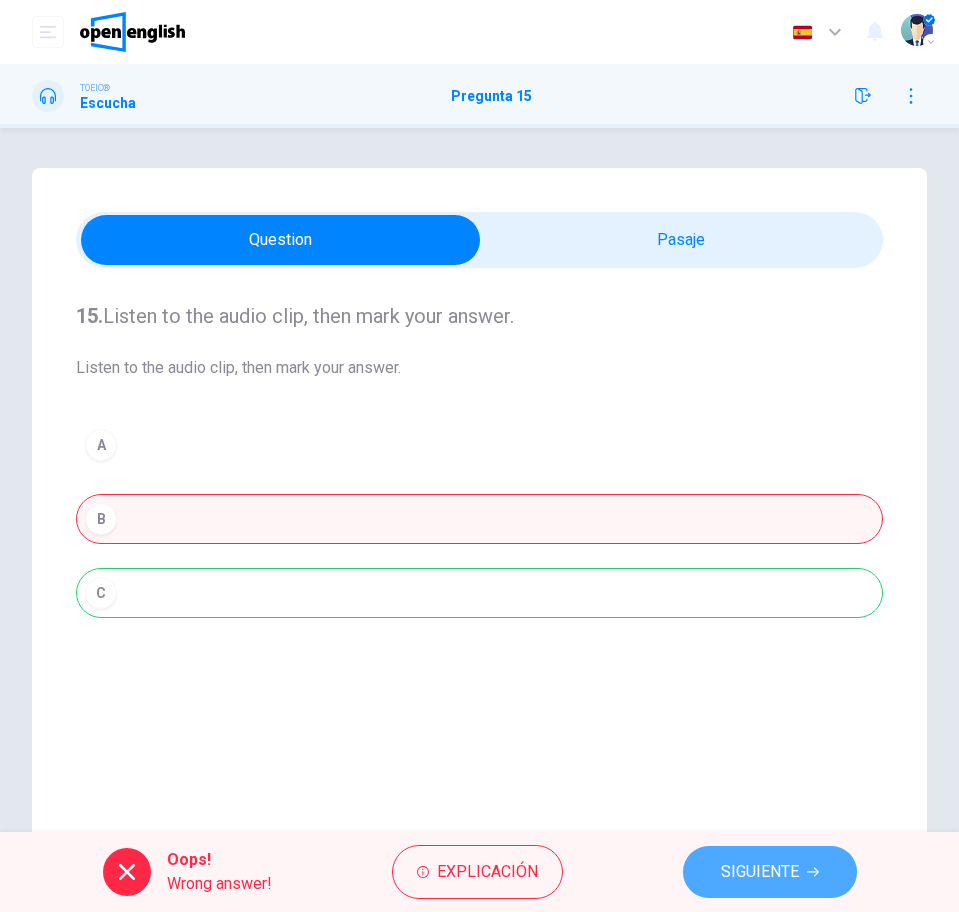 click on "SIGUIENTE" at bounding box center [760, 872] 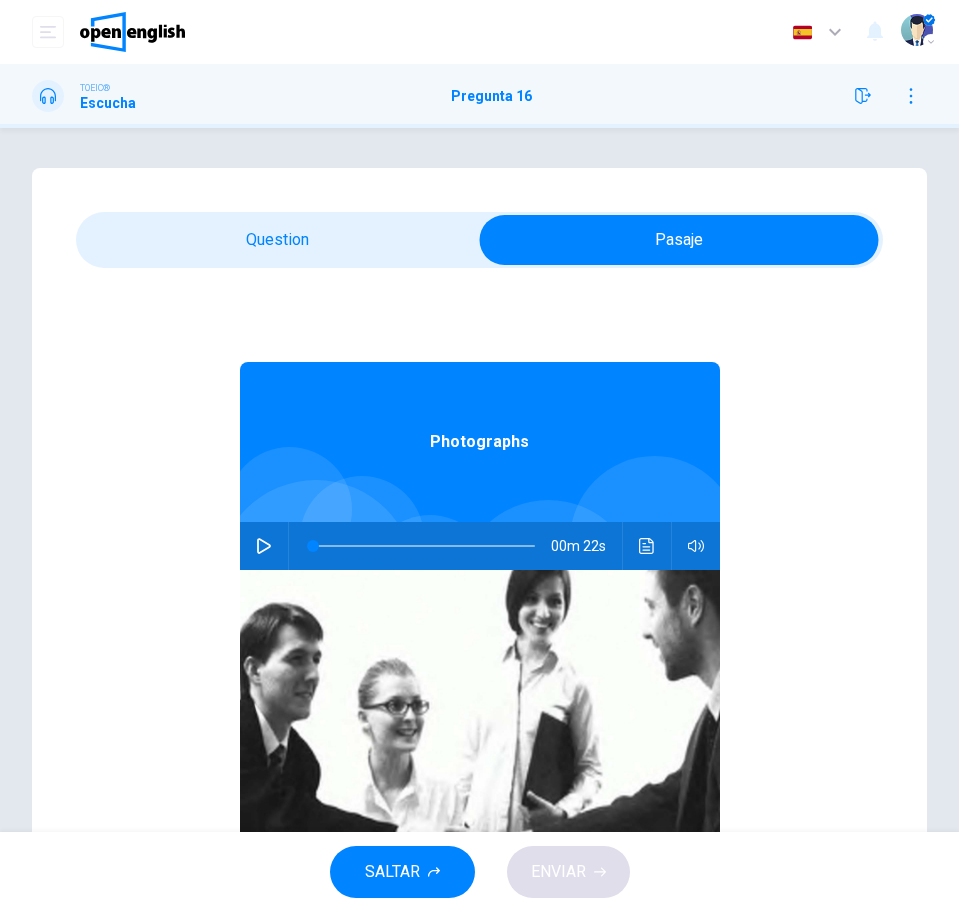 click at bounding box center (480, 730) 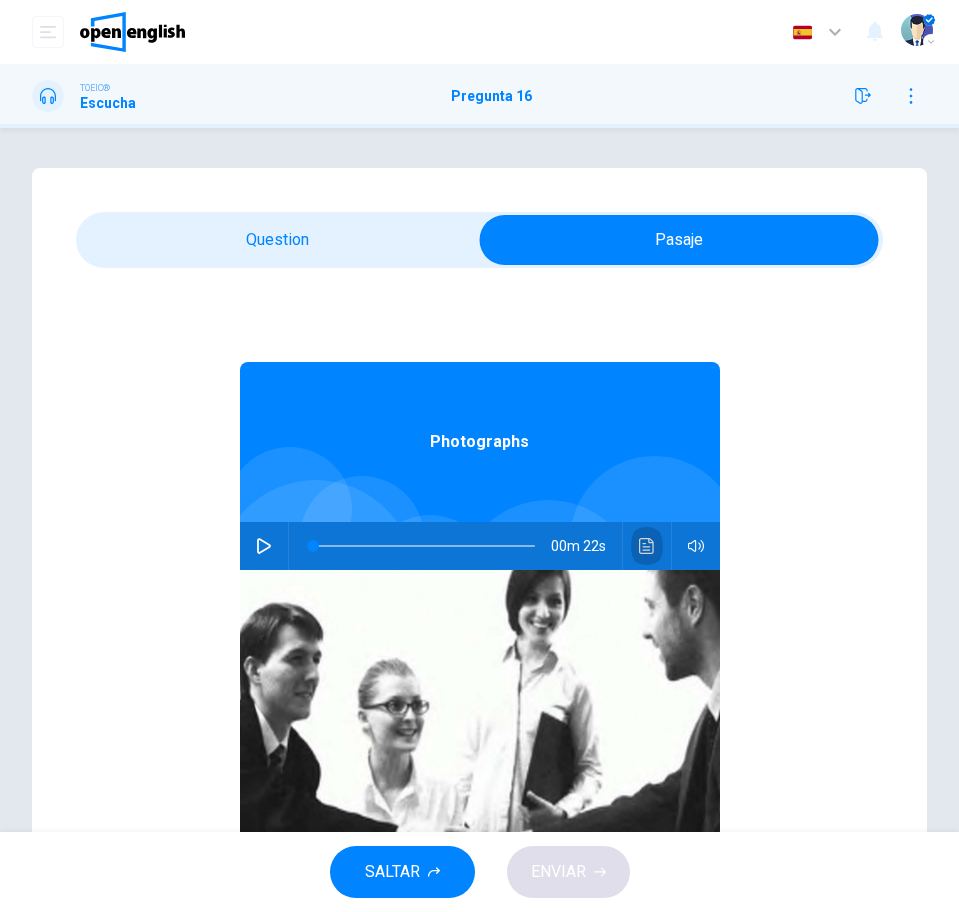 click 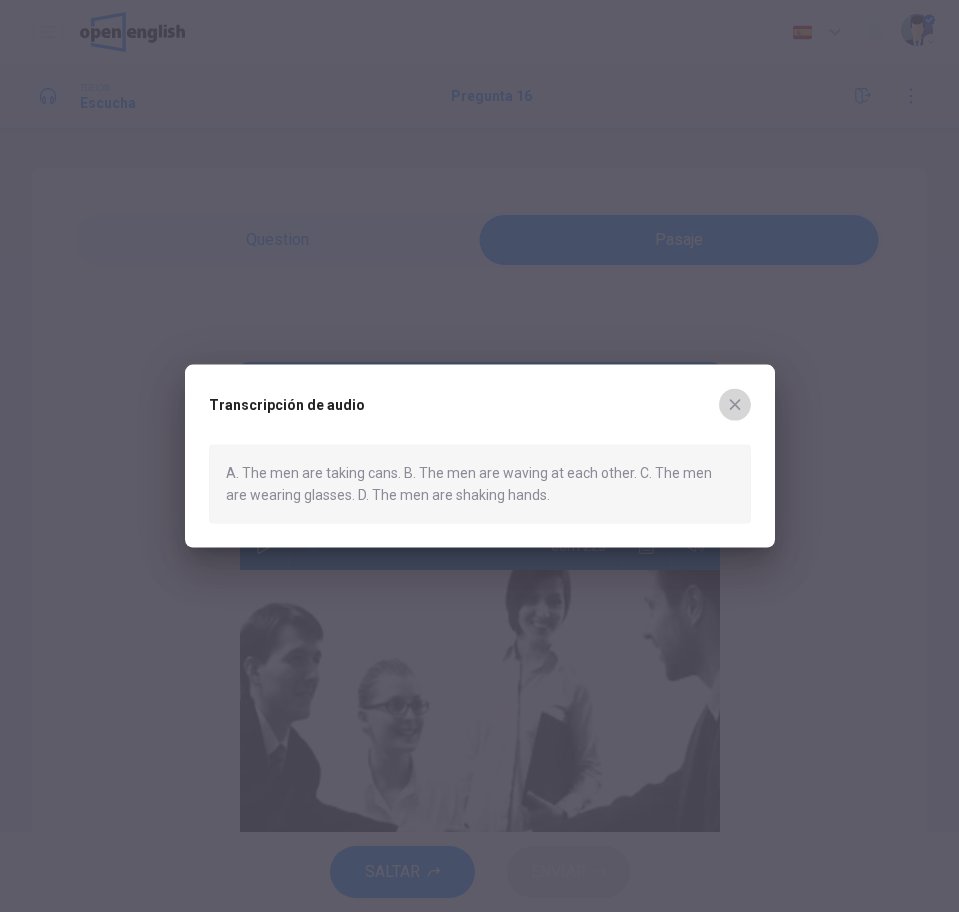 click at bounding box center (735, 405) 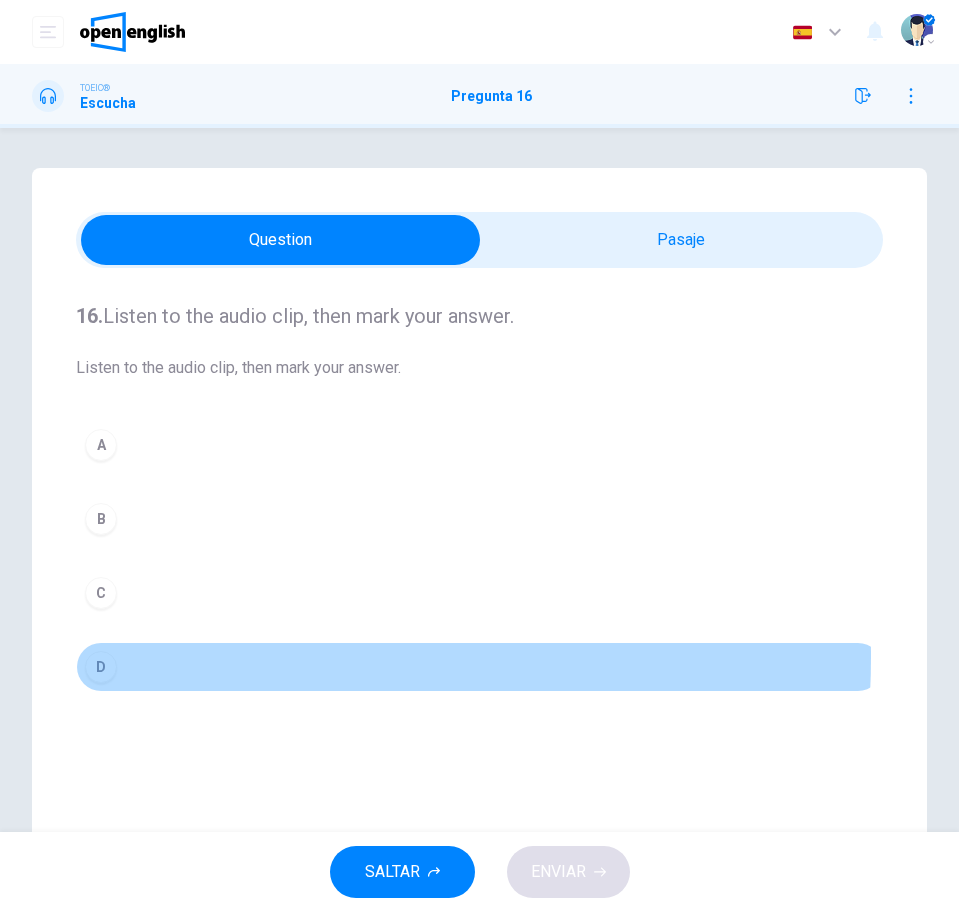 drag, startPoint x: 172, startPoint y: 657, endPoint x: 204, endPoint y: 665, distance: 32.984844 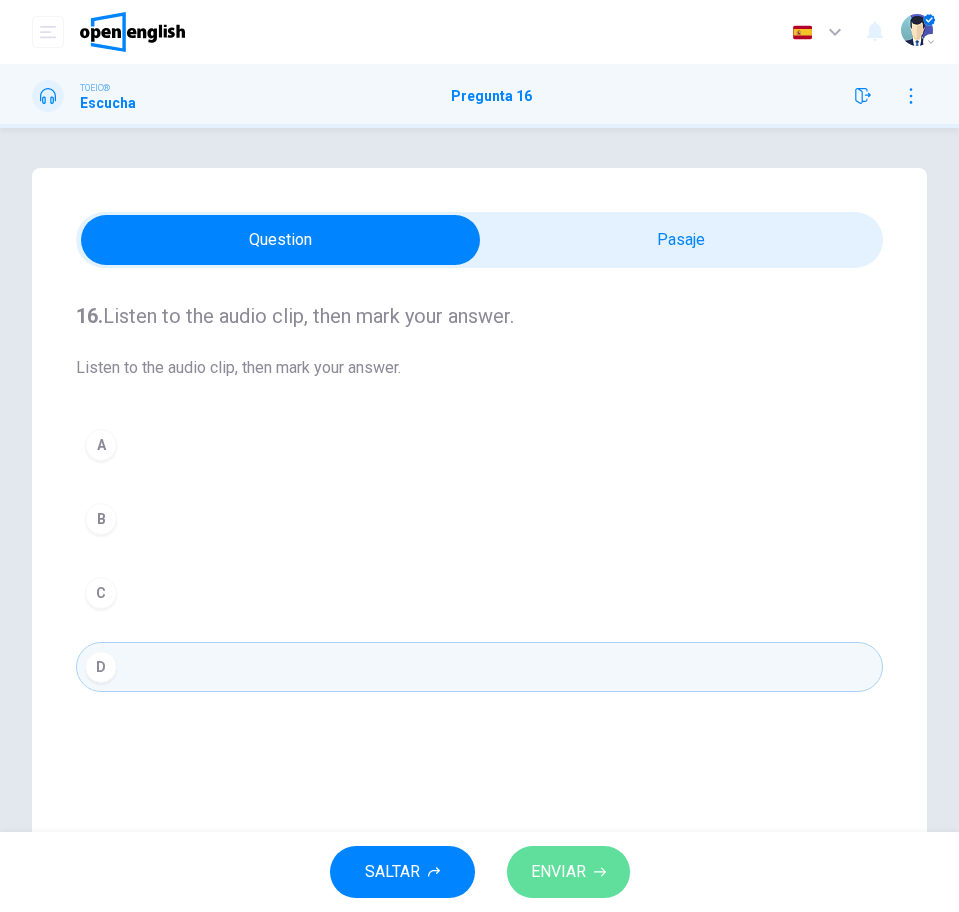 drag, startPoint x: 548, startPoint y: 887, endPoint x: 642, endPoint y: 767, distance: 152.4336 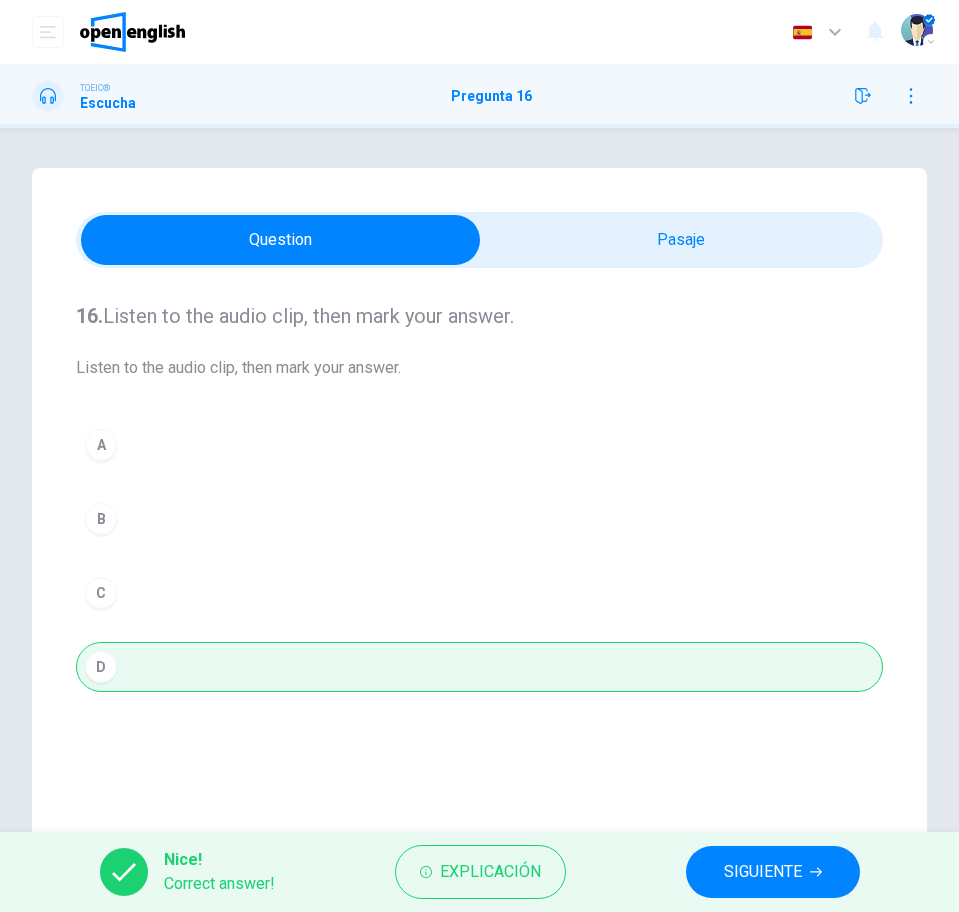 click on "SIGUIENTE" at bounding box center [773, 872] 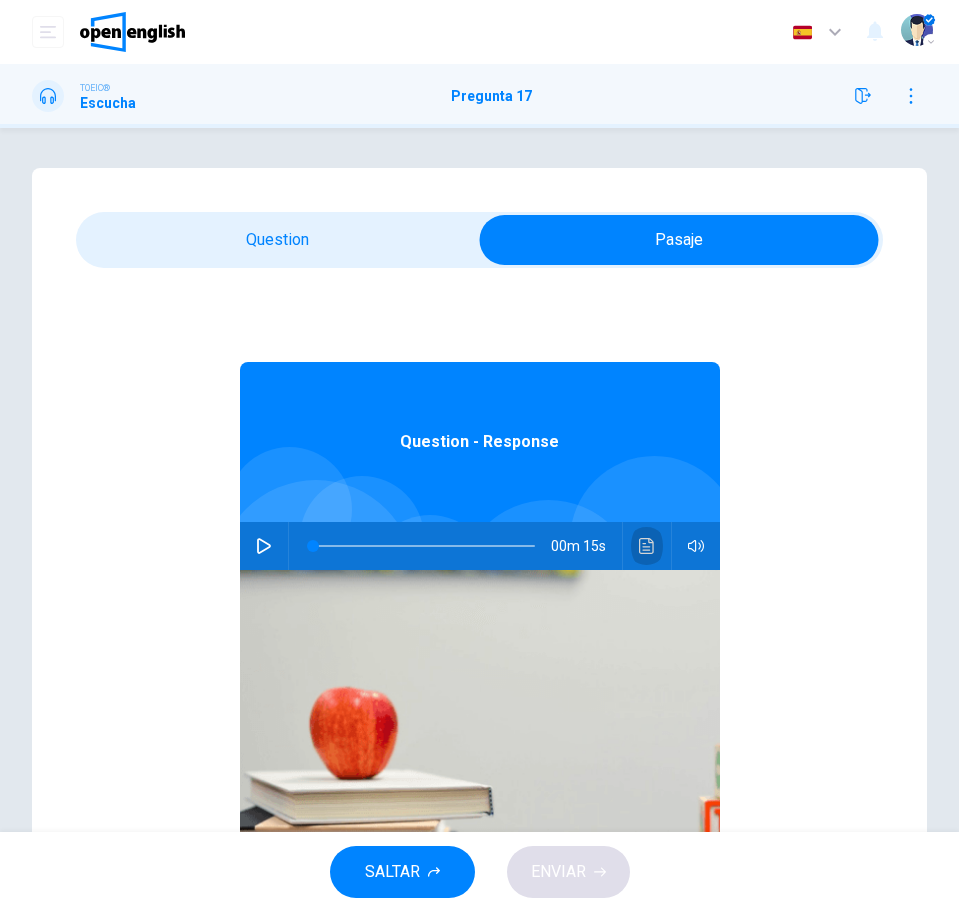 click at bounding box center [647, 546] 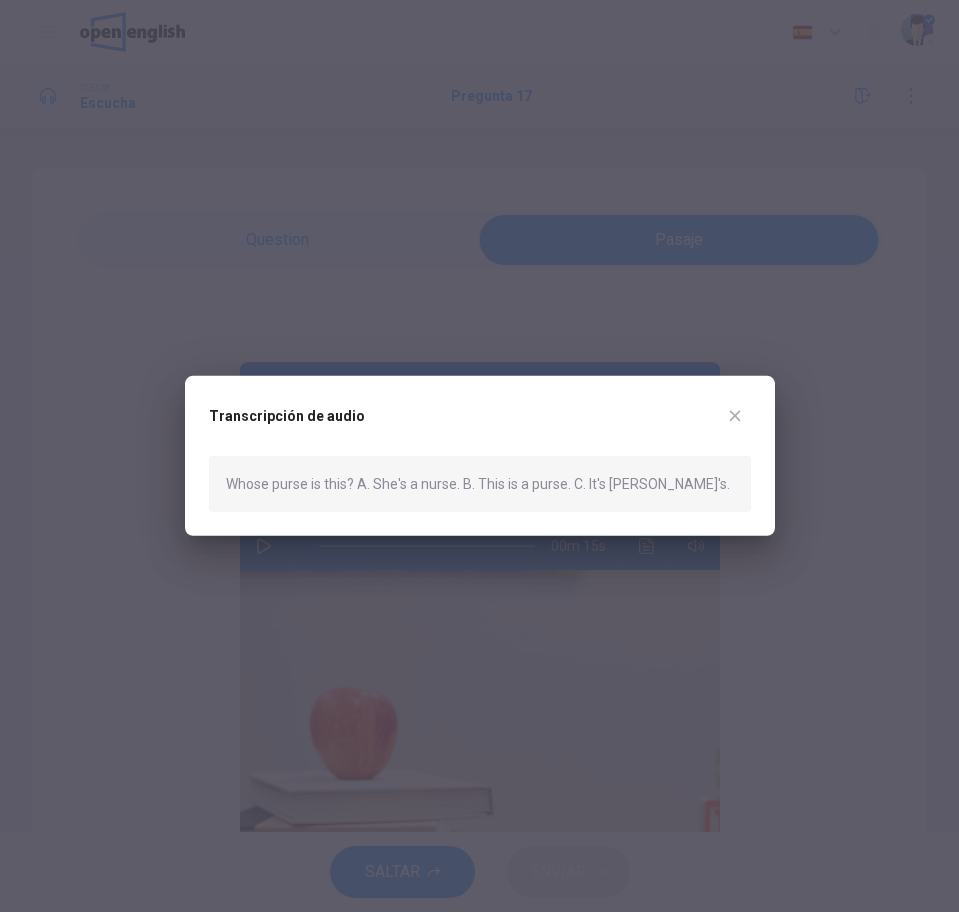 click 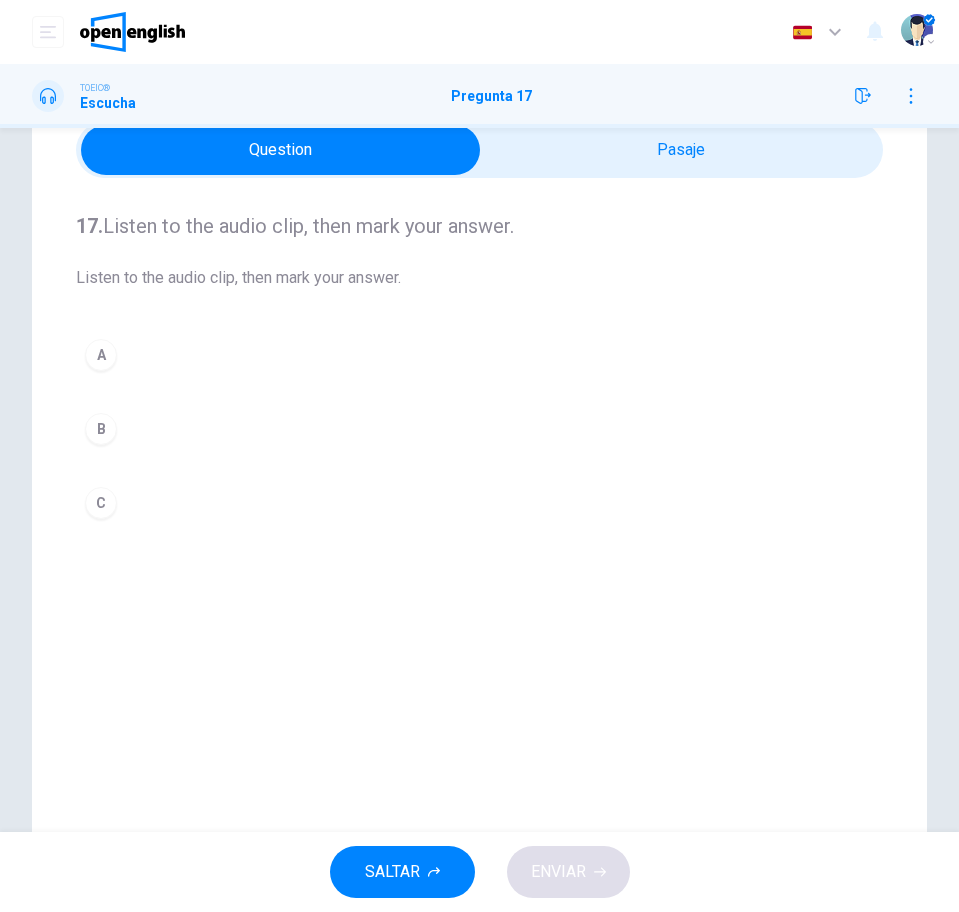 scroll, scrollTop: 125, scrollLeft: 0, axis: vertical 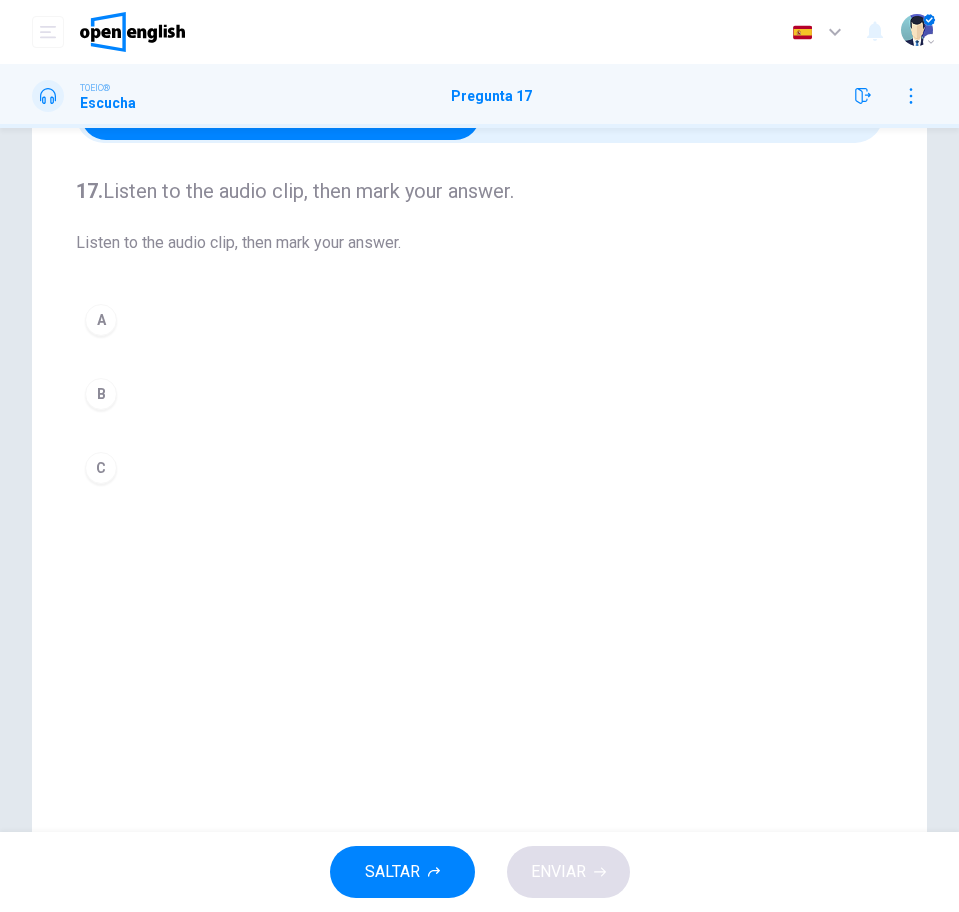 drag, startPoint x: 213, startPoint y: 476, endPoint x: 231, endPoint y: 482, distance: 18.973665 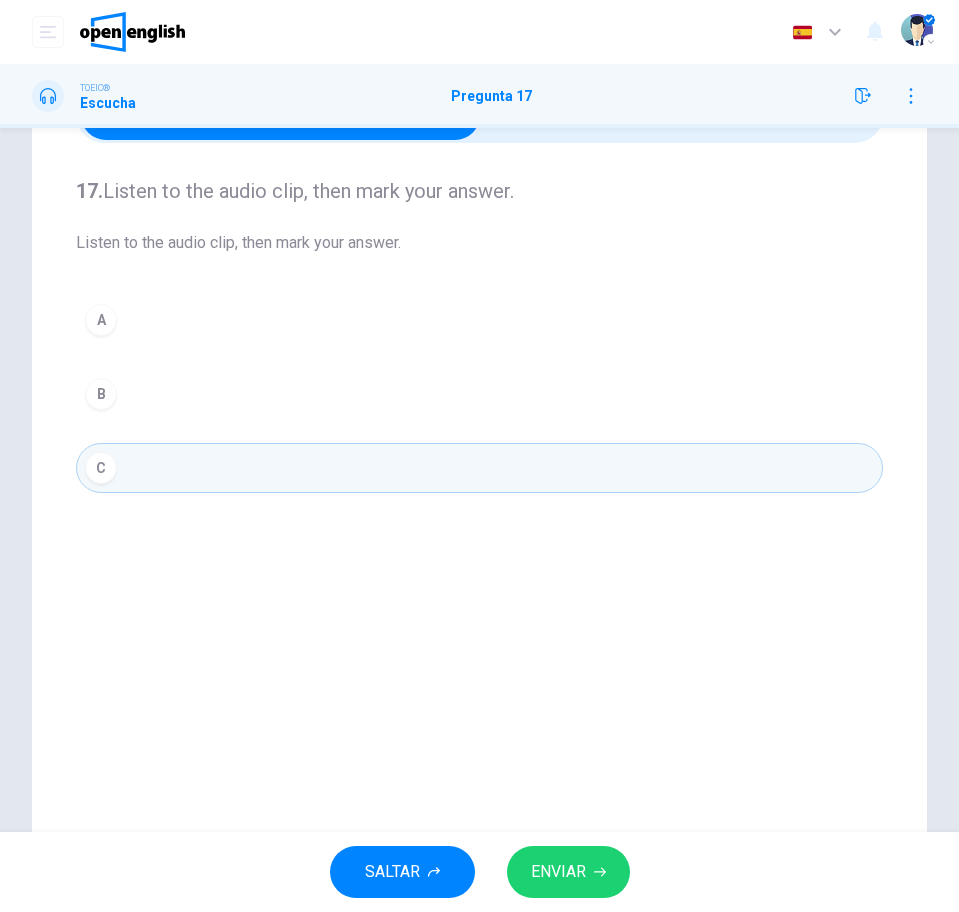 click on "ENVIAR" at bounding box center (568, 872) 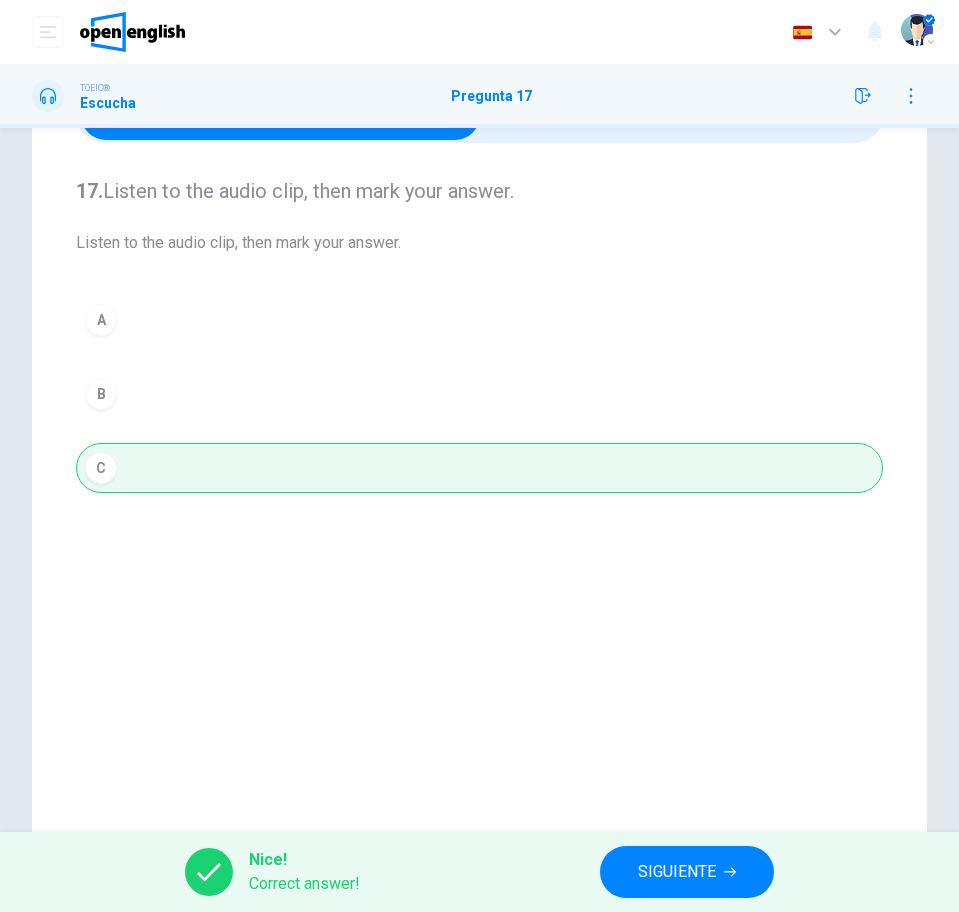 click on "SIGUIENTE" at bounding box center [687, 872] 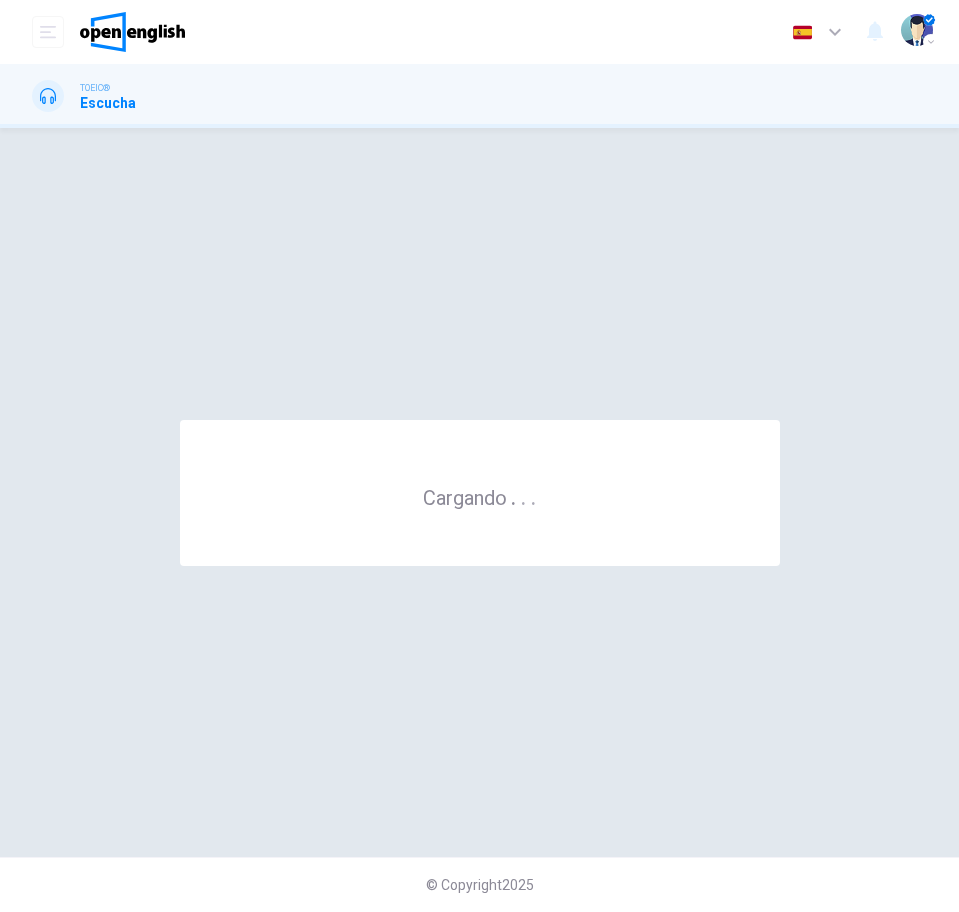 scroll, scrollTop: 0, scrollLeft: 0, axis: both 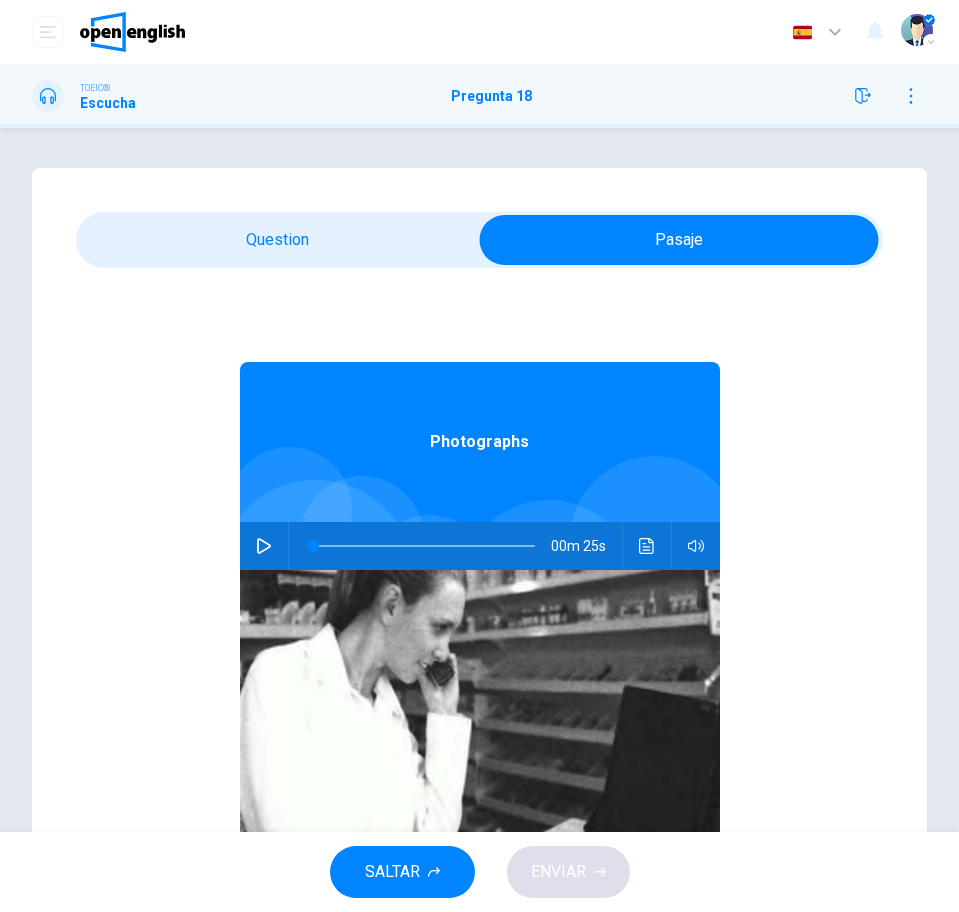 click 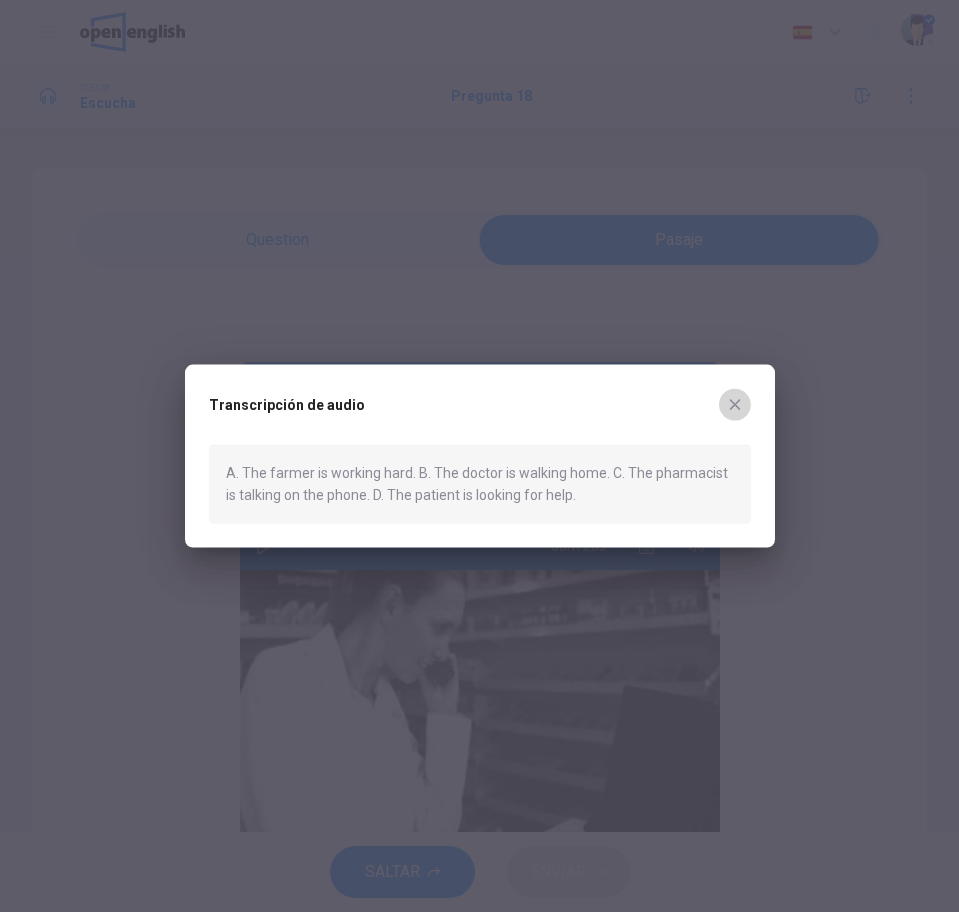 click 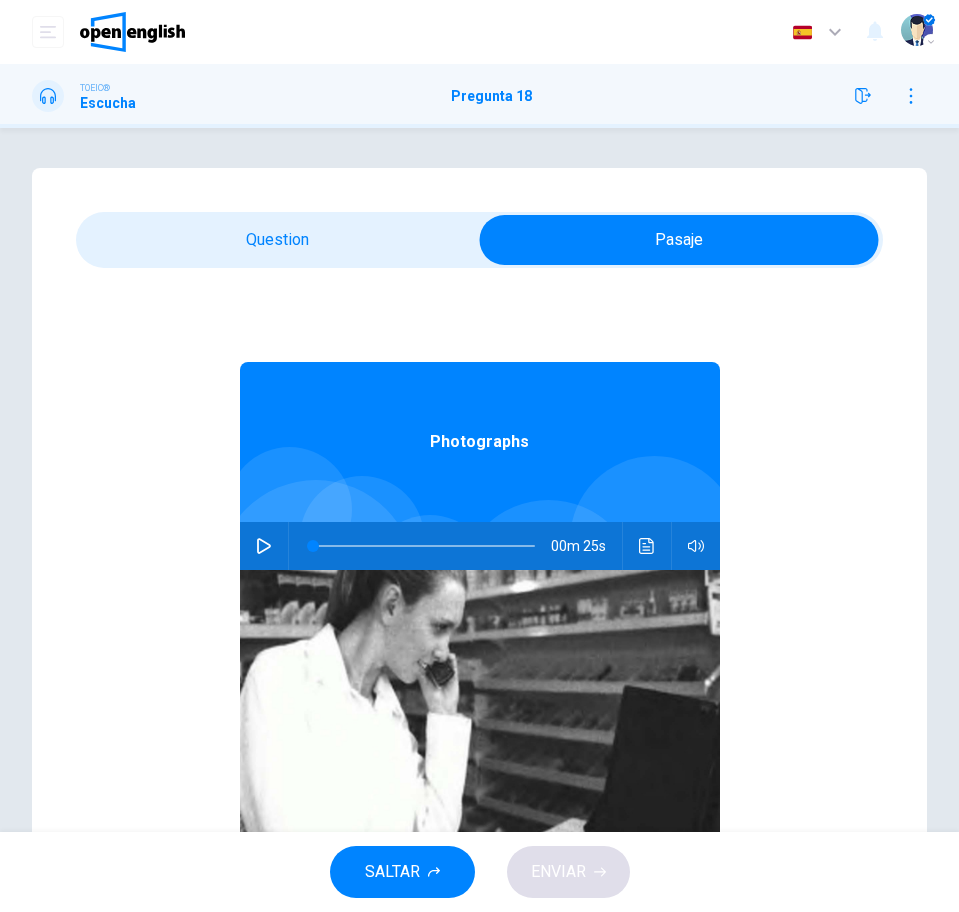 click at bounding box center [479, 240] 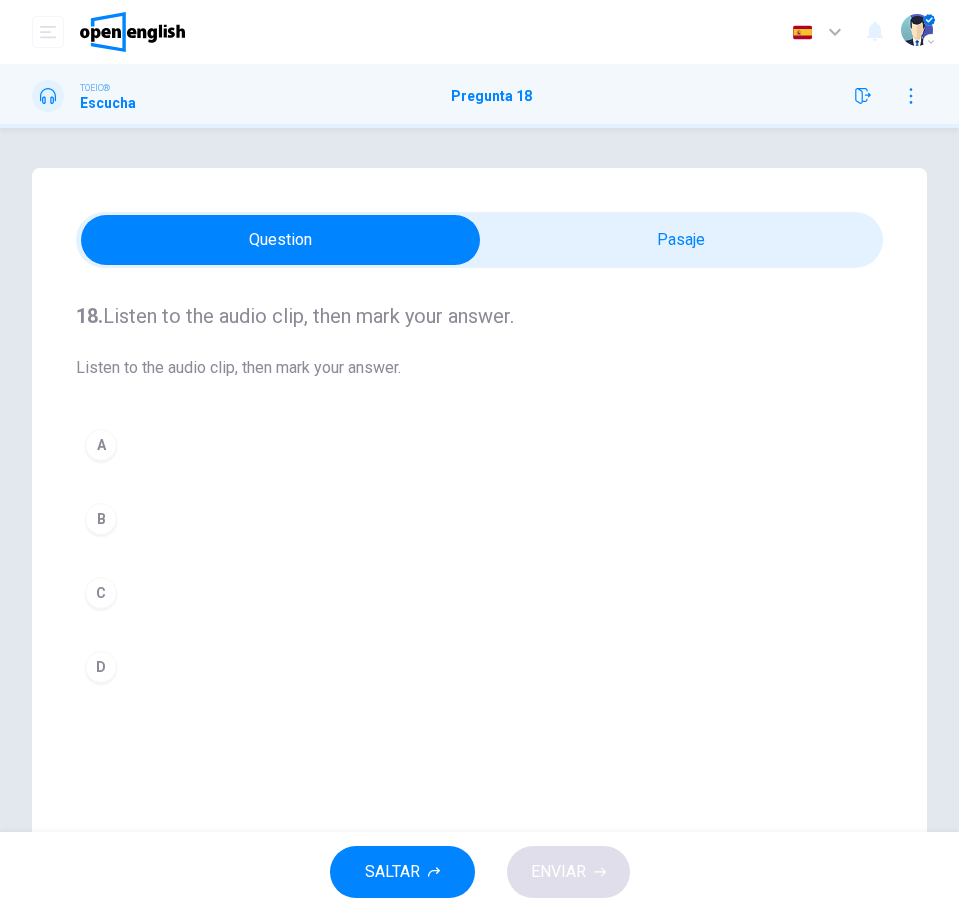 click on "C" at bounding box center (479, 593) 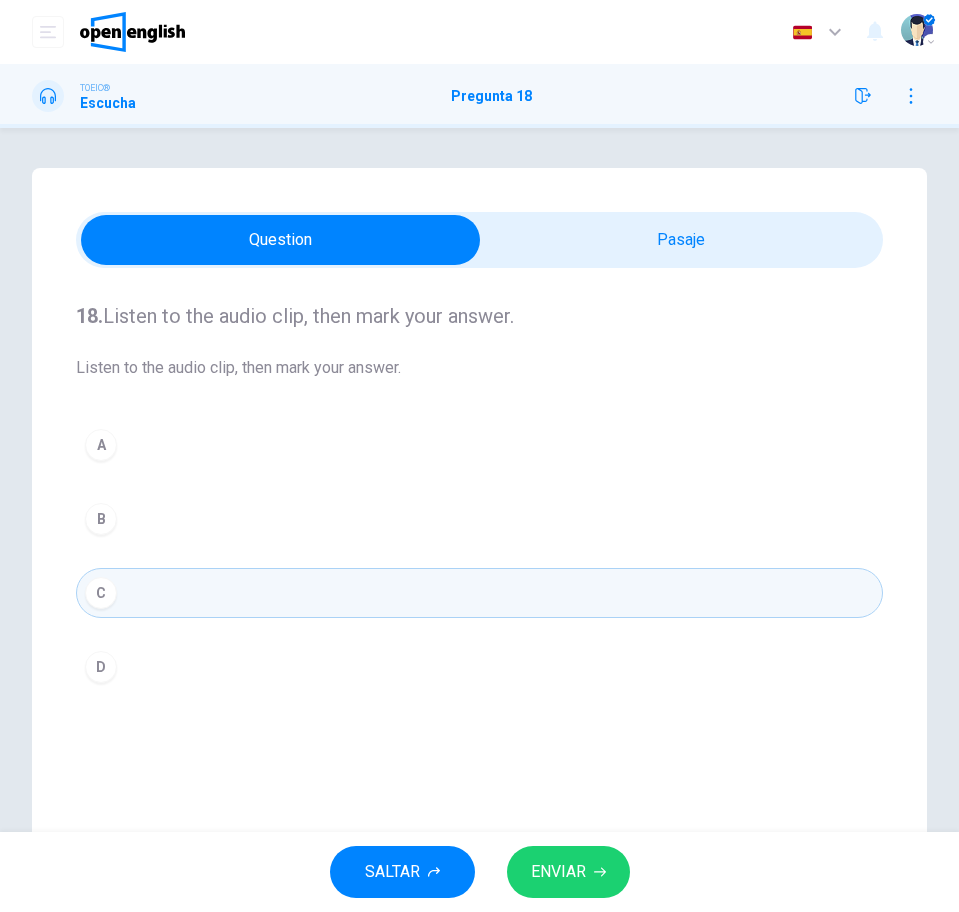 click on "ENVIAR" at bounding box center [558, 872] 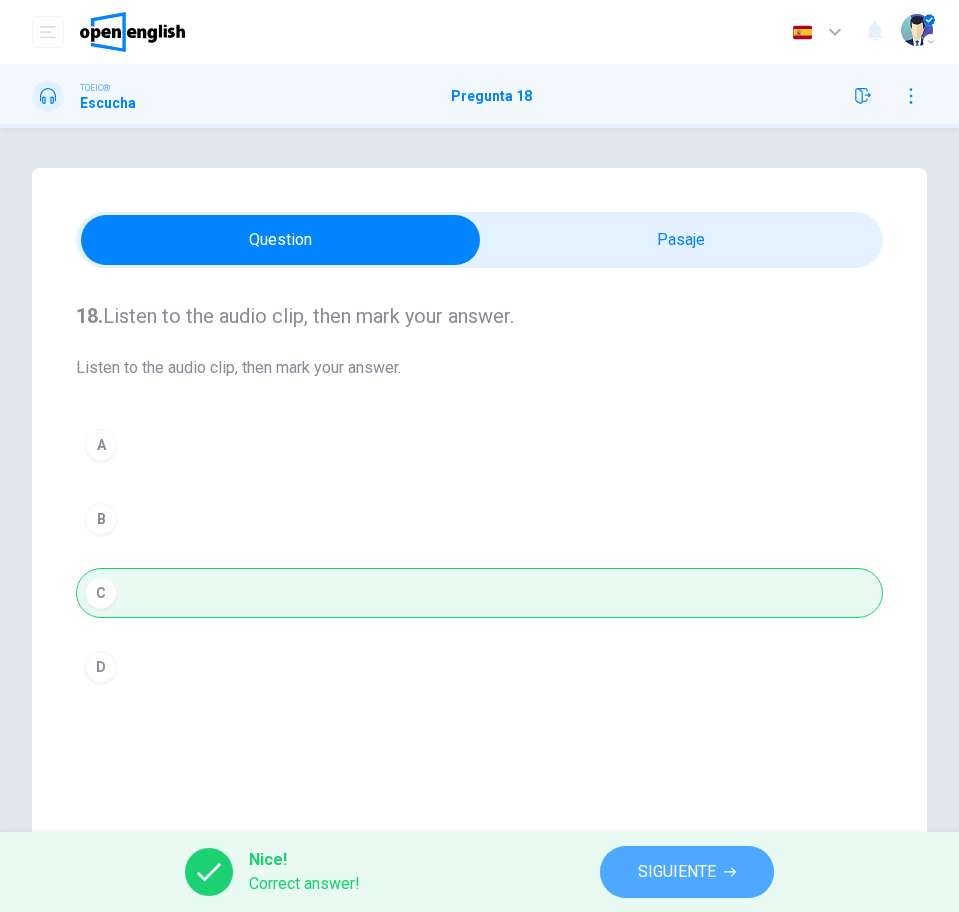 click on "SIGUIENTE" at bounding box center [687, 872] 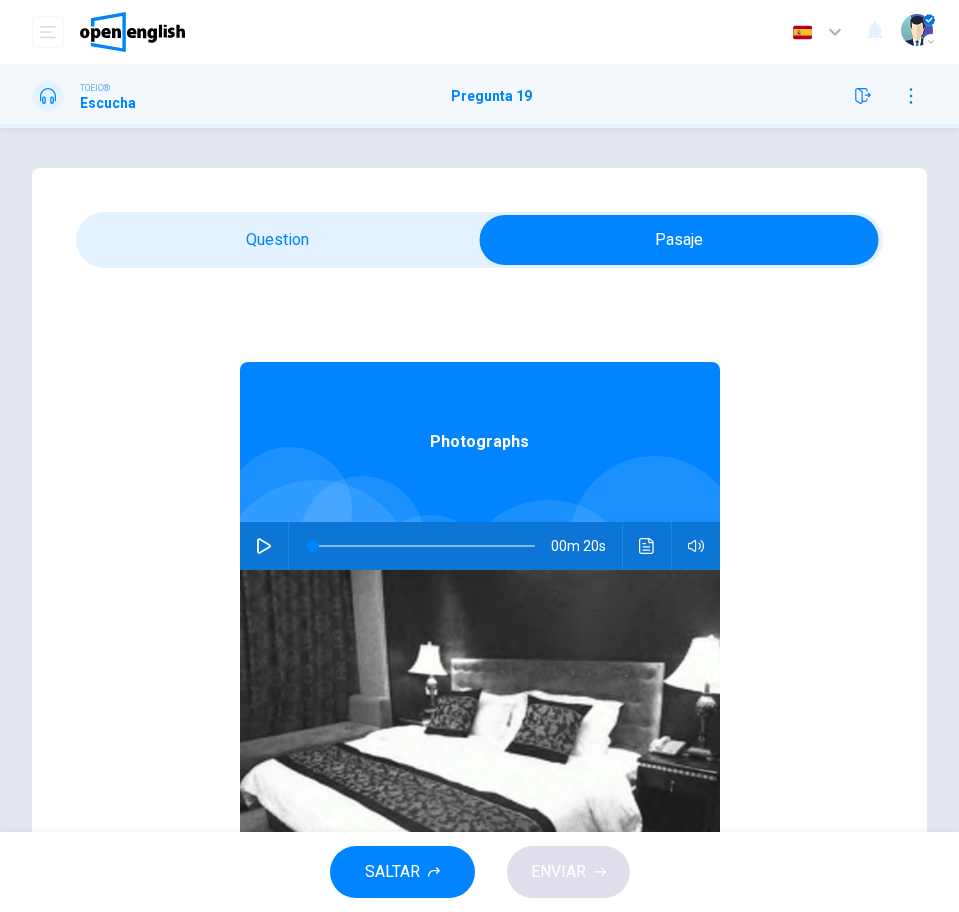 click on "00m 20s" at bounding box center (480, 546) 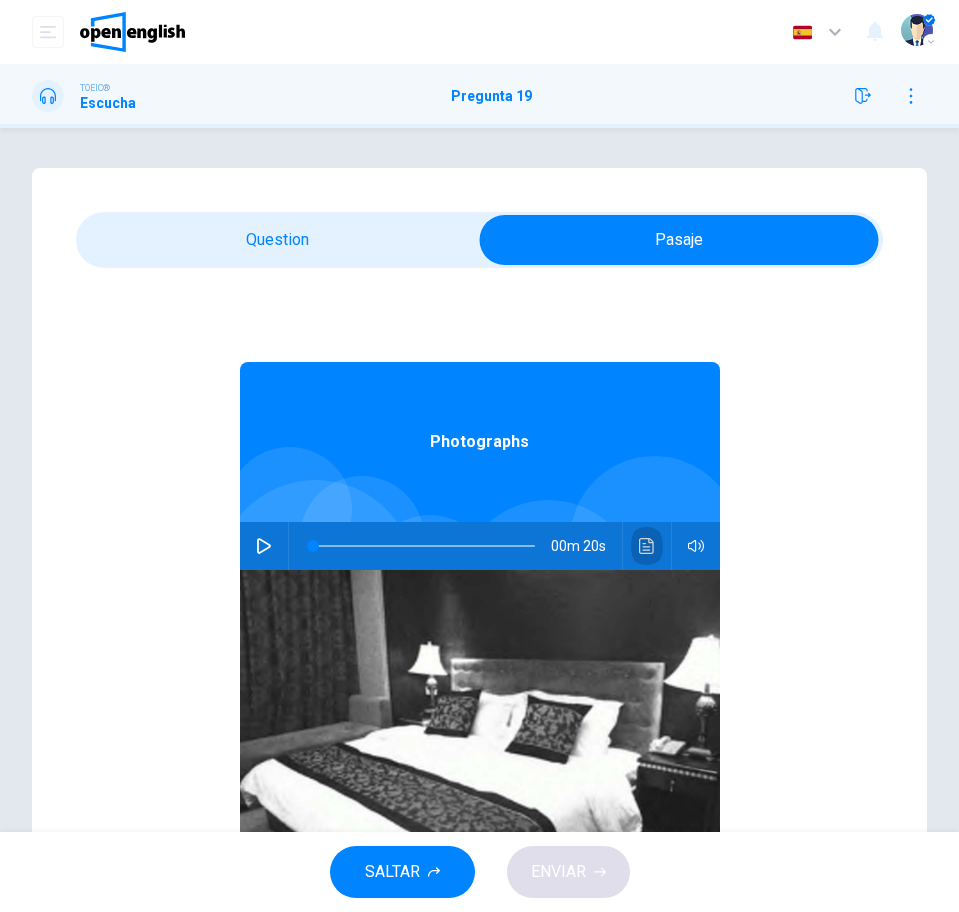 click 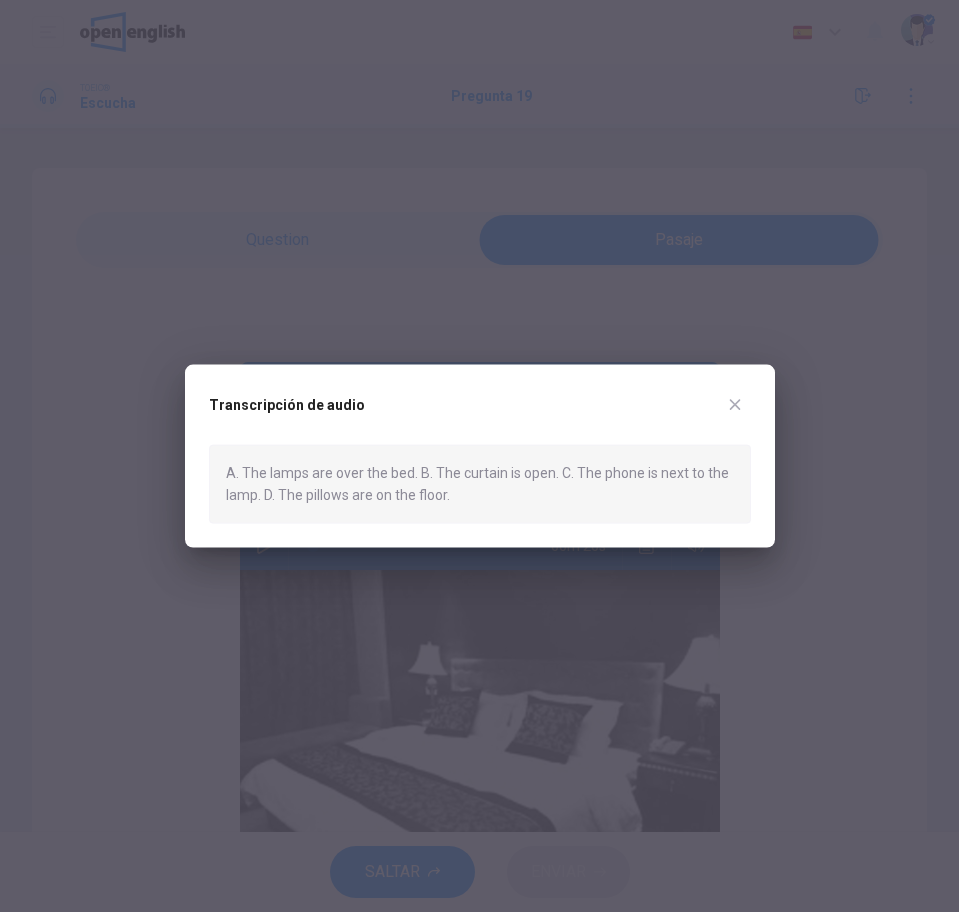 click 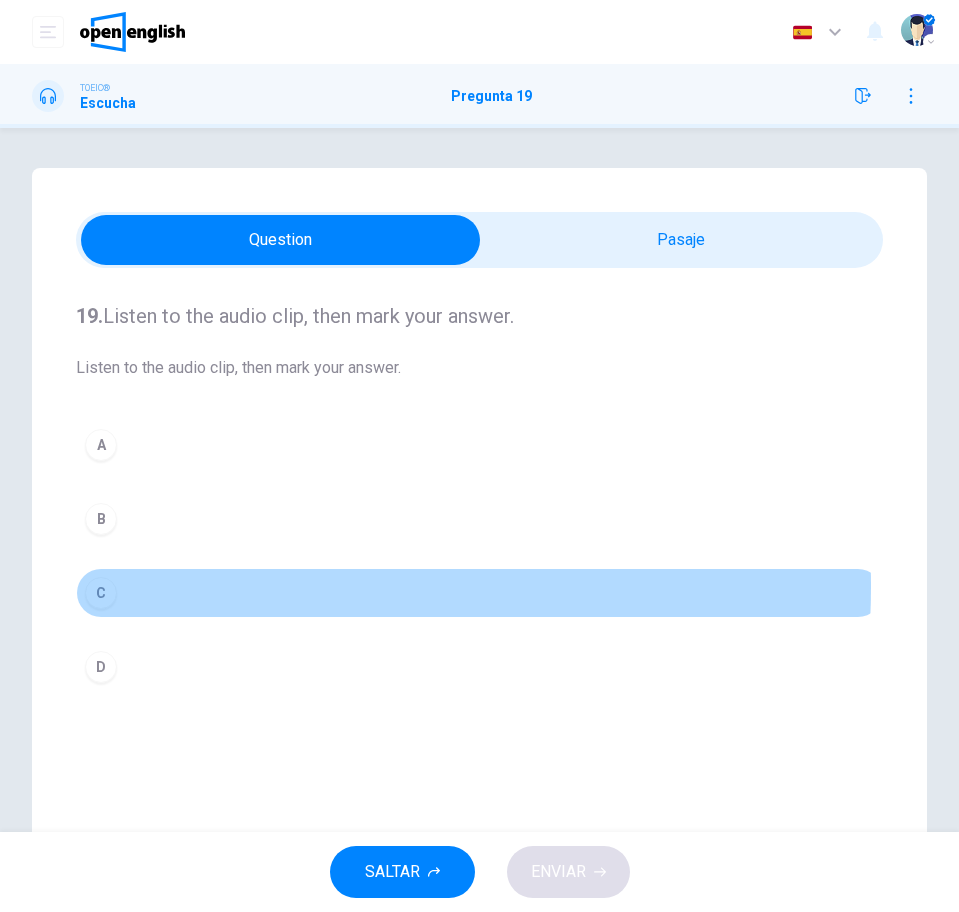 click on "C" at bounding box center [479, 593] 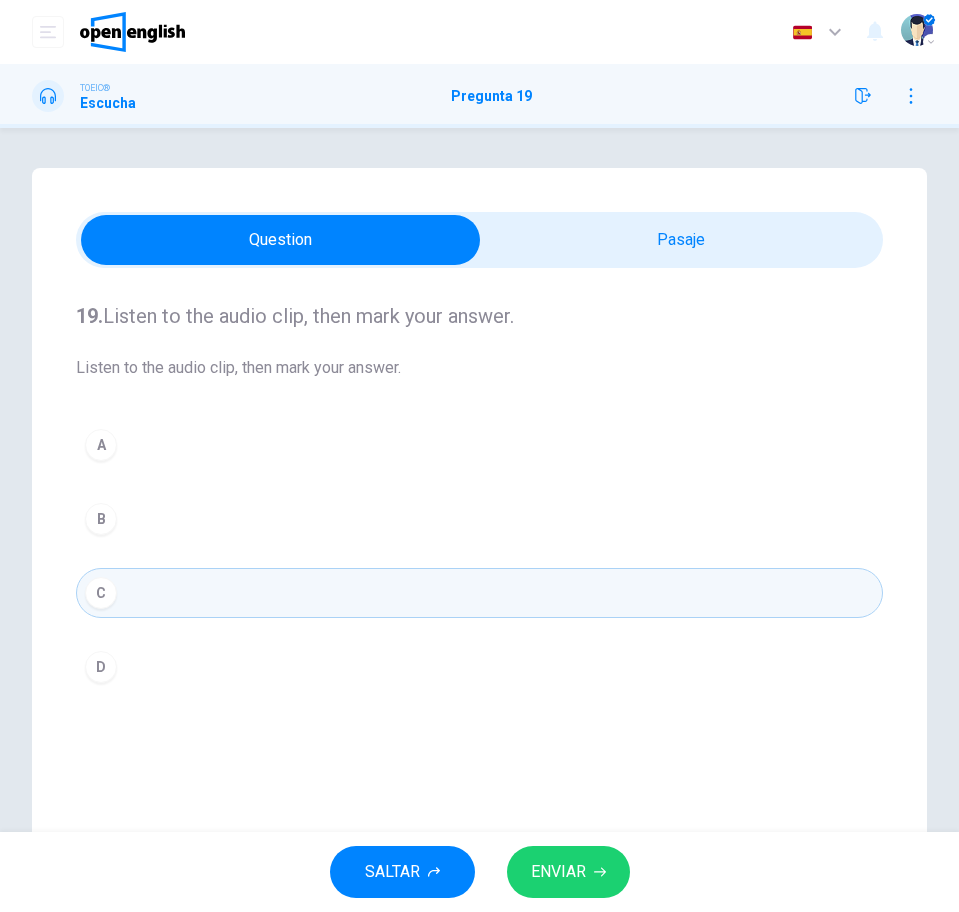click on "ENVIAR" at bounding box center [558, 872] 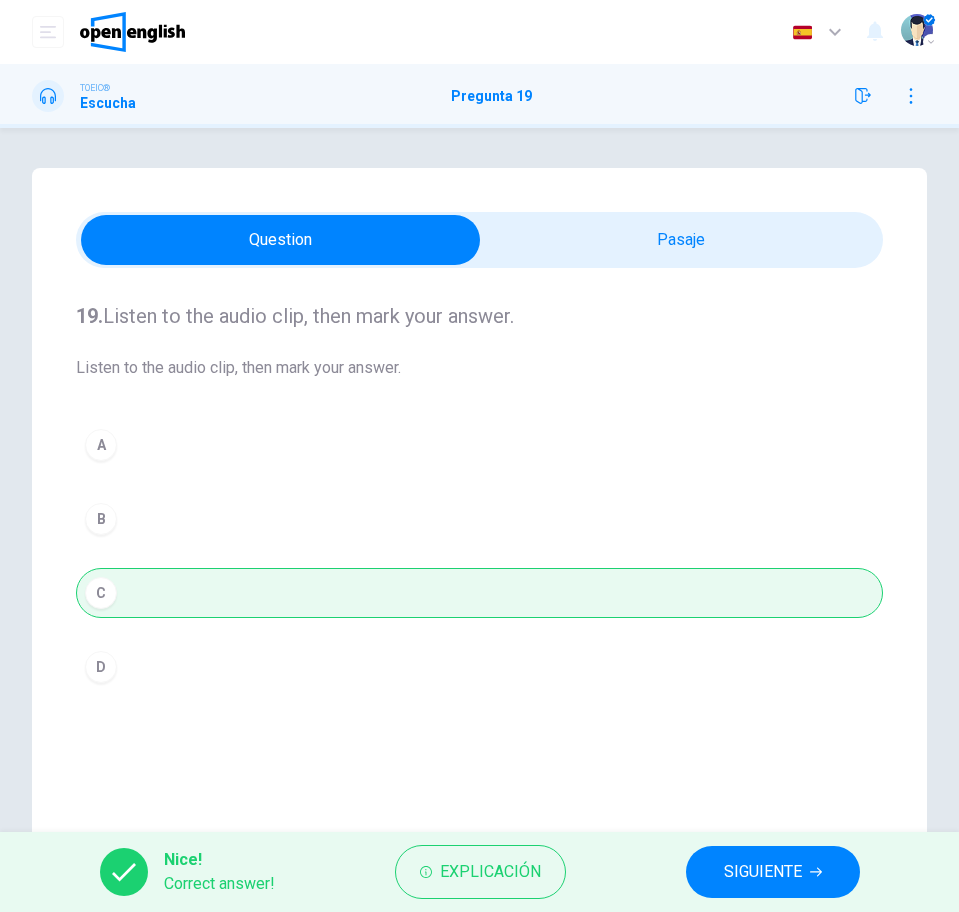 click on "SIGUIENTE" at bounding box center [763, 872] 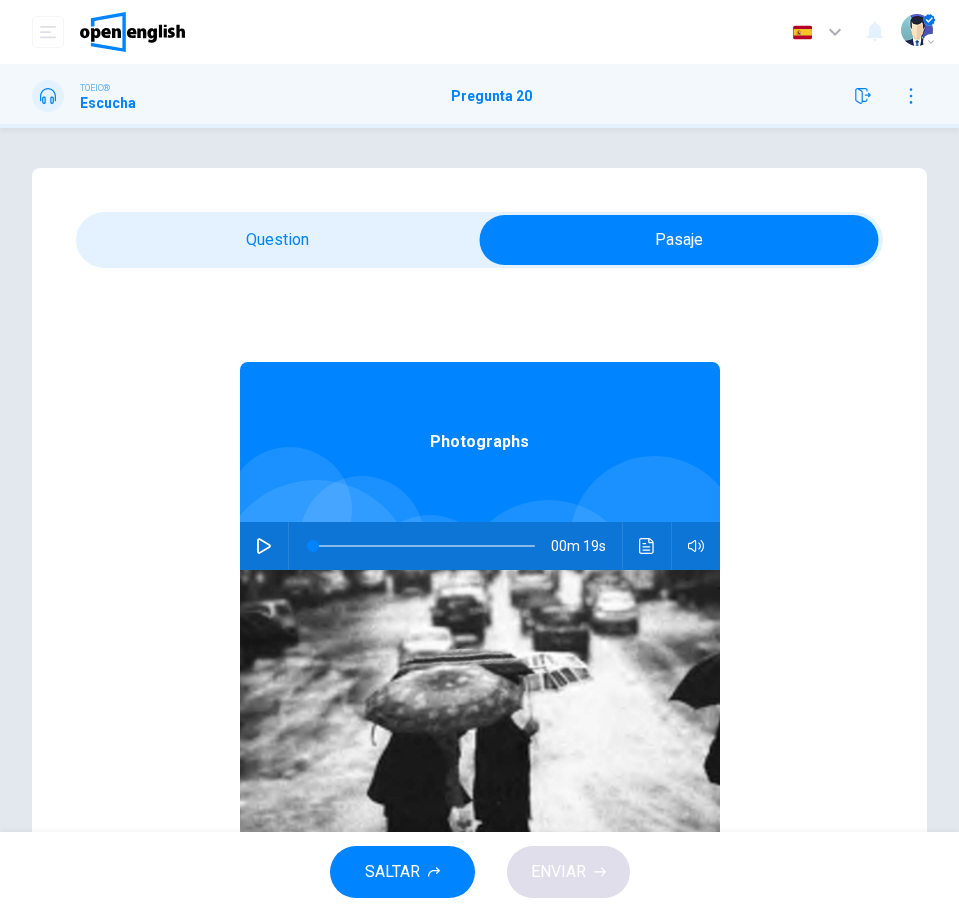 click at bounding box center [647, 546] 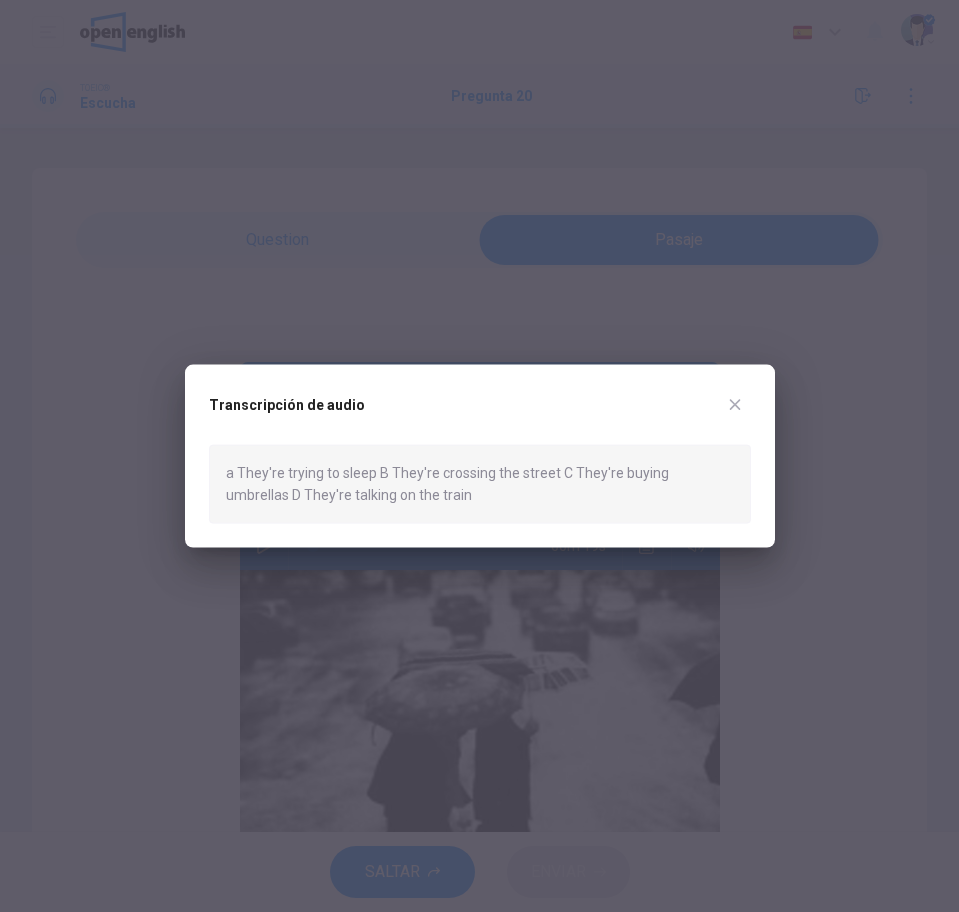 click on "Transcripción de audio" at bounding box center [480, 417] 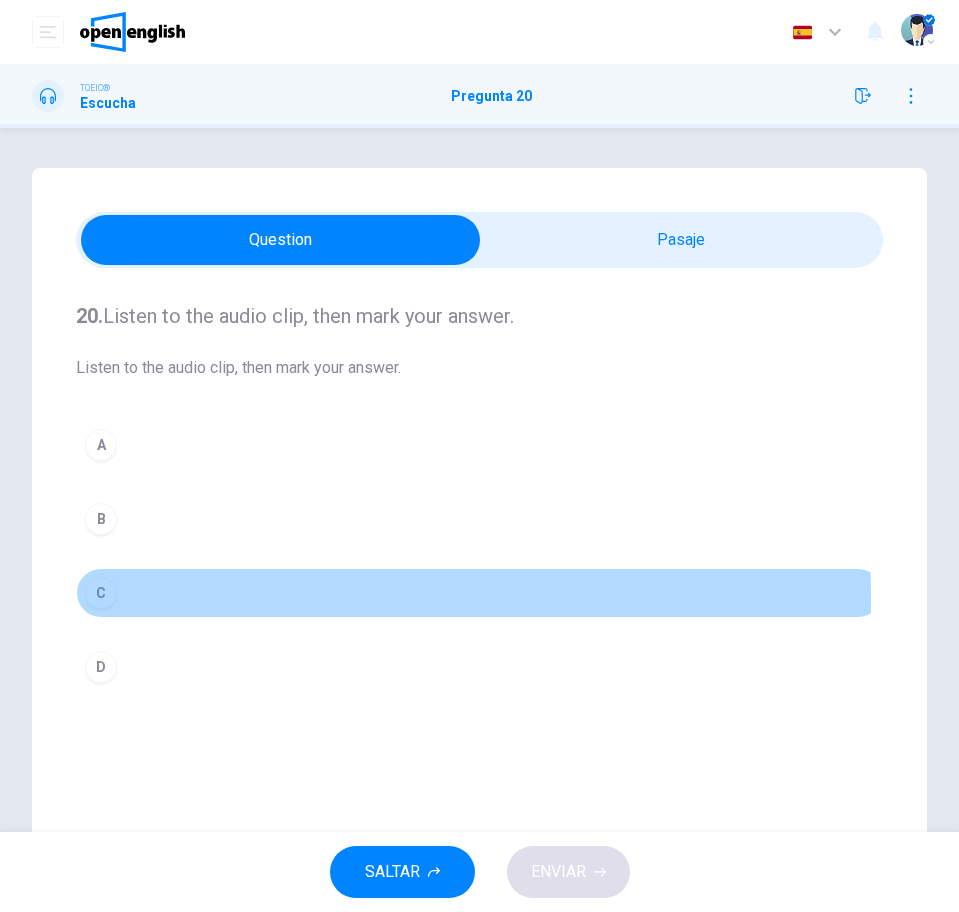 click on "C" at bounding box center [101, 593] 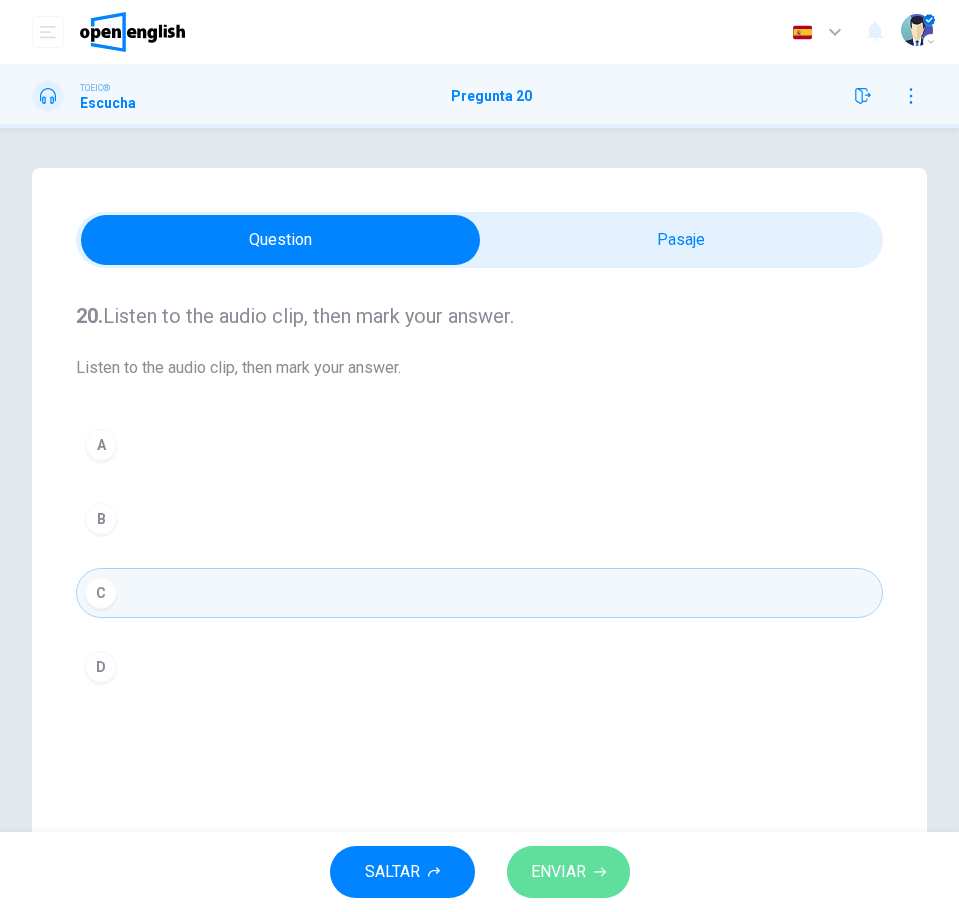 click on "ENVIAR" at bounding box center [558, 872] 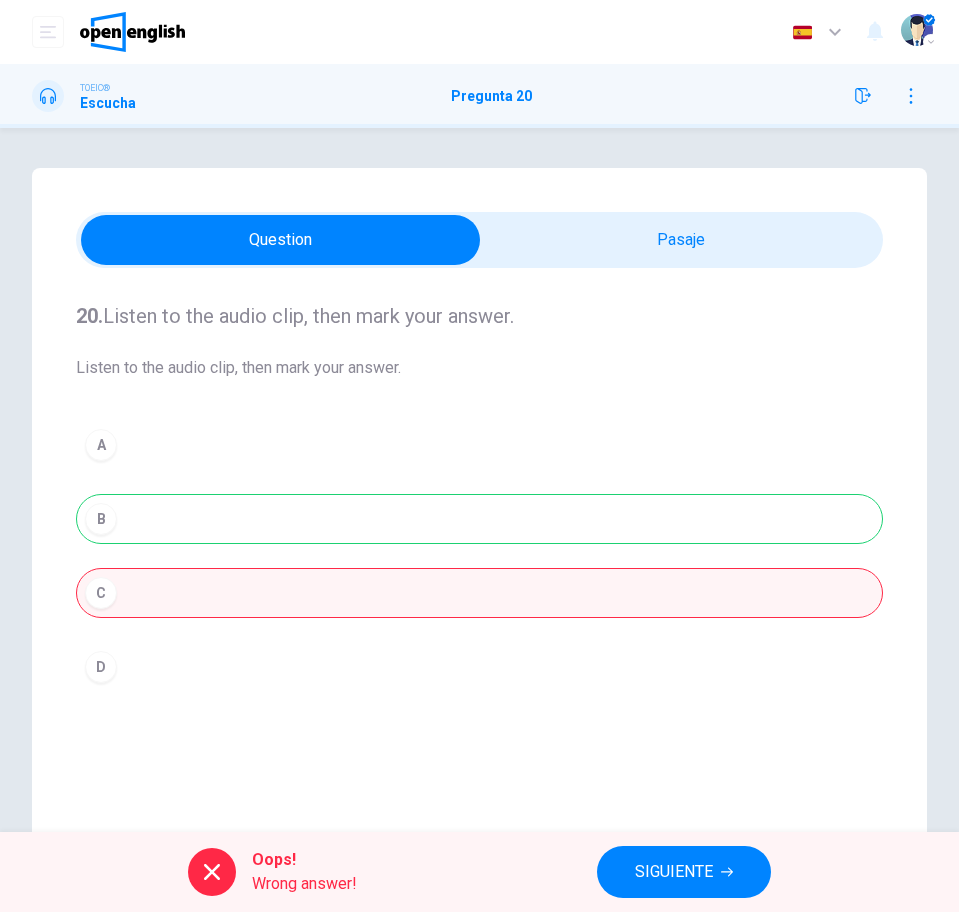 click on "SIGUIENTE" at bounding box center [684, 872] 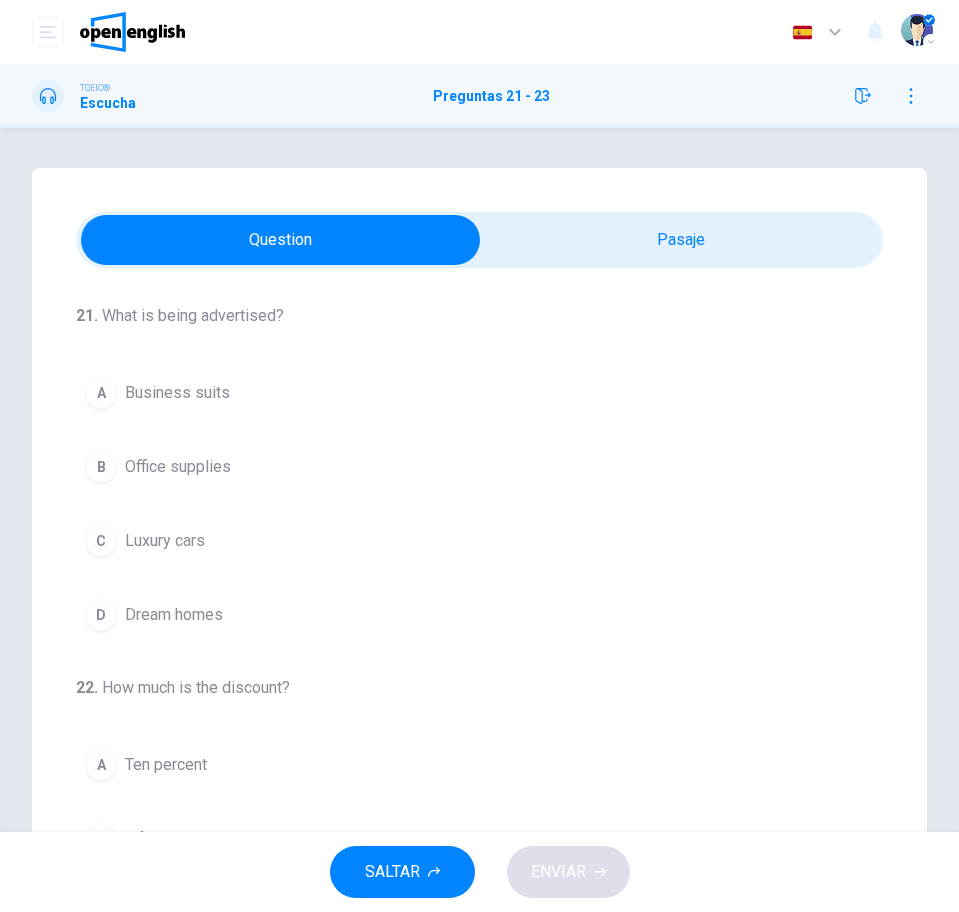 click 